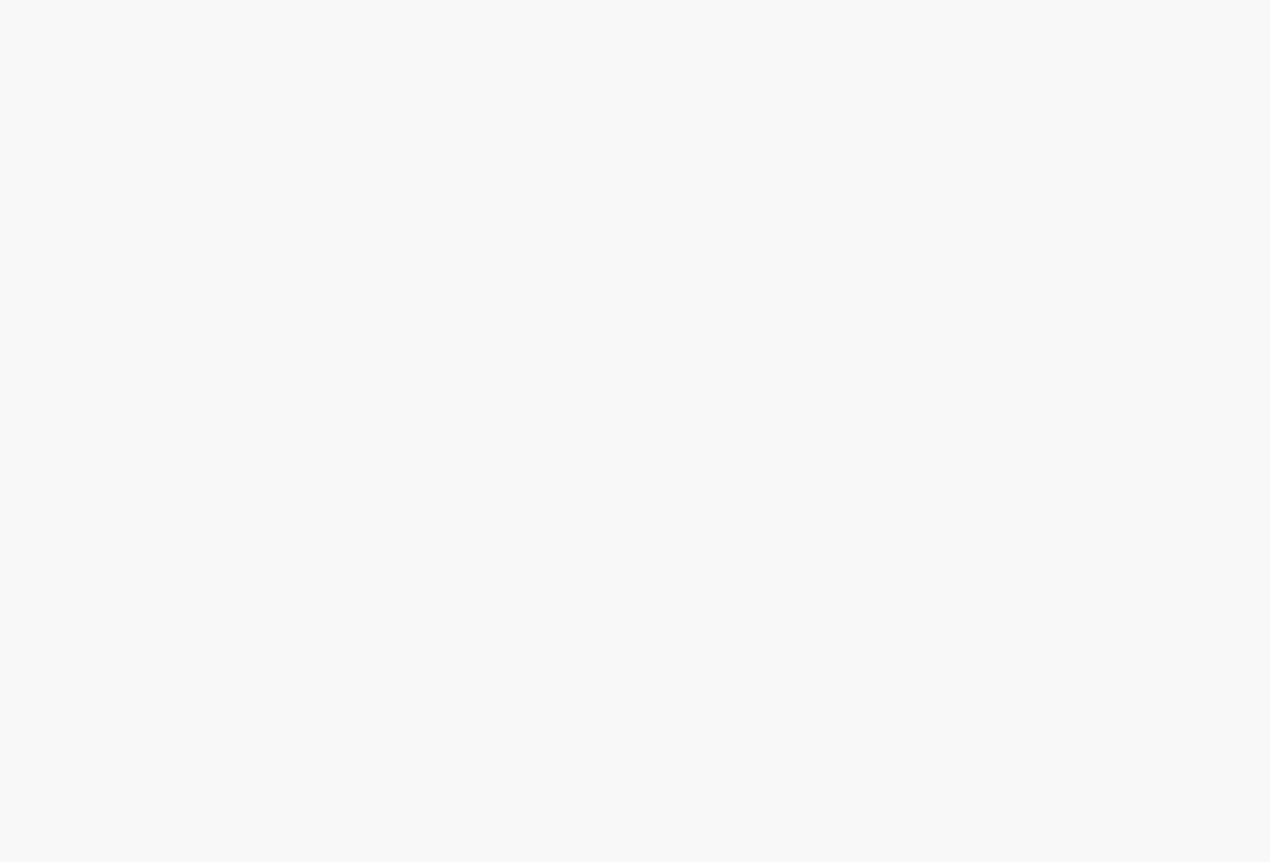 scroll, scrollTop: 0, scrollLeft: 0, axis: both 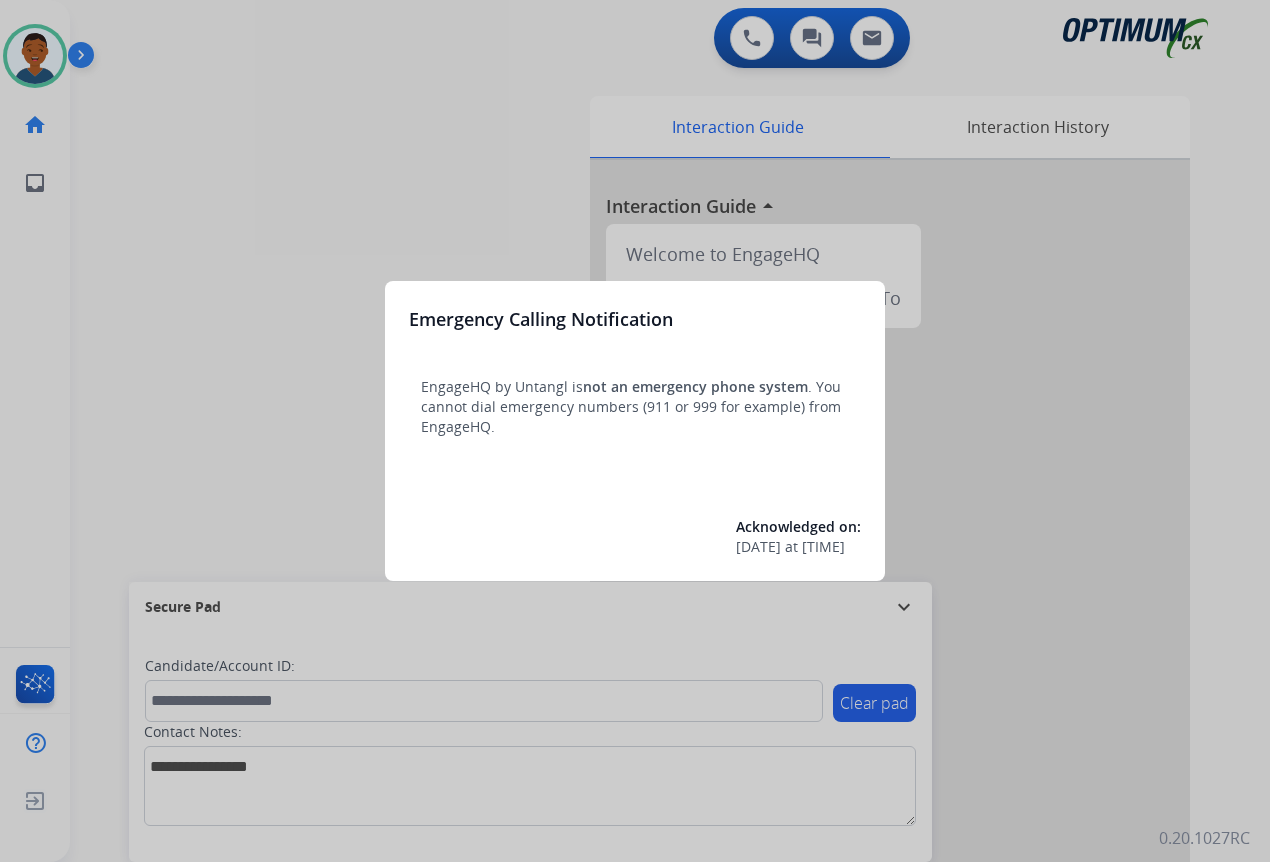 click at bounding box center [635, 431] 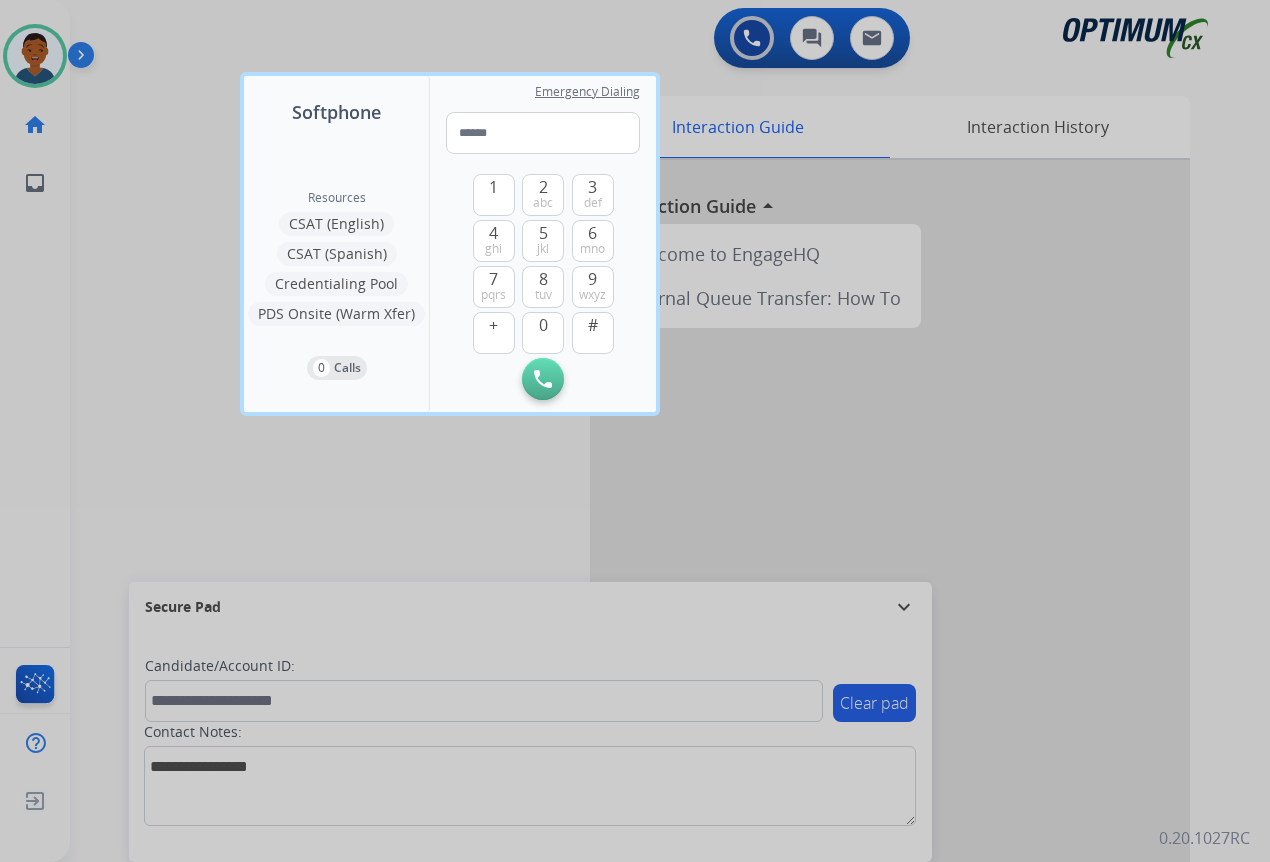 click at bounding box center (635, 431) 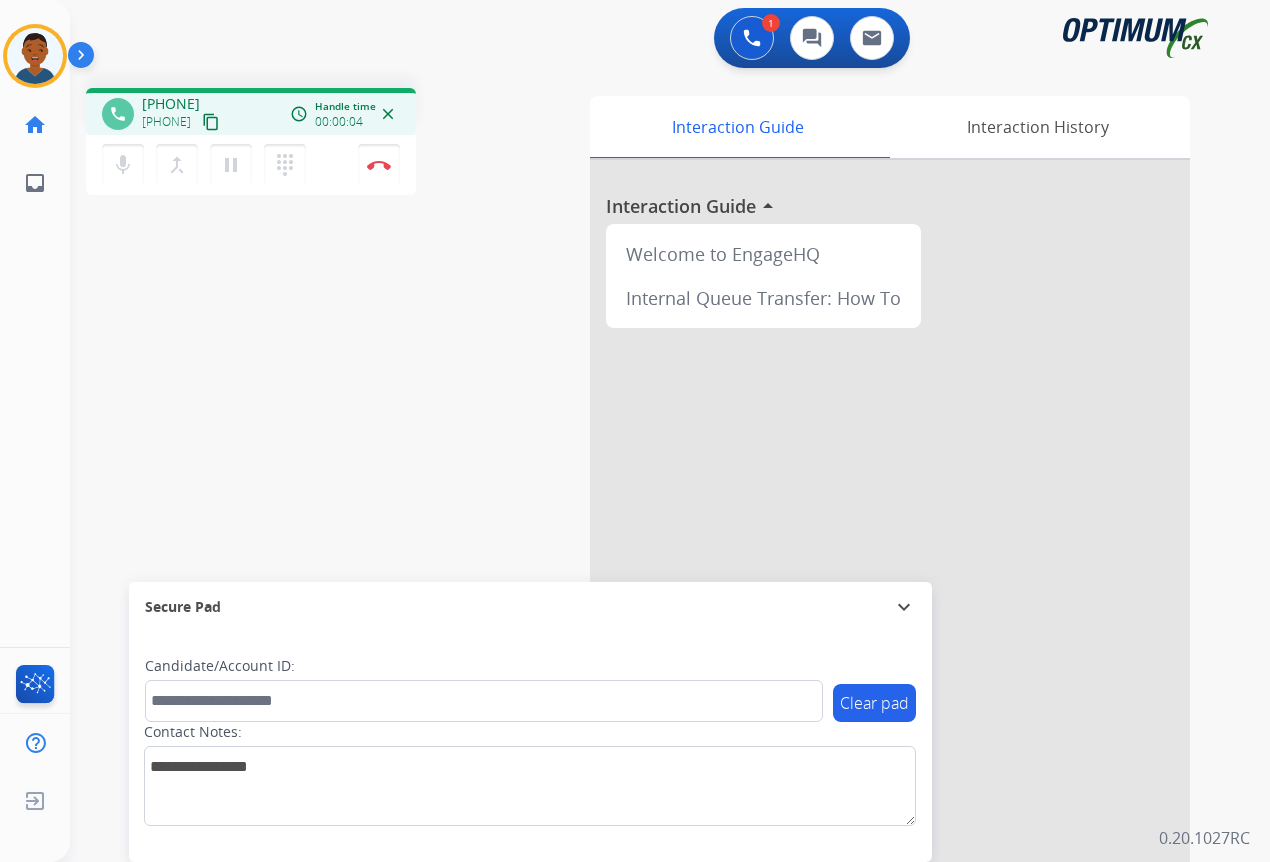 click on "content_copy" at bounding box center (211, 122) 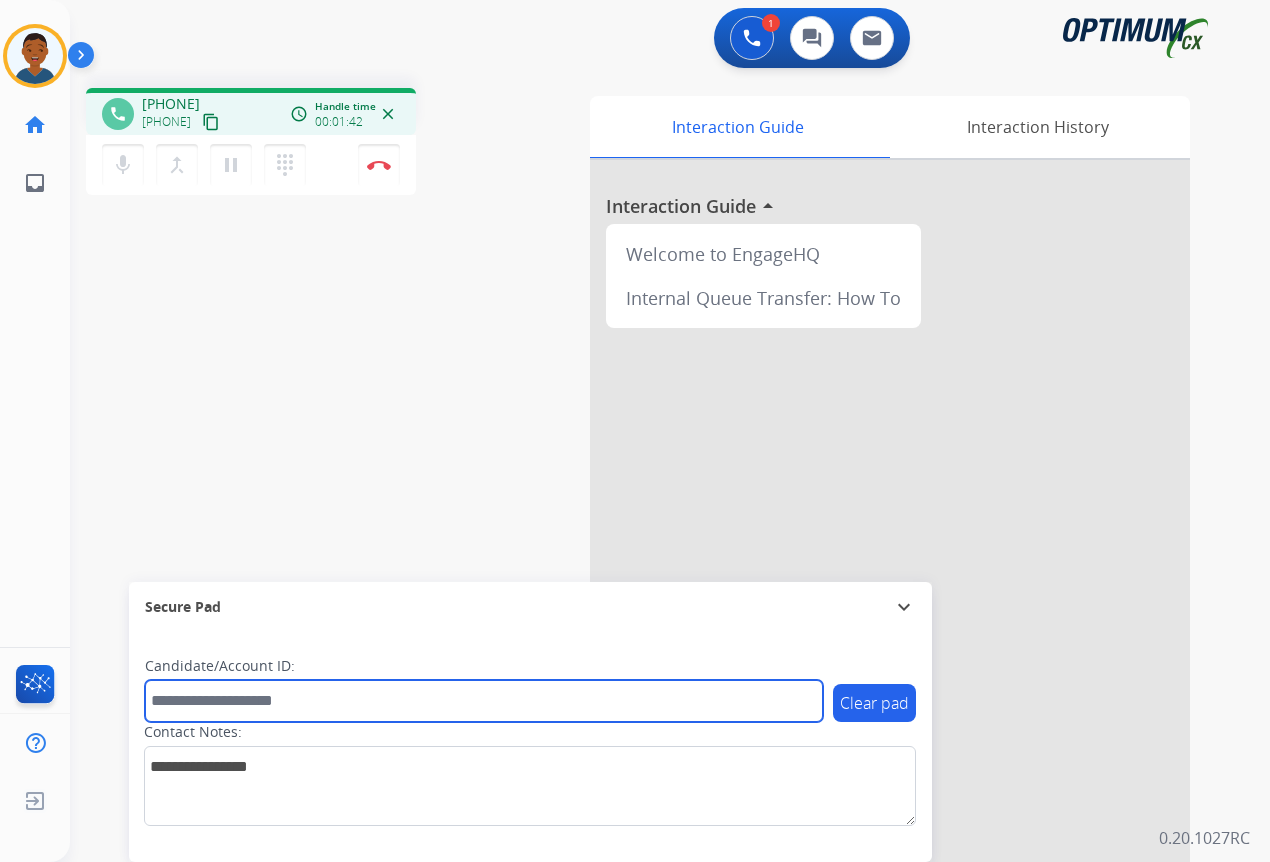 click at bounding box center (484, 701) 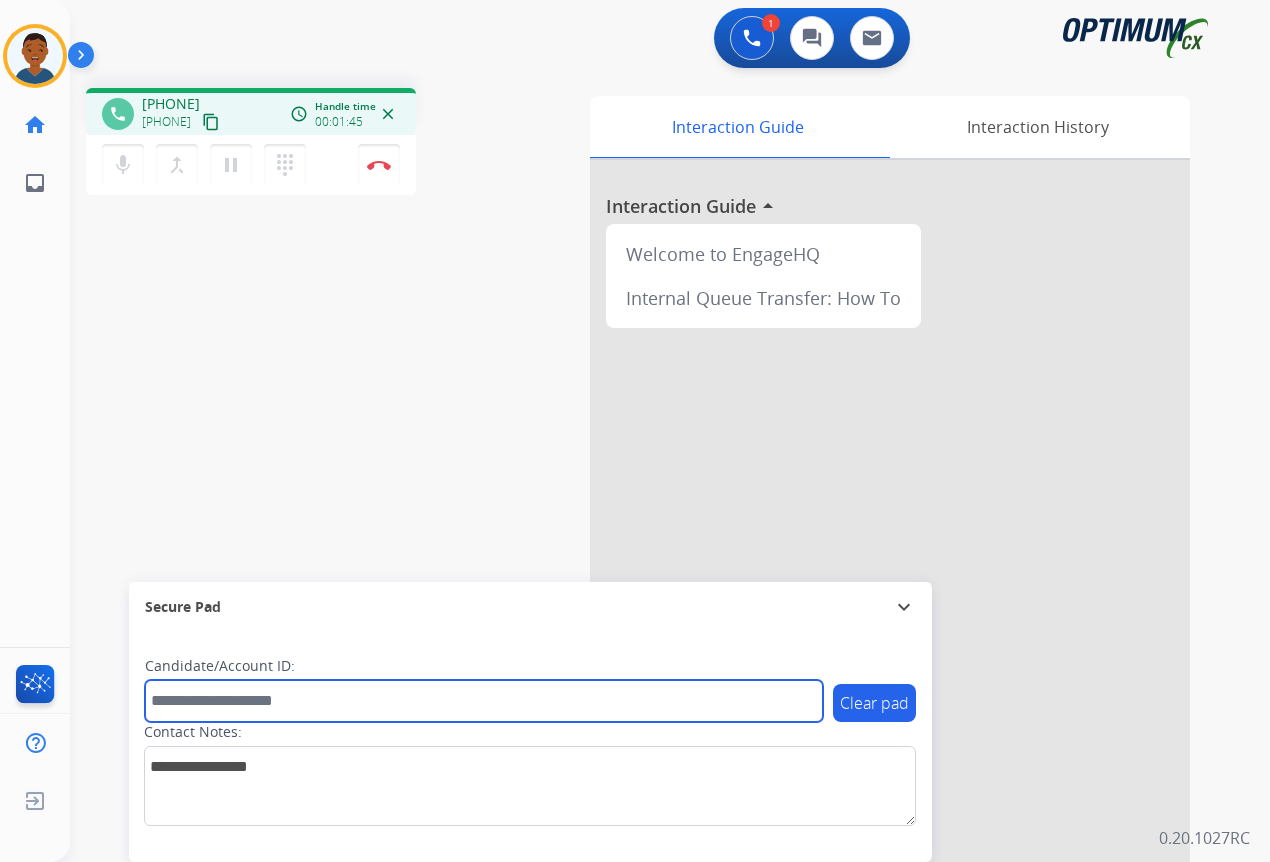 paste on "*******" 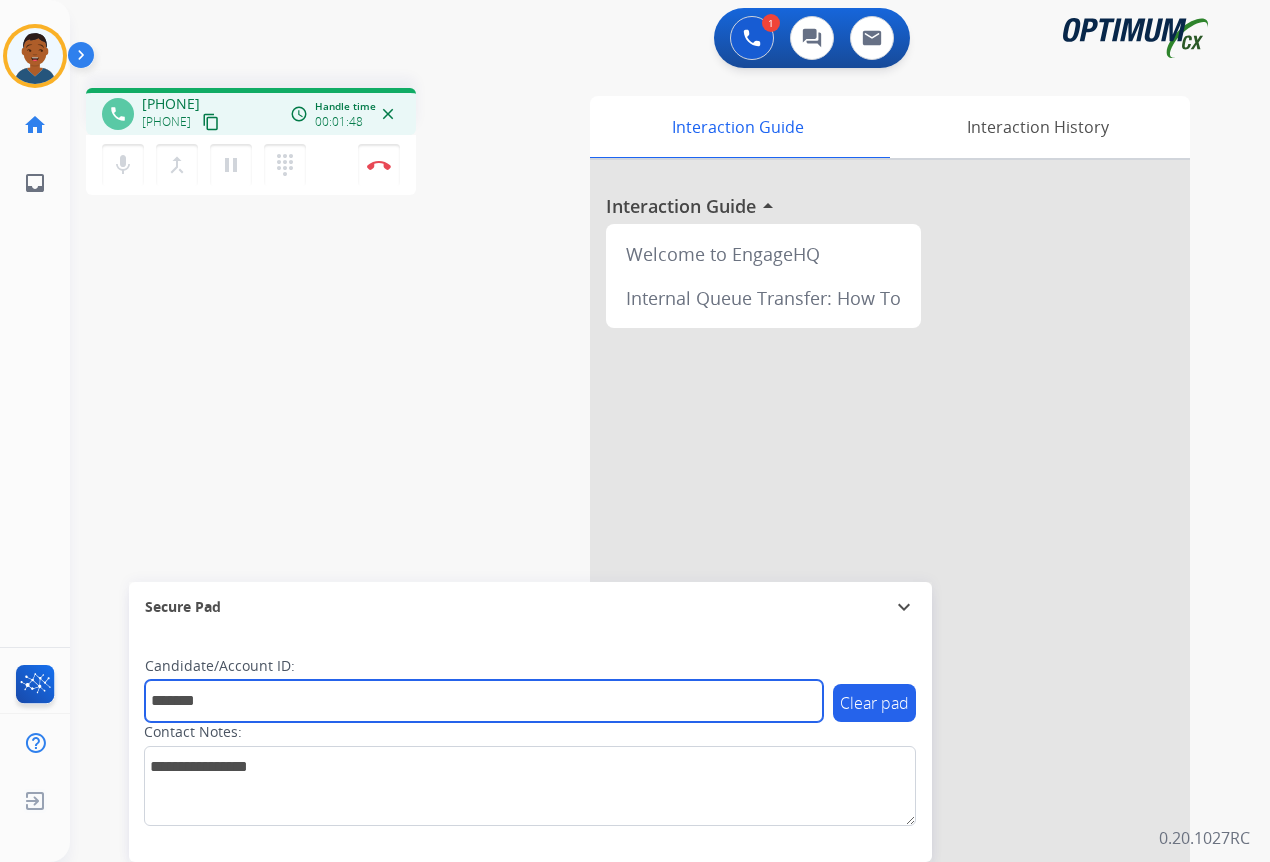 type on "*******" 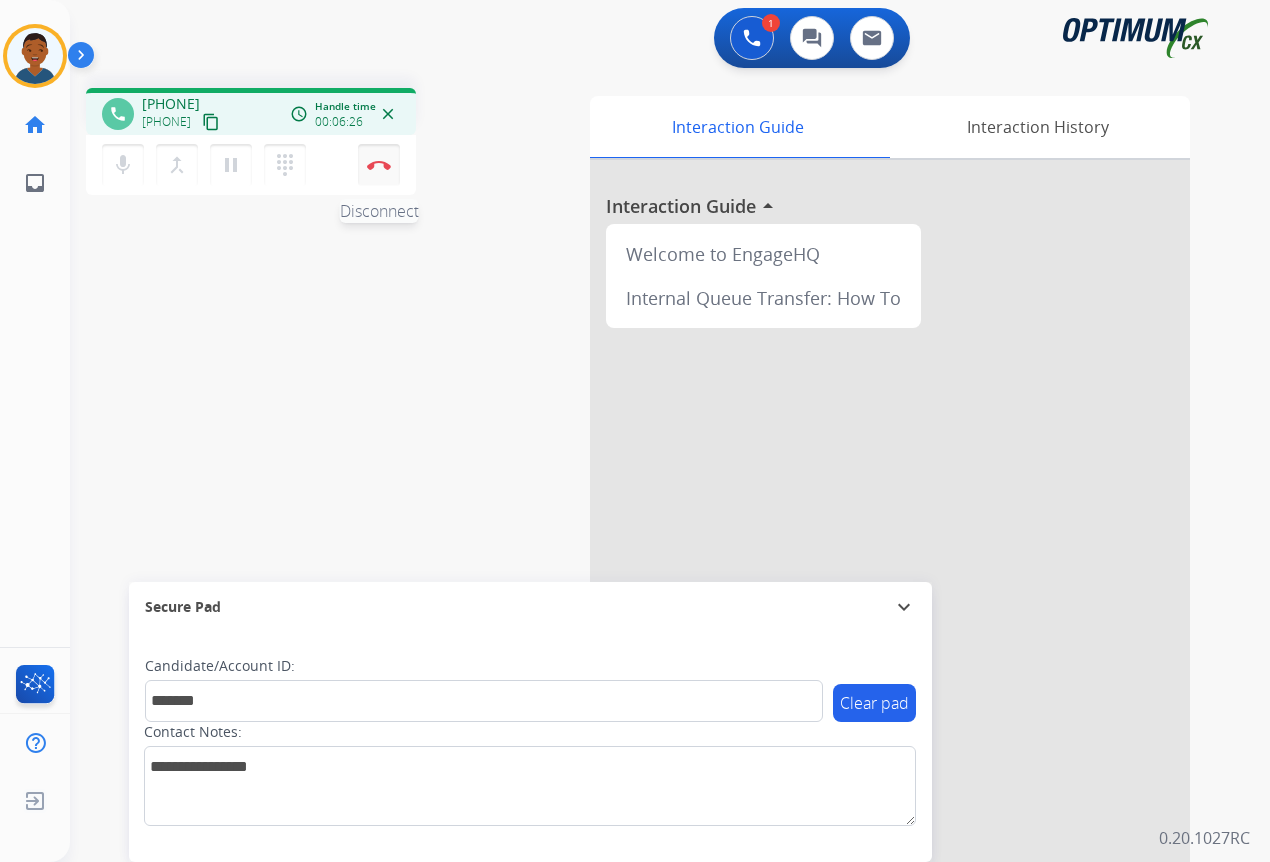 click on "Disconnect" at bounding box center (379, 165) 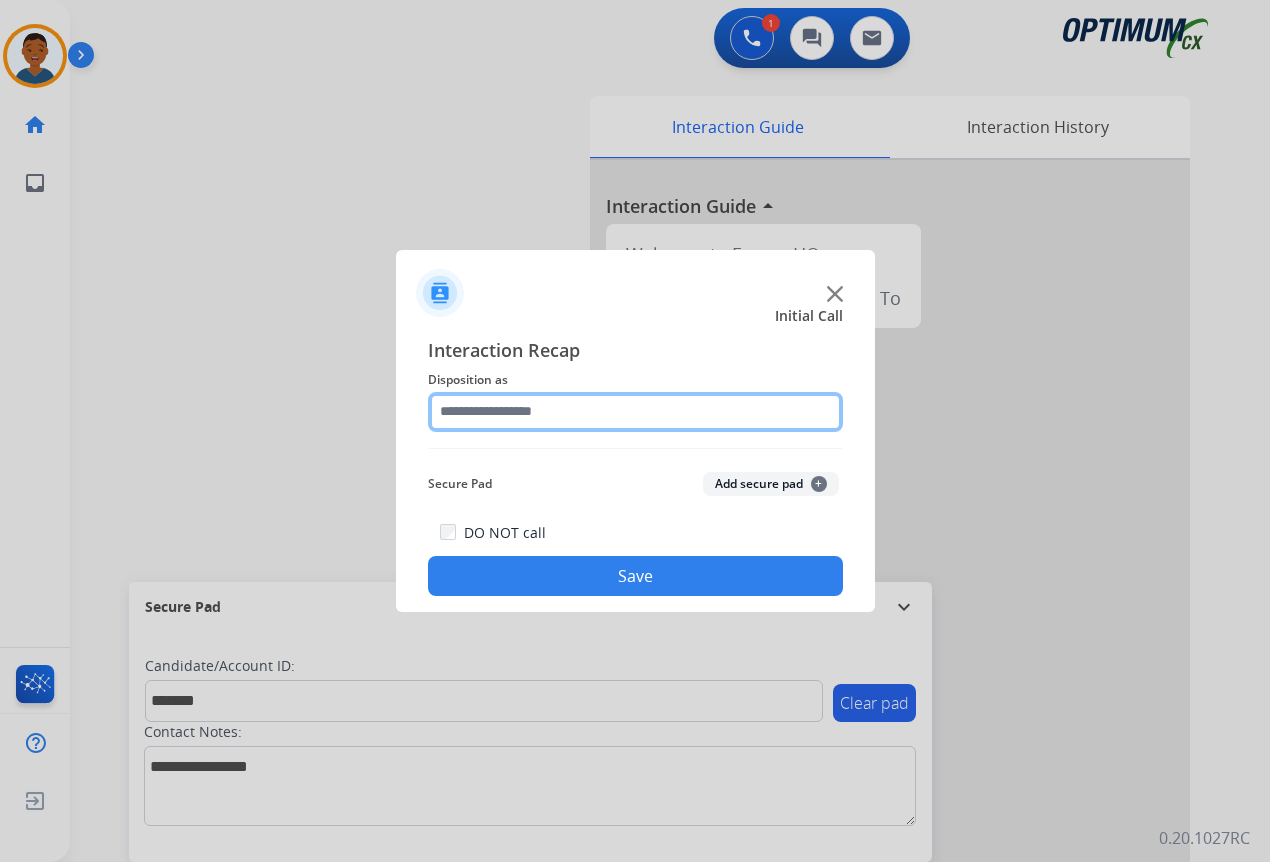 click 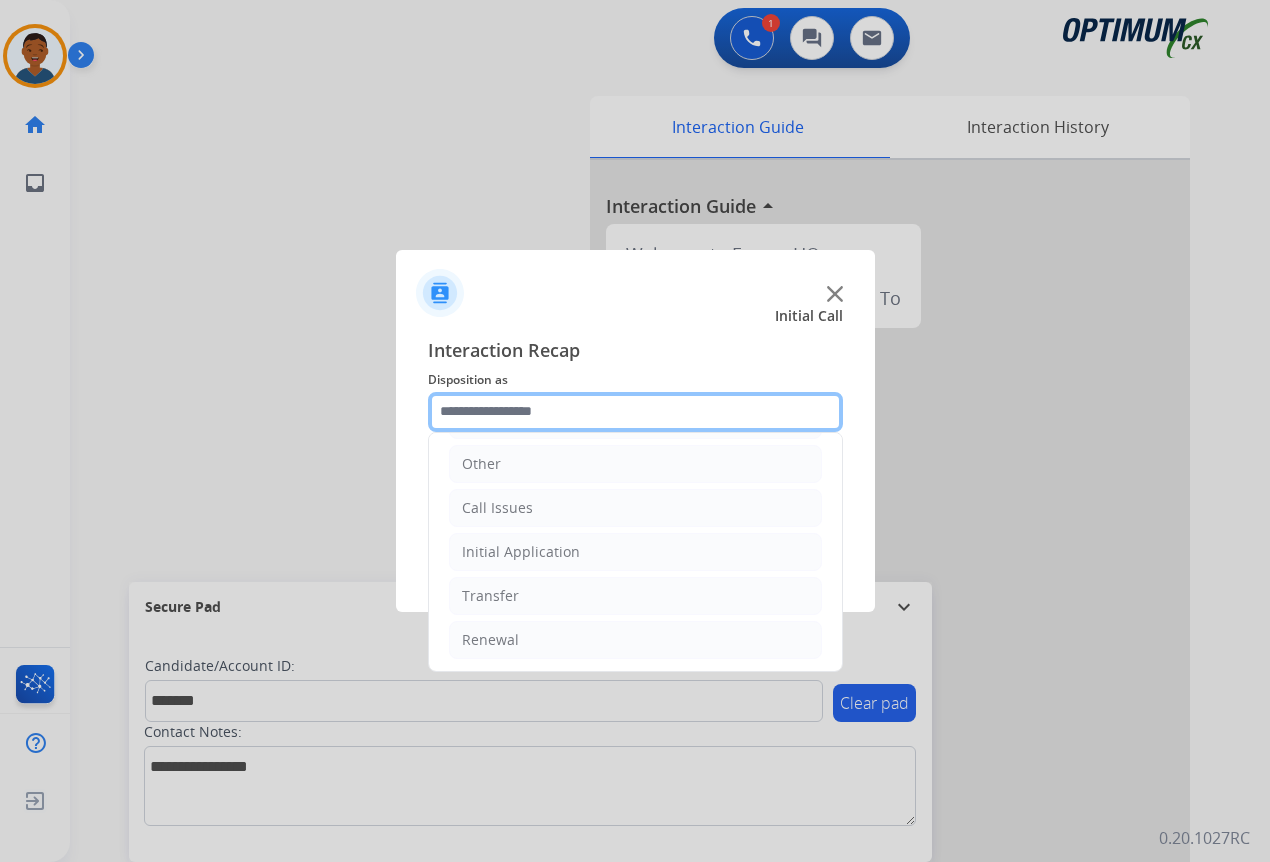 scroll, scrollTop: 136, scrollLeft: 0, axis: vertical 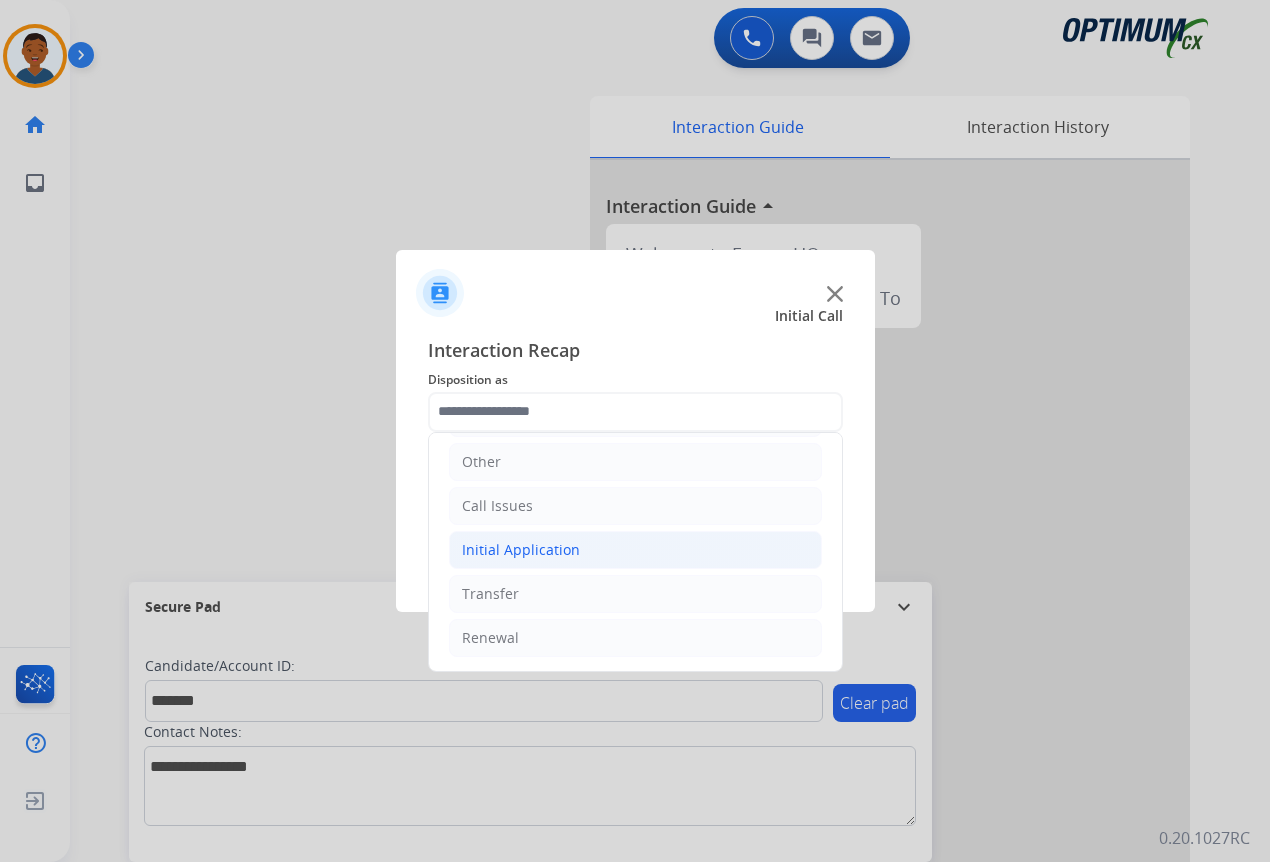 click on "Initial Application" 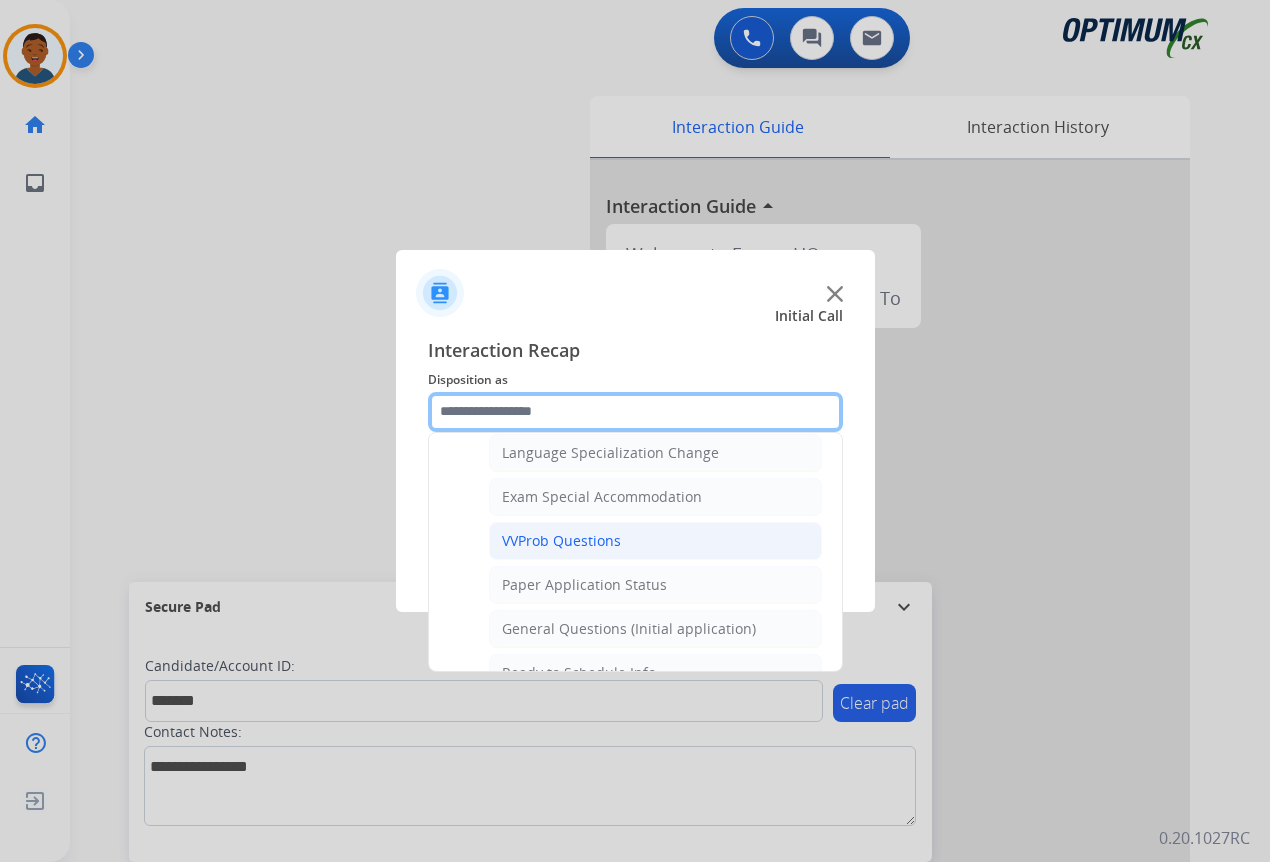 scroll, scrollTop: 1036, scrollLeft: 0, axis: vertical 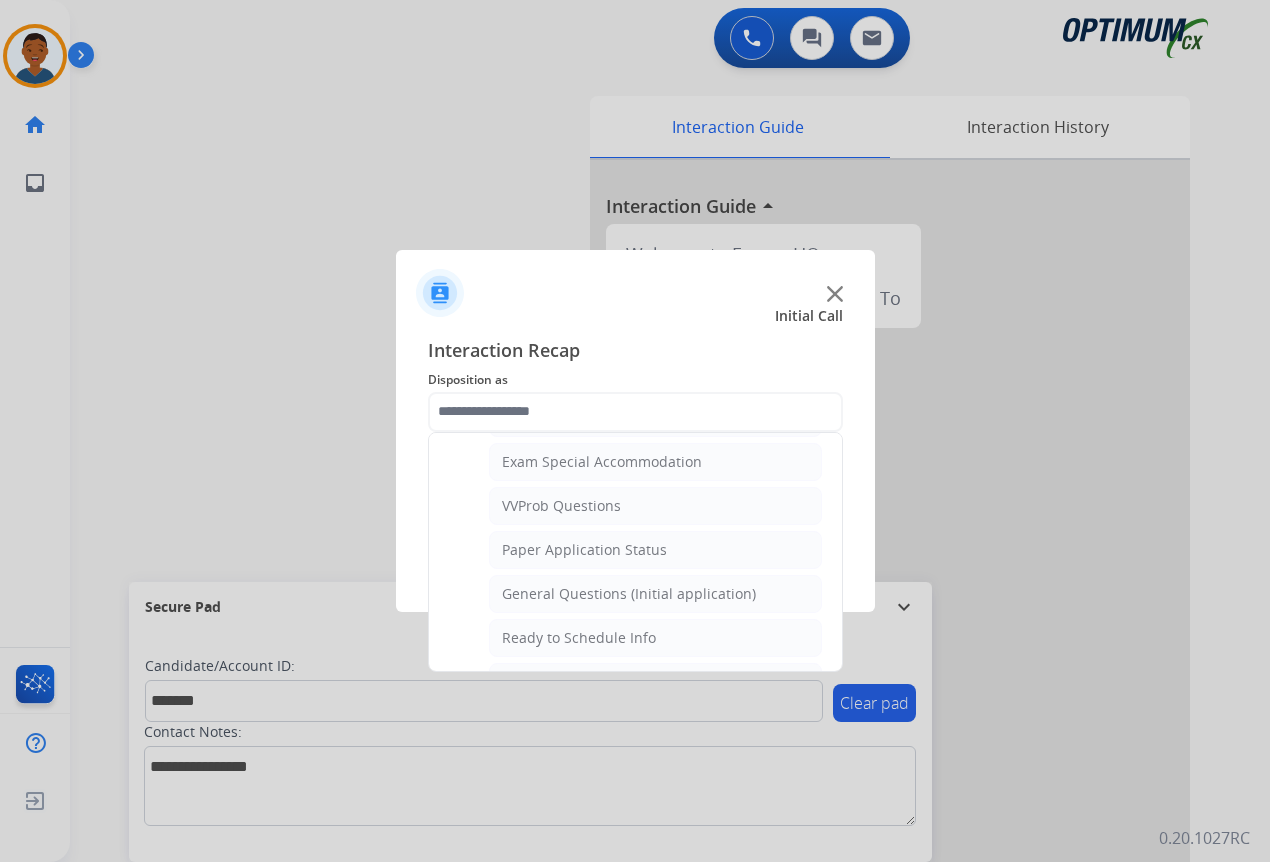 click on "General Questions (Initial application)" 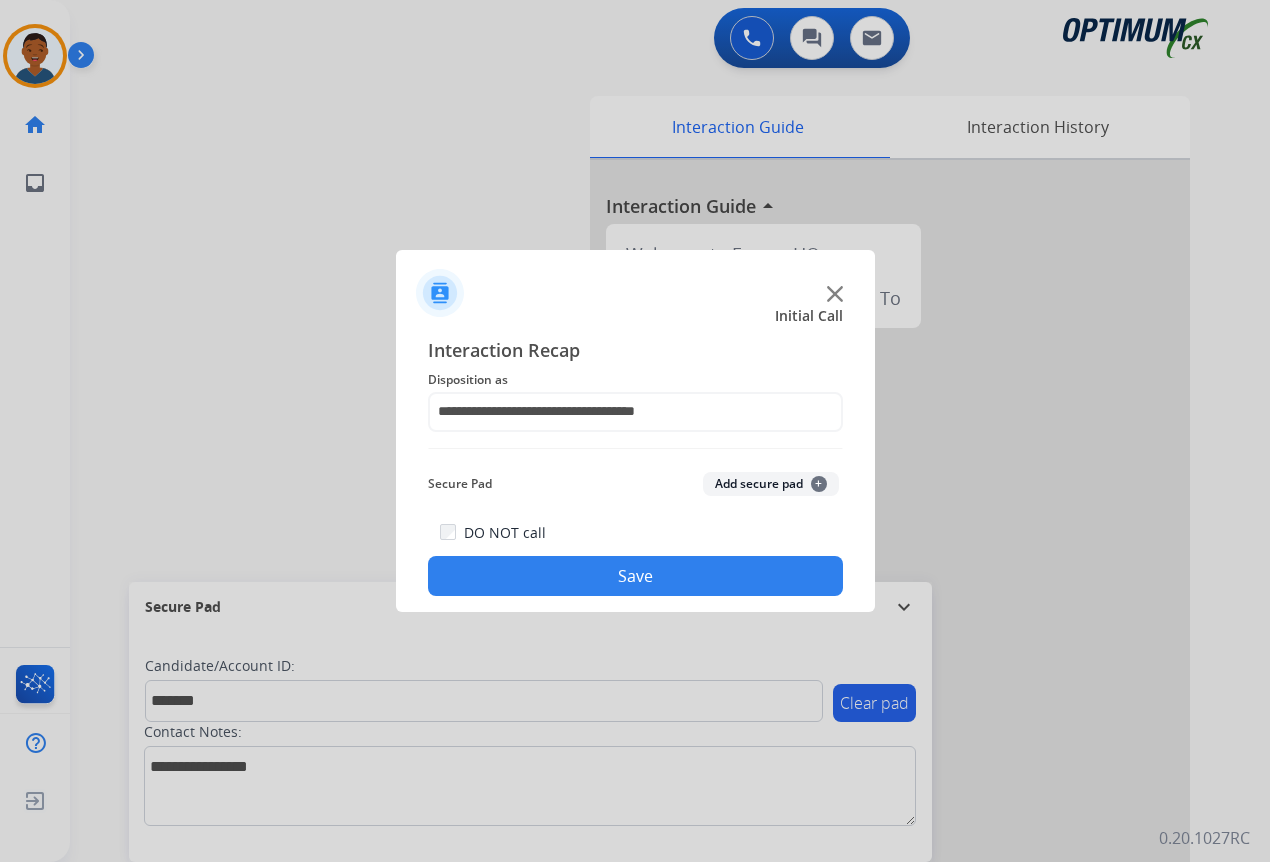 click on "Add secure pad  +" 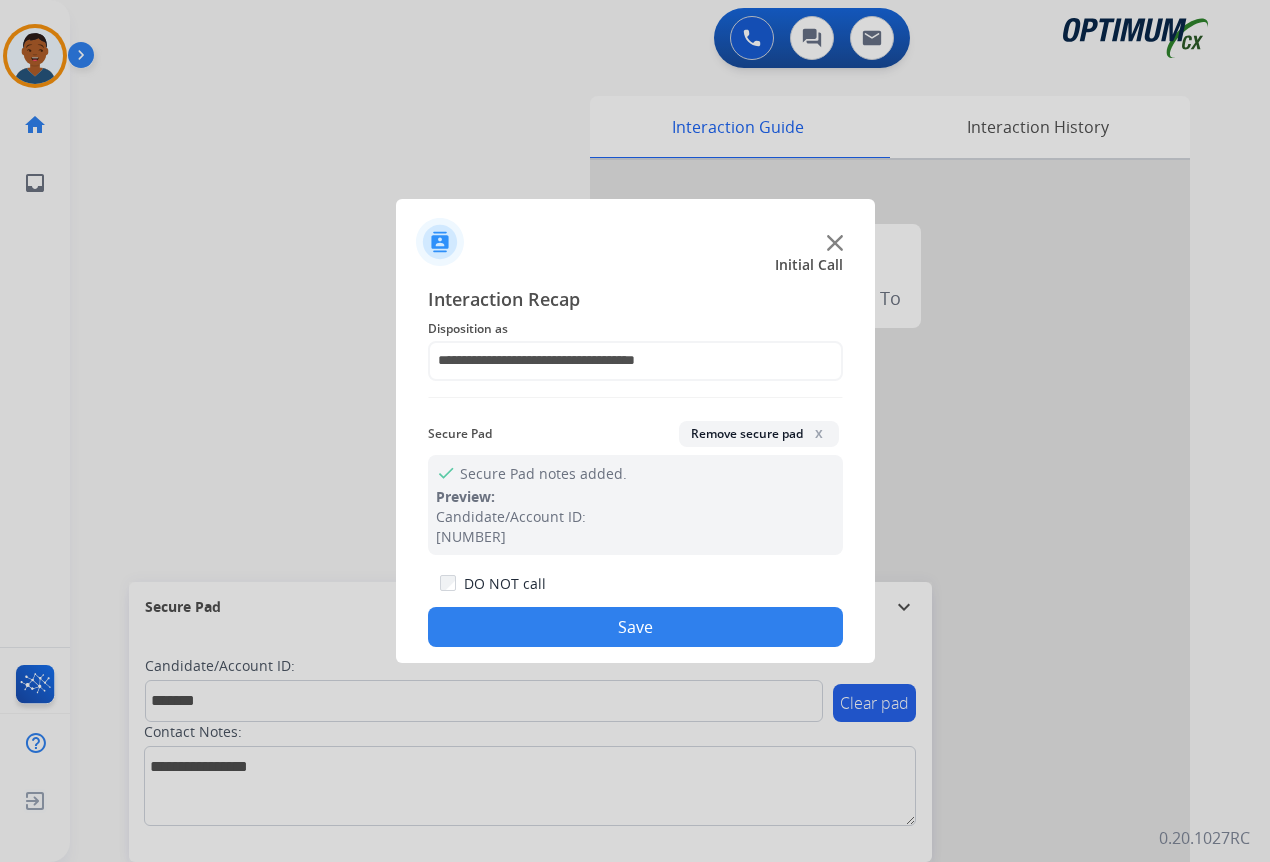 drag, startPoint x: 639, startPoint y: 629, endPoint x: 1122, endPoint y: 643, distance: 483.20285 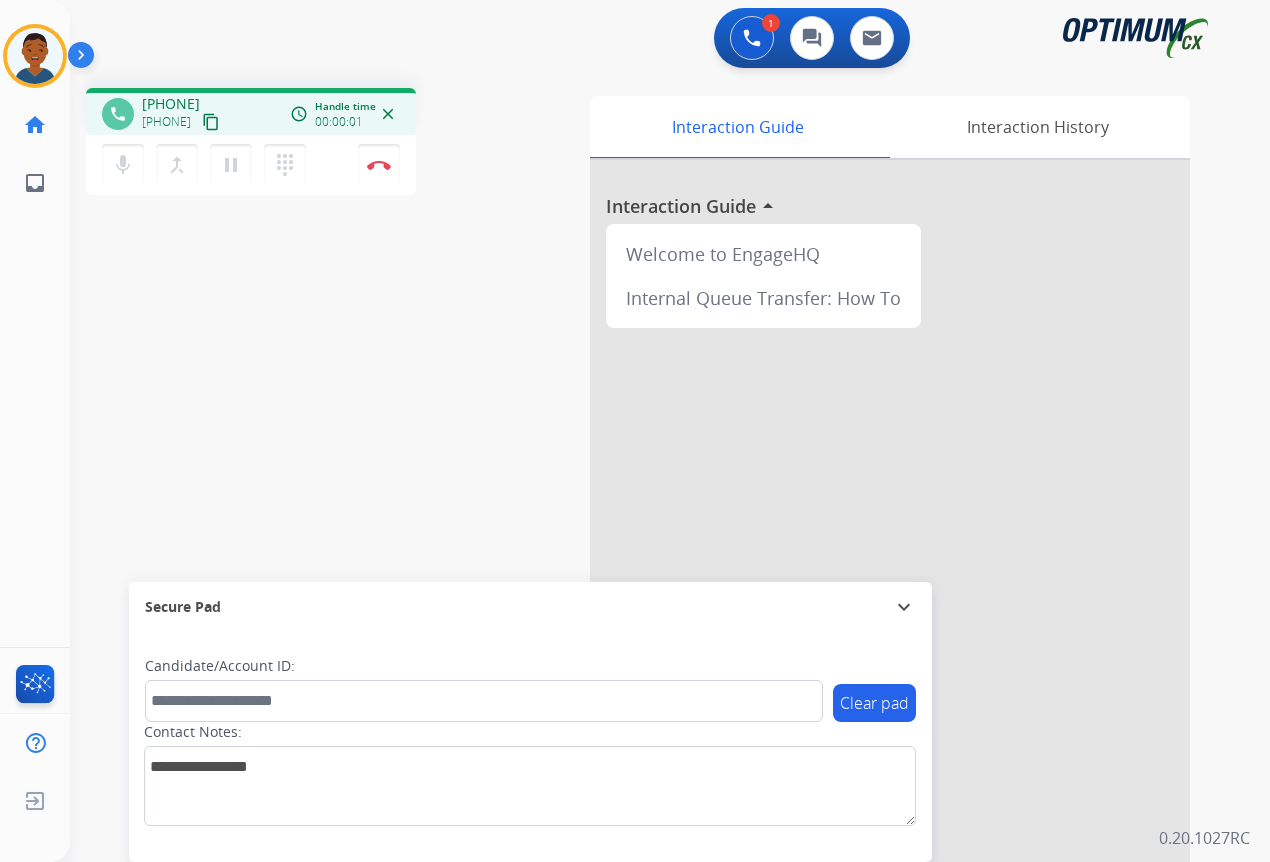 click on "content_copy" at bounding box center (211, 122) 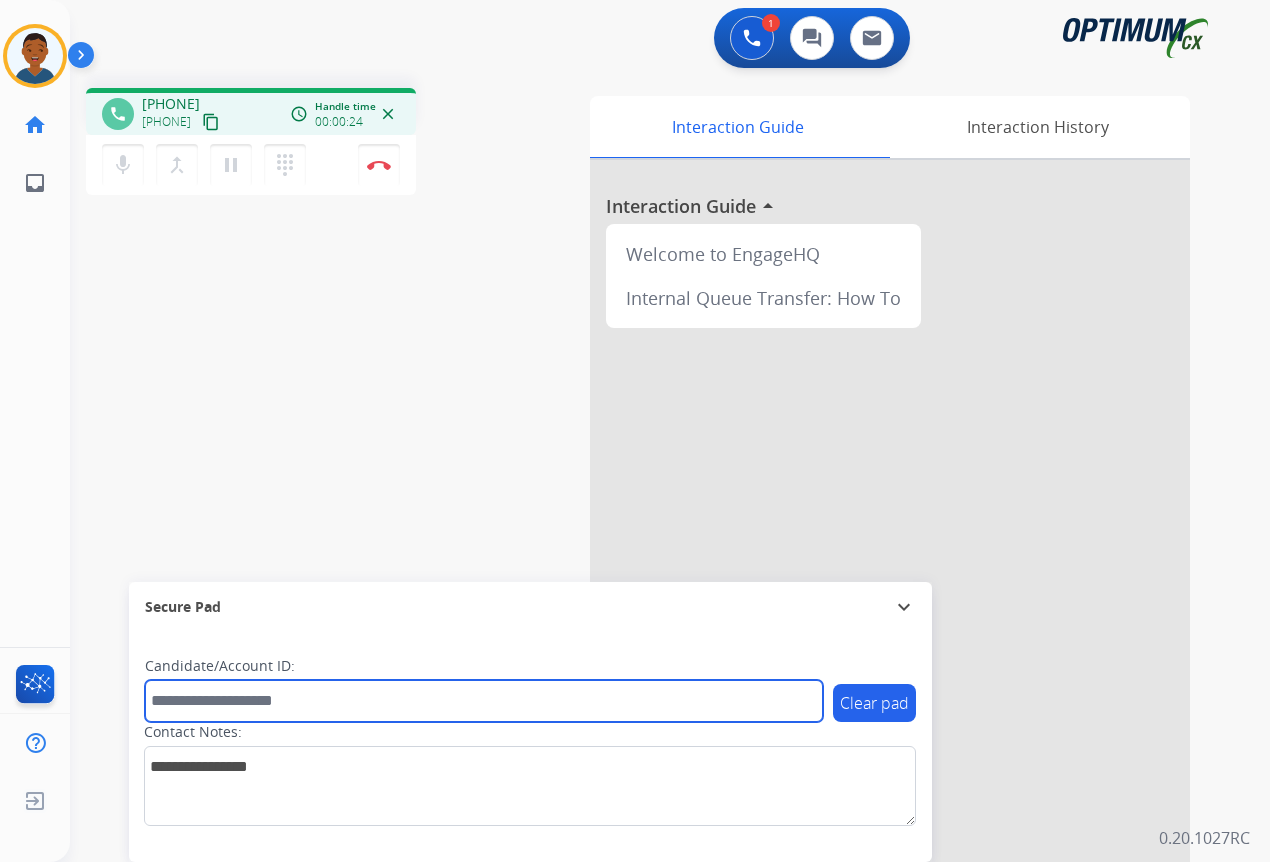 click at bounding box center (484, 701) 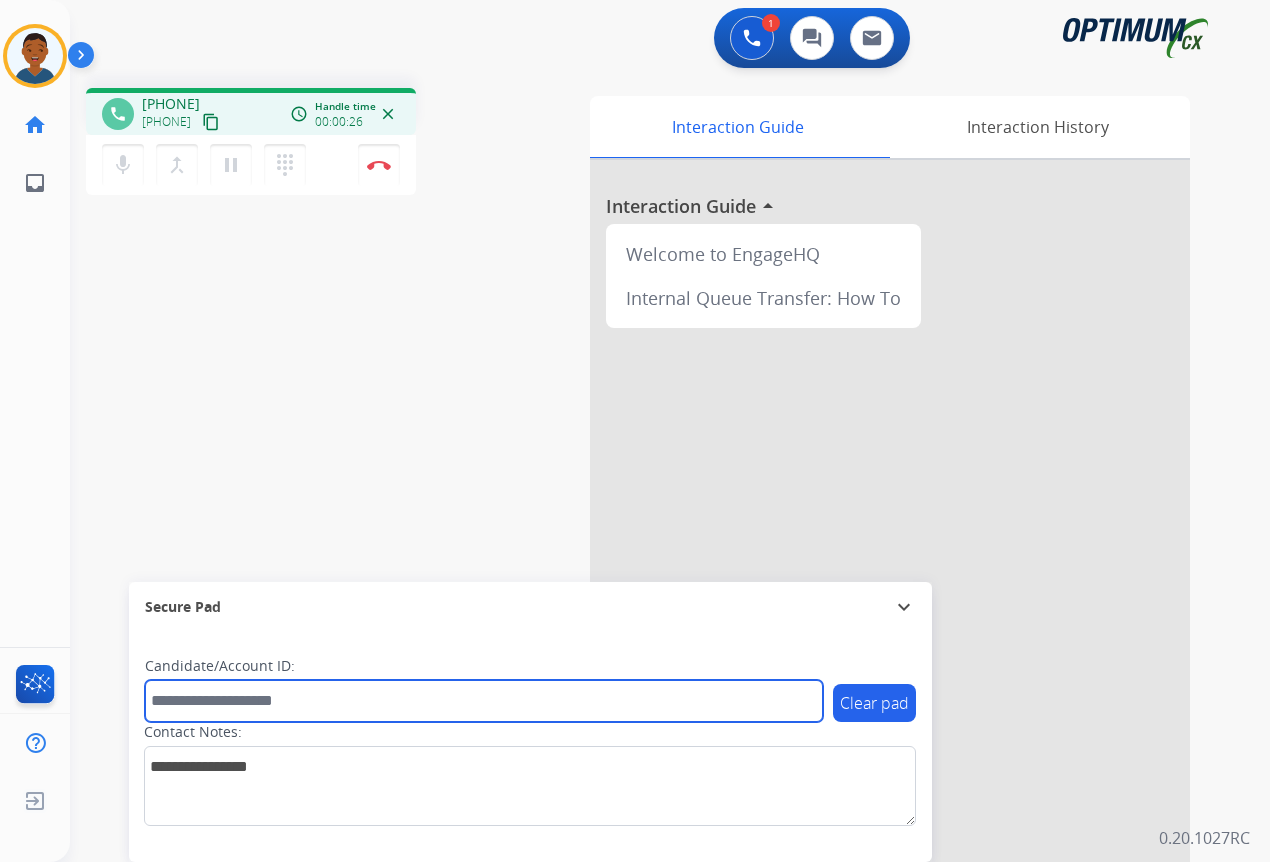 paste on "*******" 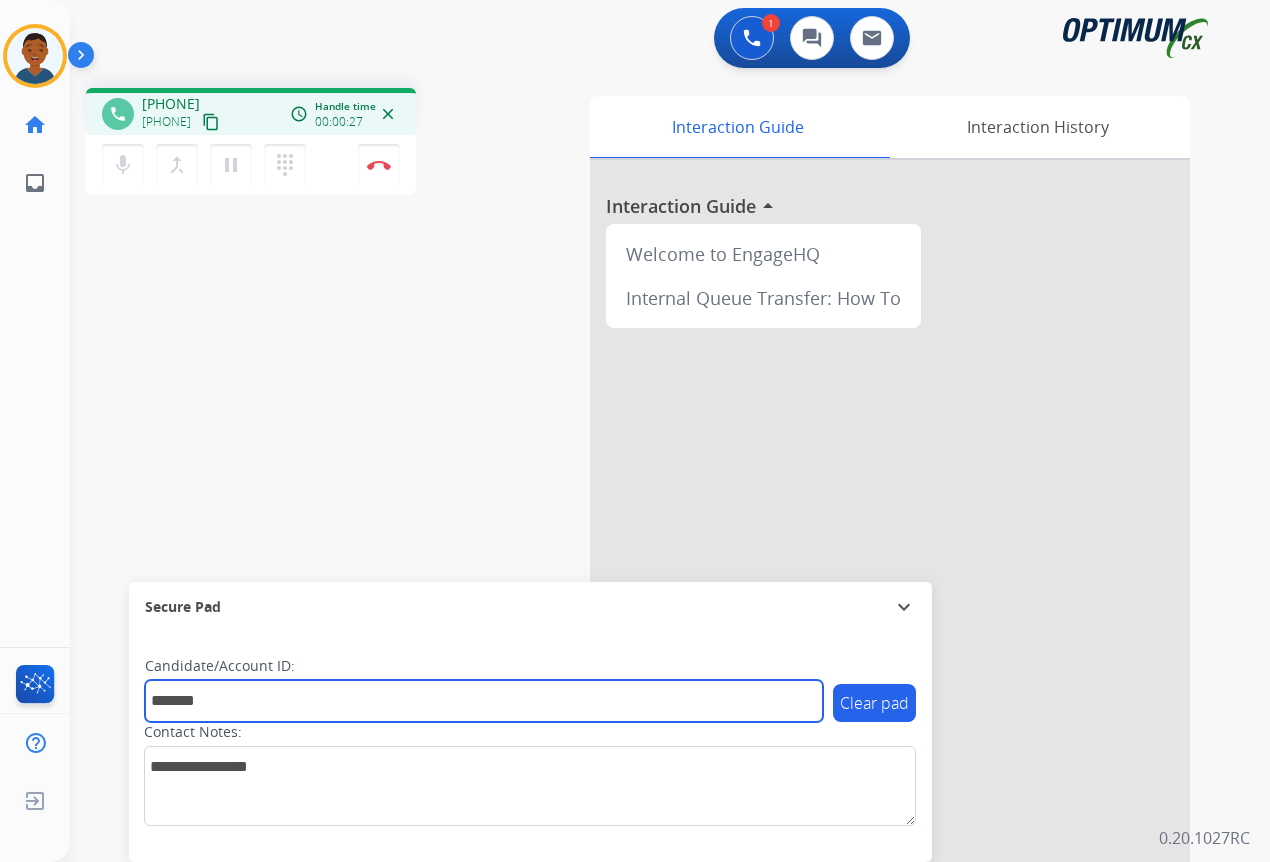 type on "*******" 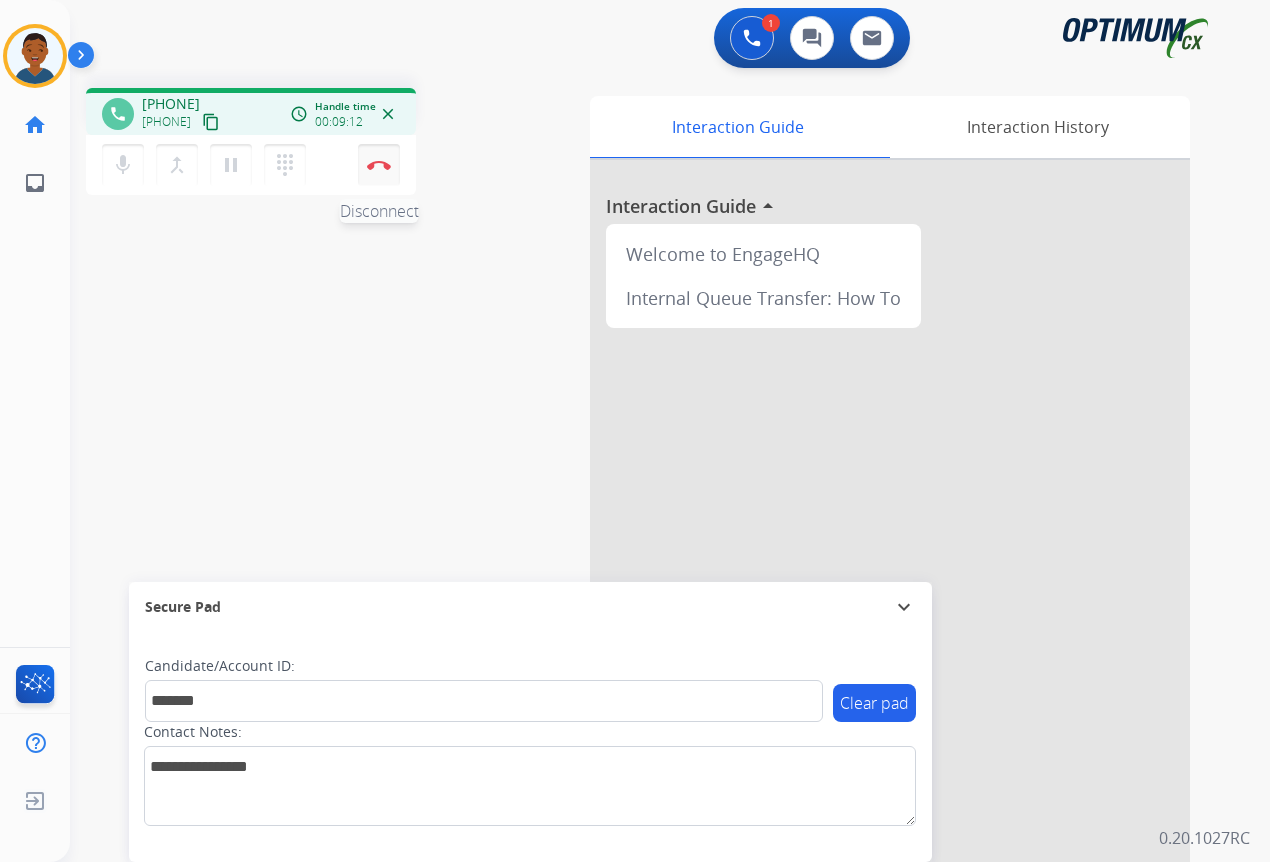 click on "Disconnect" at bounding box center (379, 165) 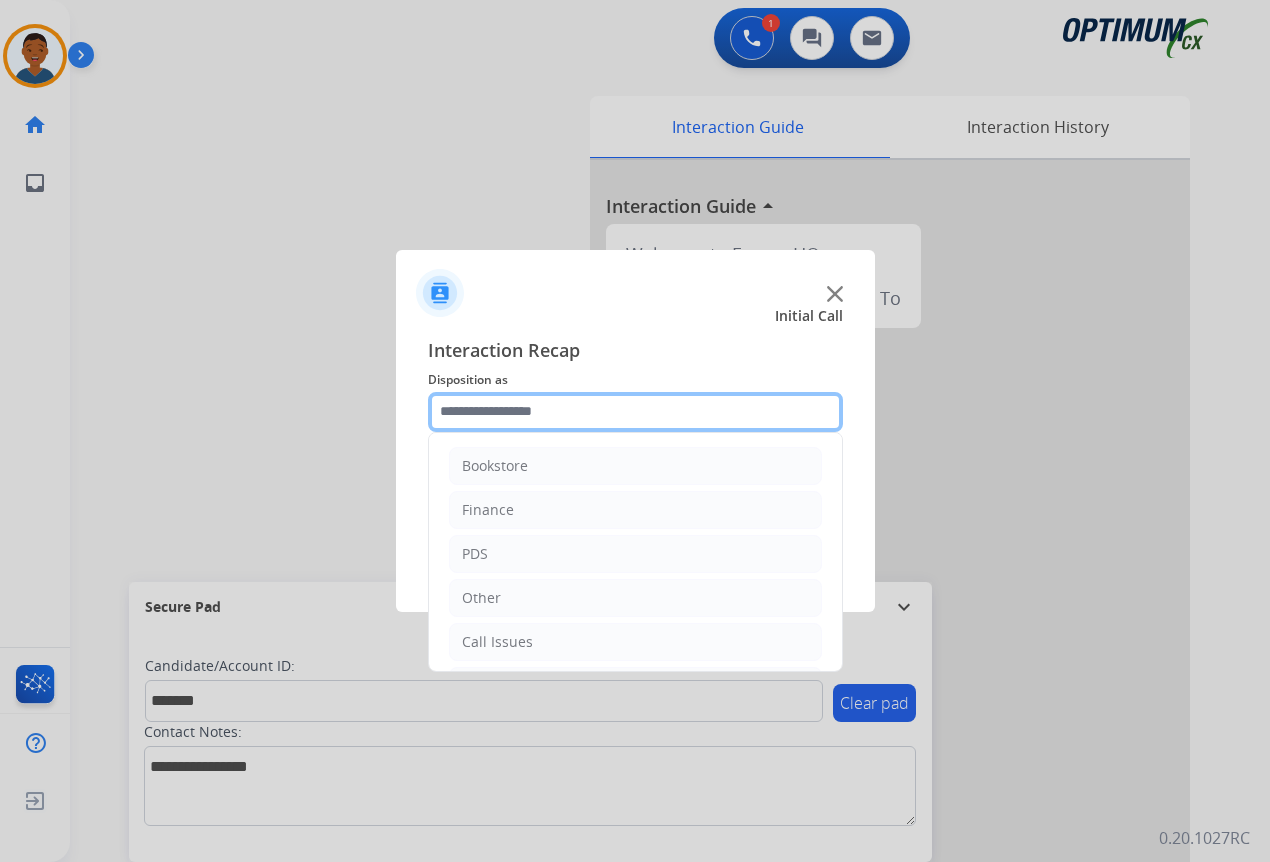 click 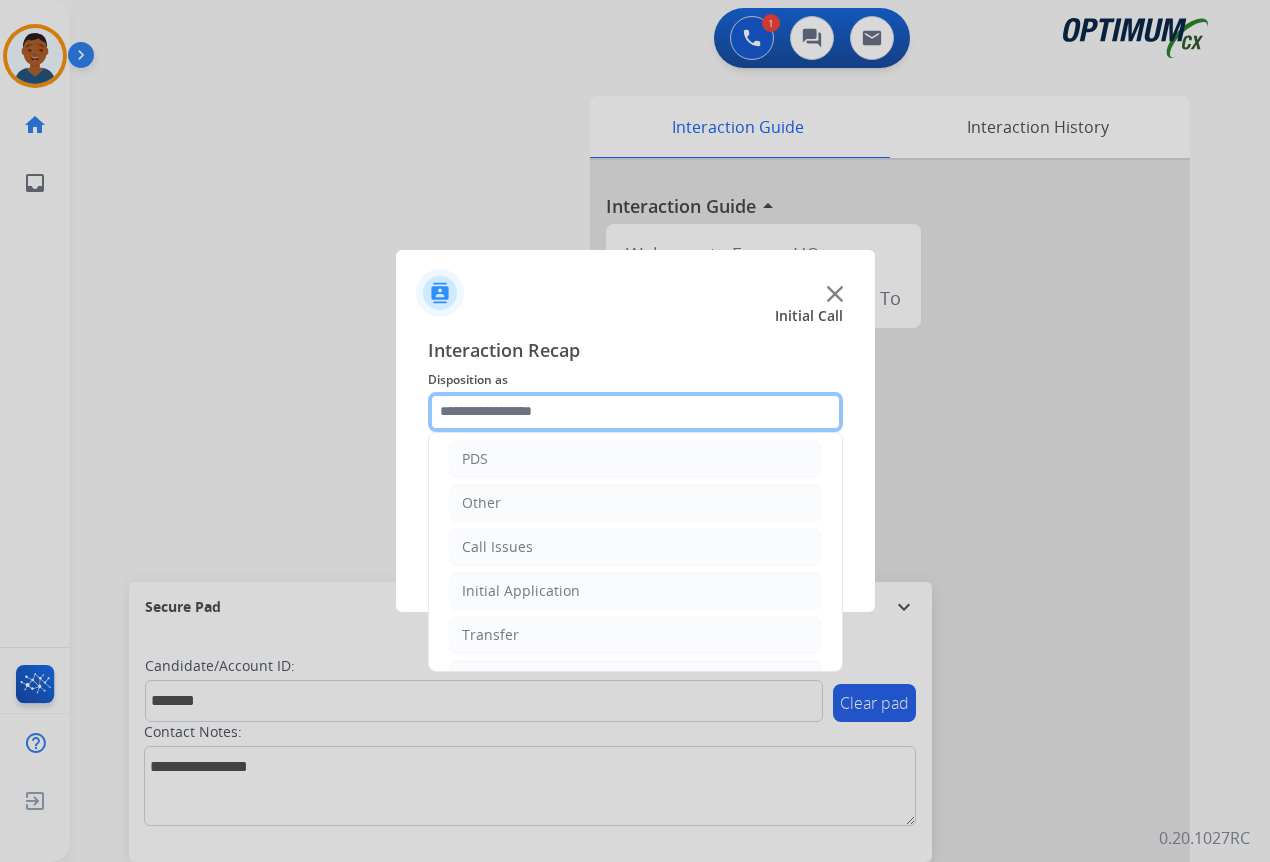 scroll, scrollTop: 136, scrollLeft: 0, axis: vertical 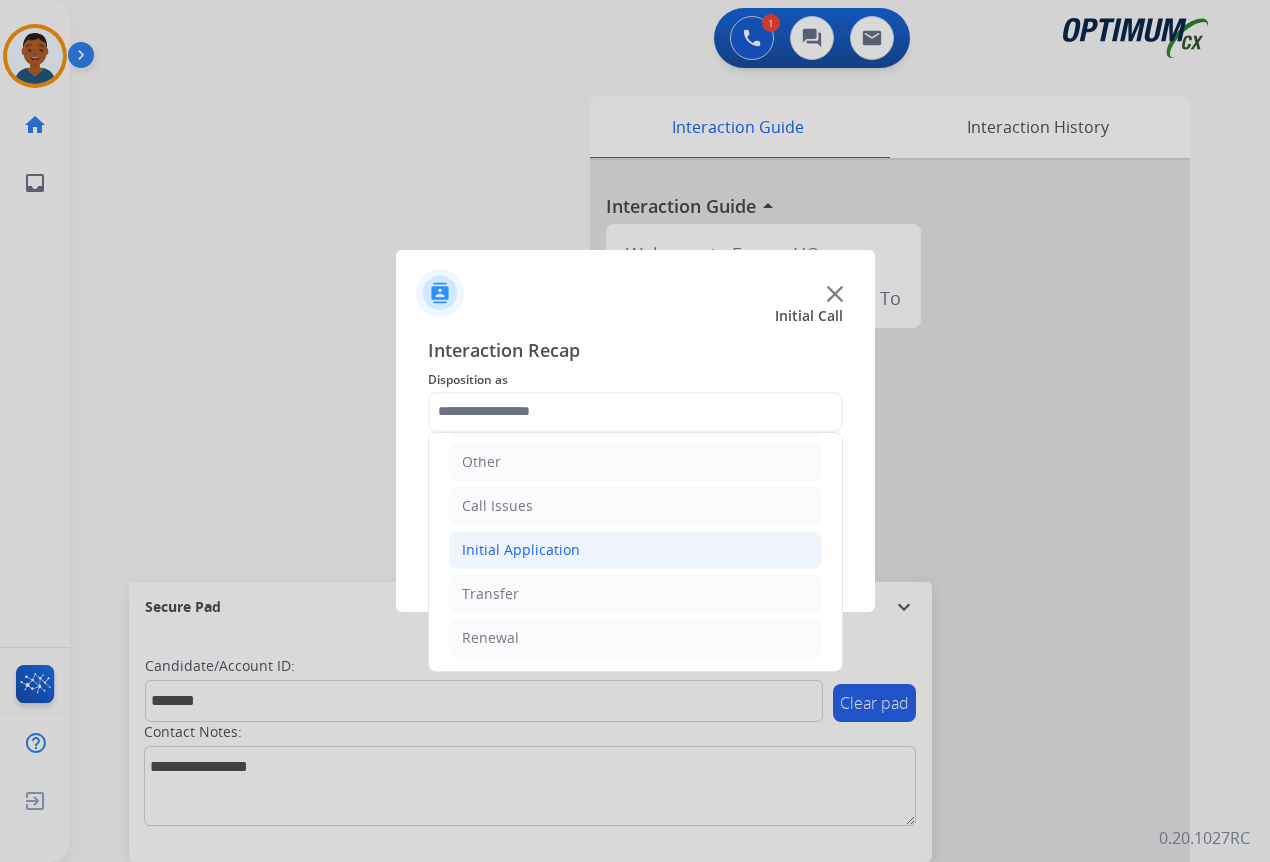click on "Initial Application" 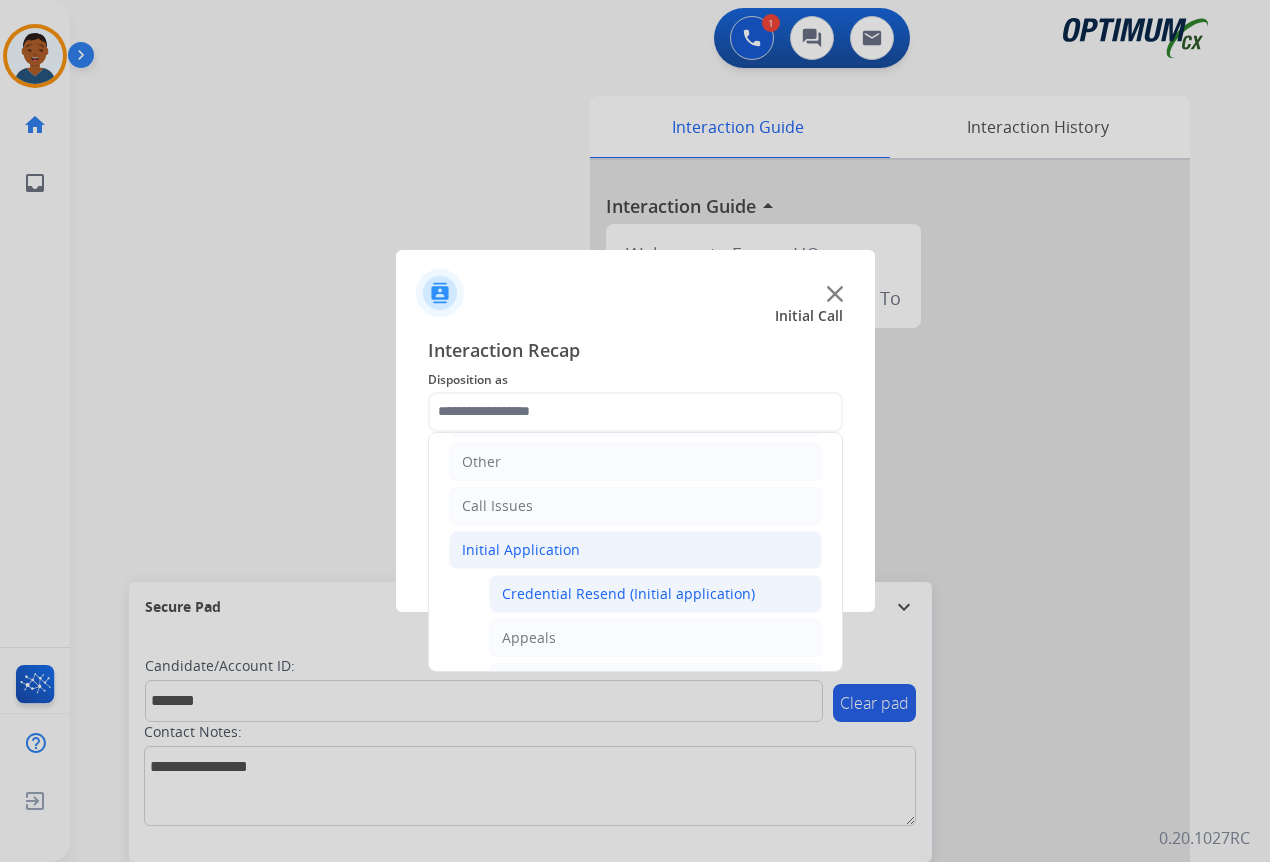 click on "Credential Resend (Initial application)" 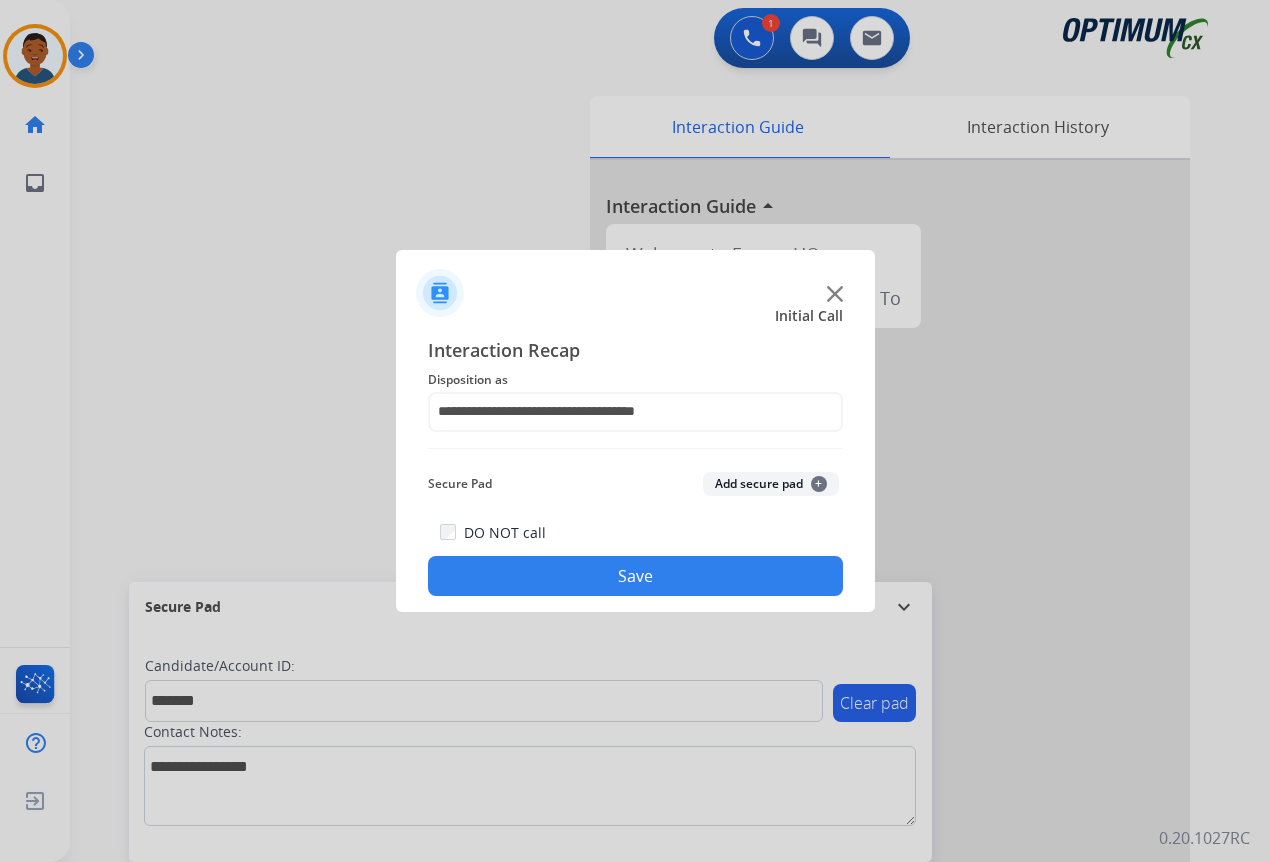 click on "Add secure pad  +" 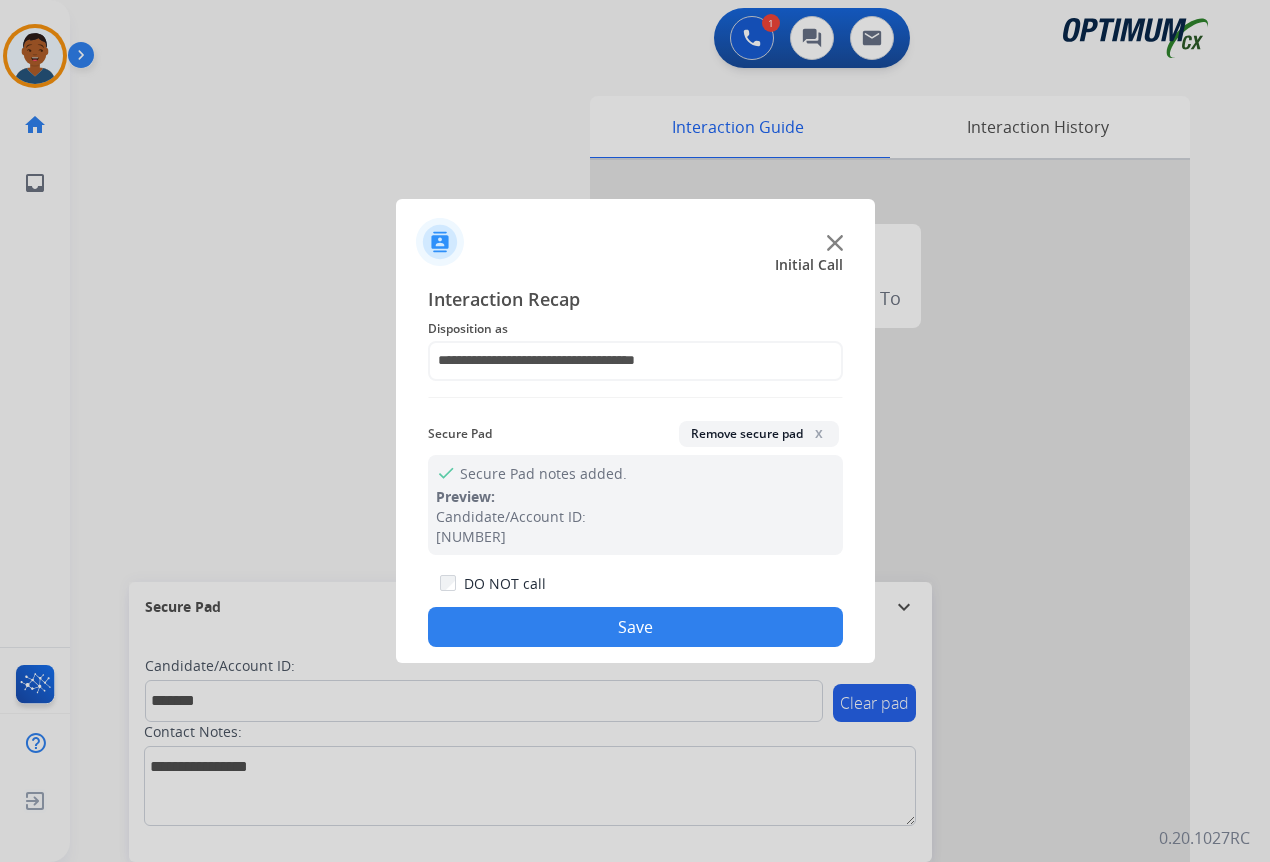 click on "Save" 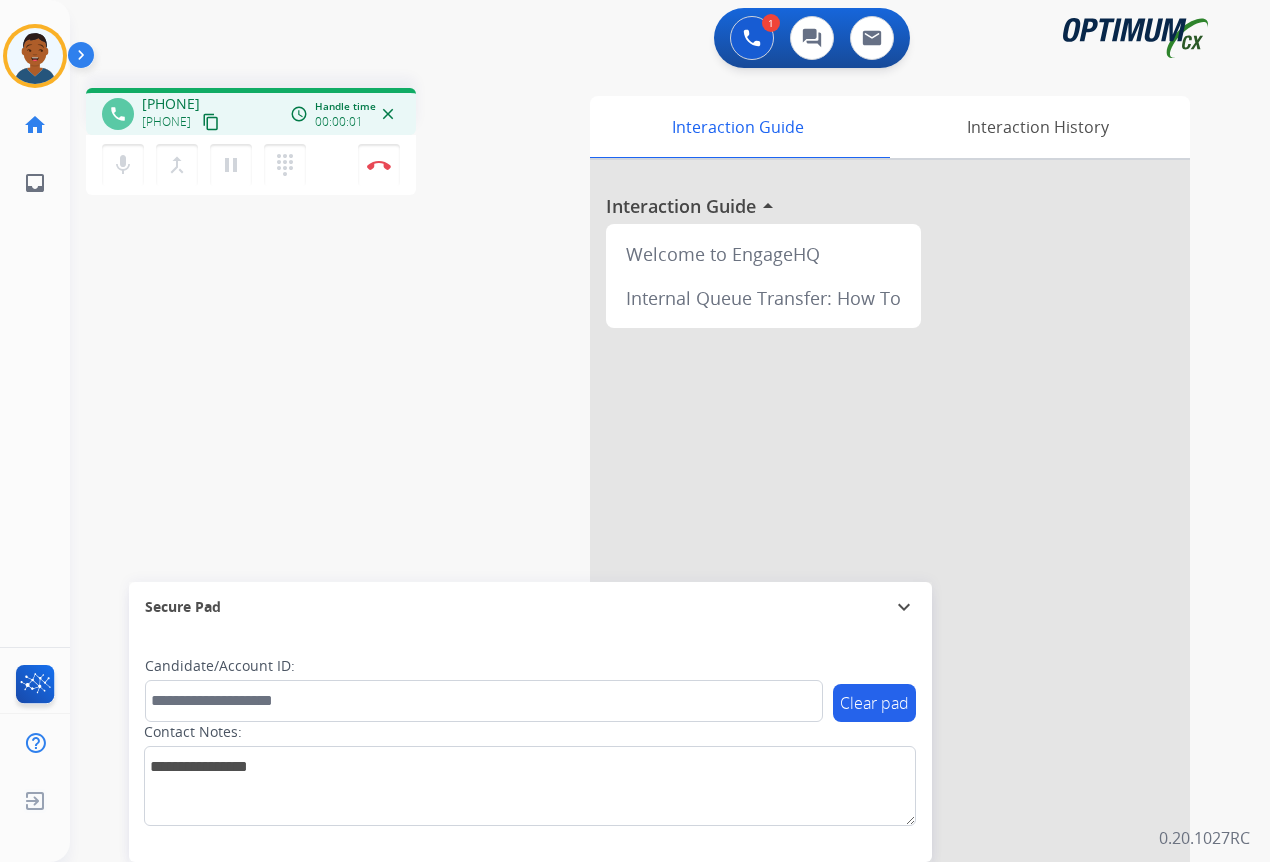 click on "content_copy" at bounding box center [211, 122] 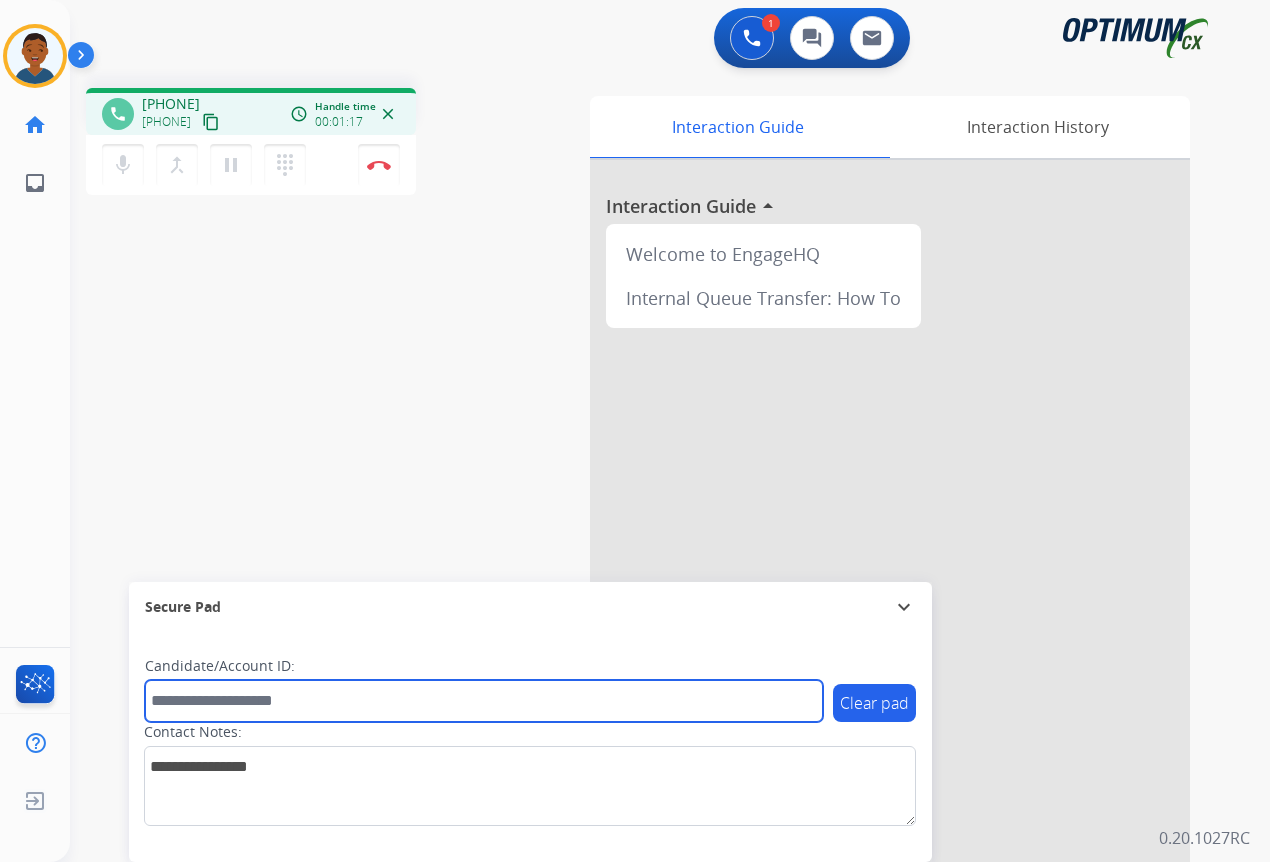 click at bounding box center [484, 701] 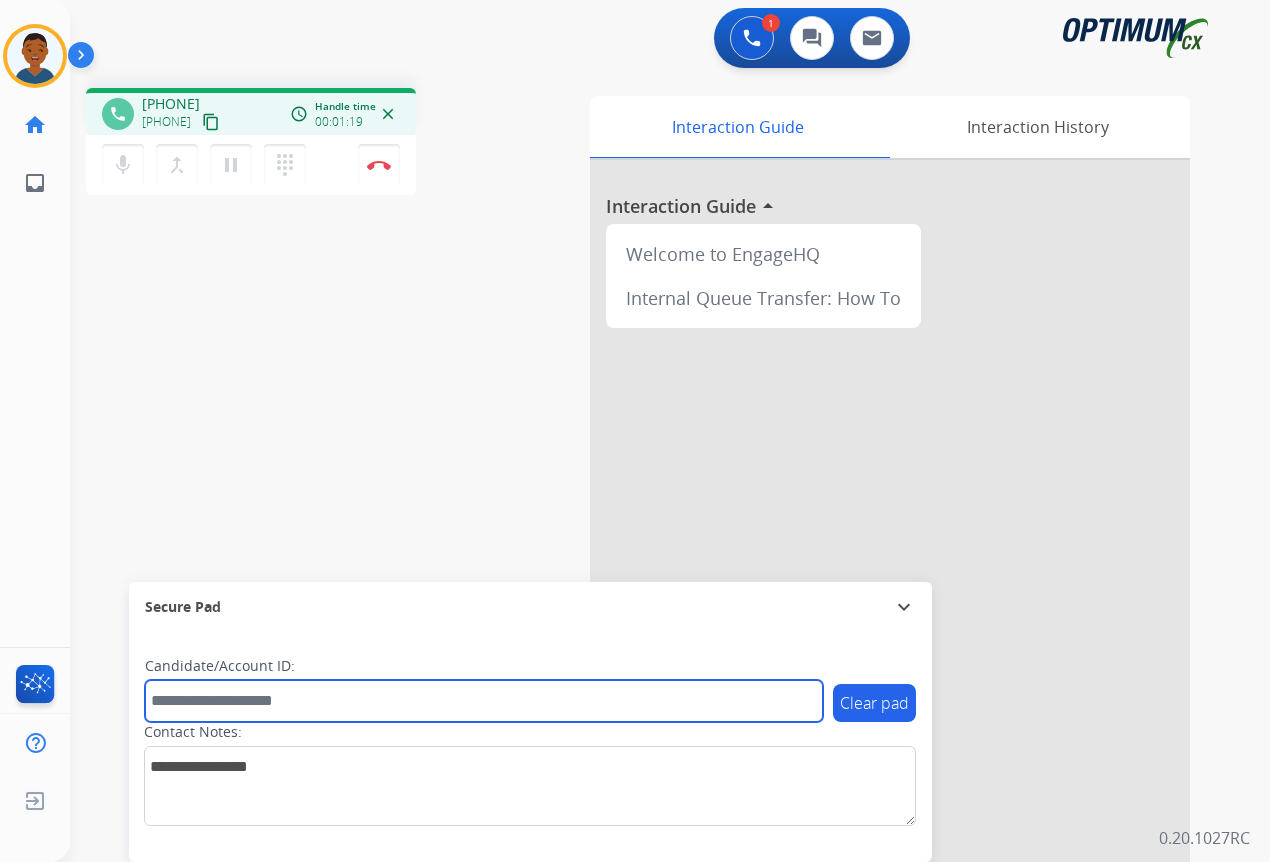paste on "*******" 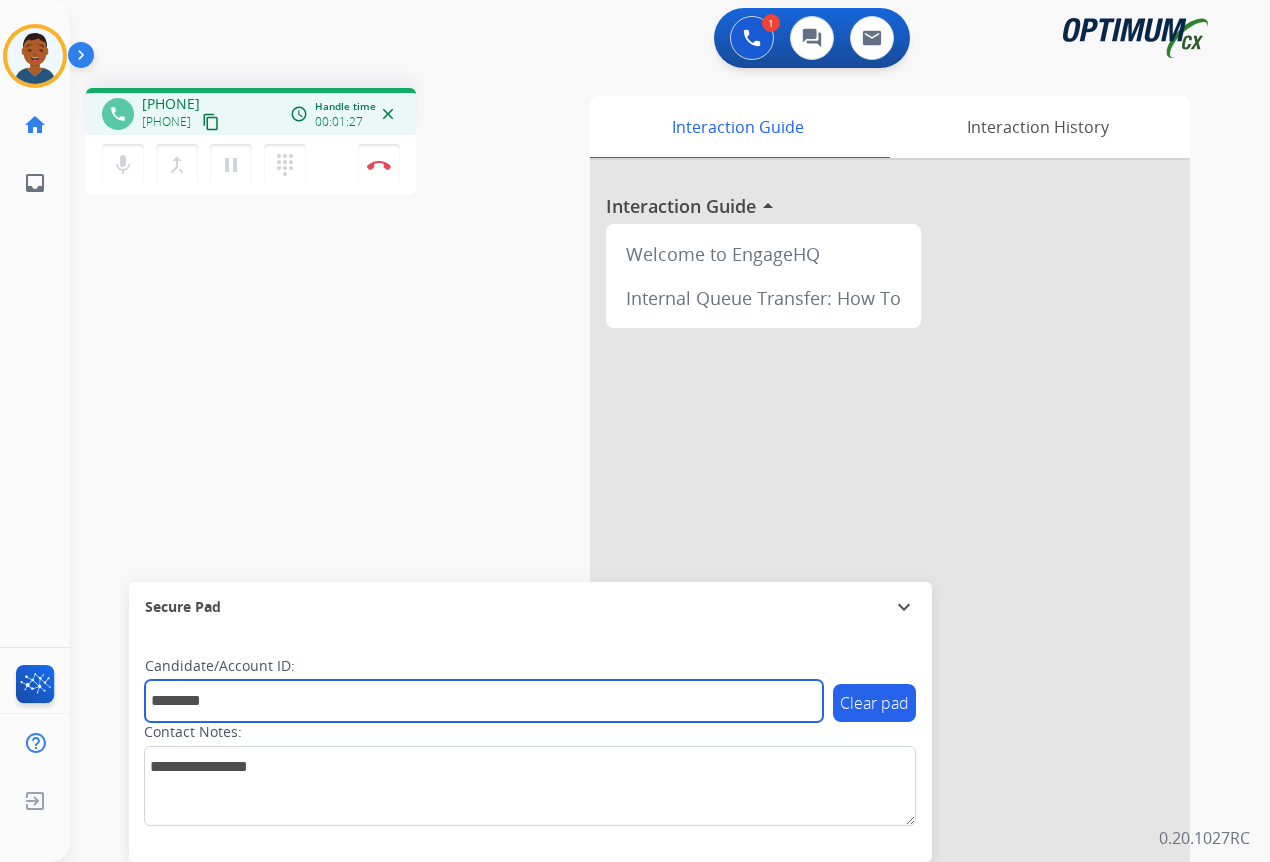 type on "*******" 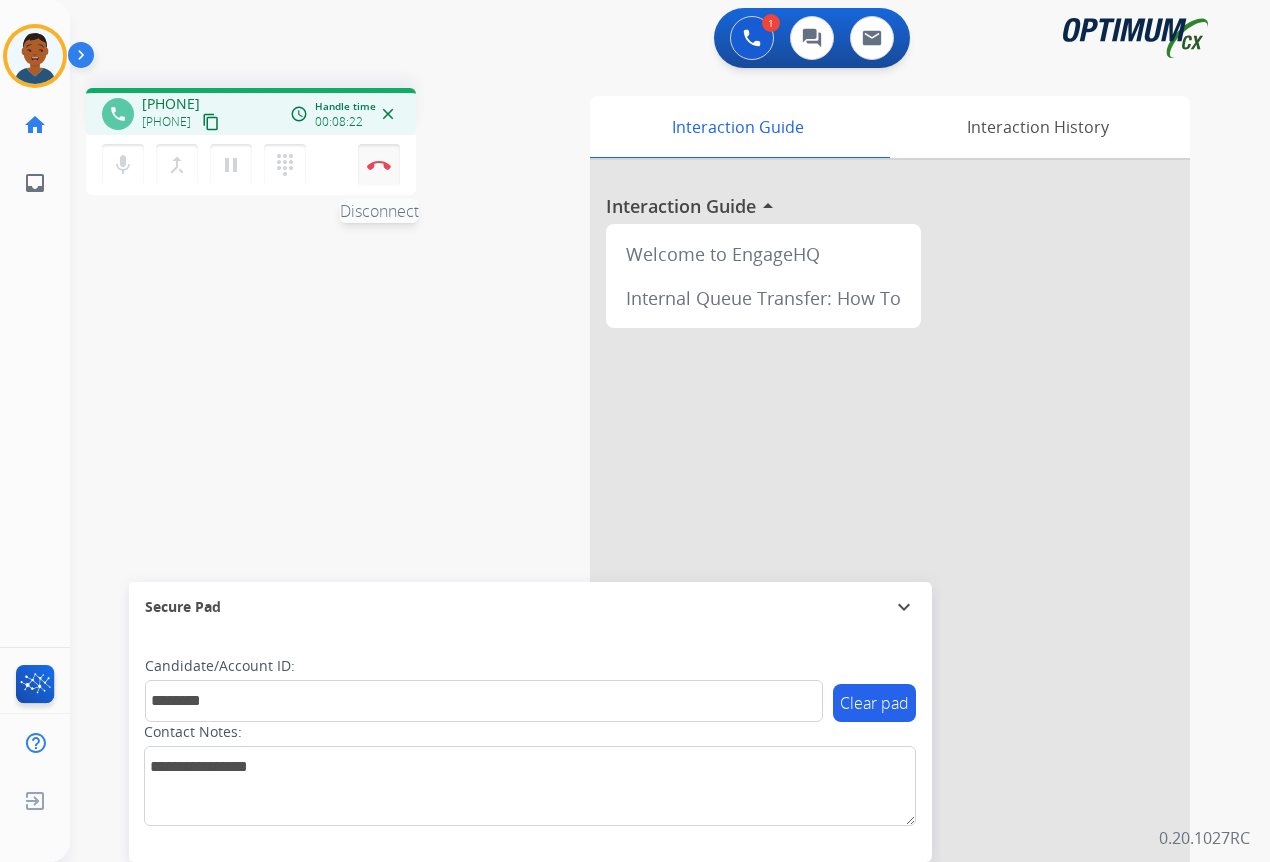 click at bounding box center [379, 165] 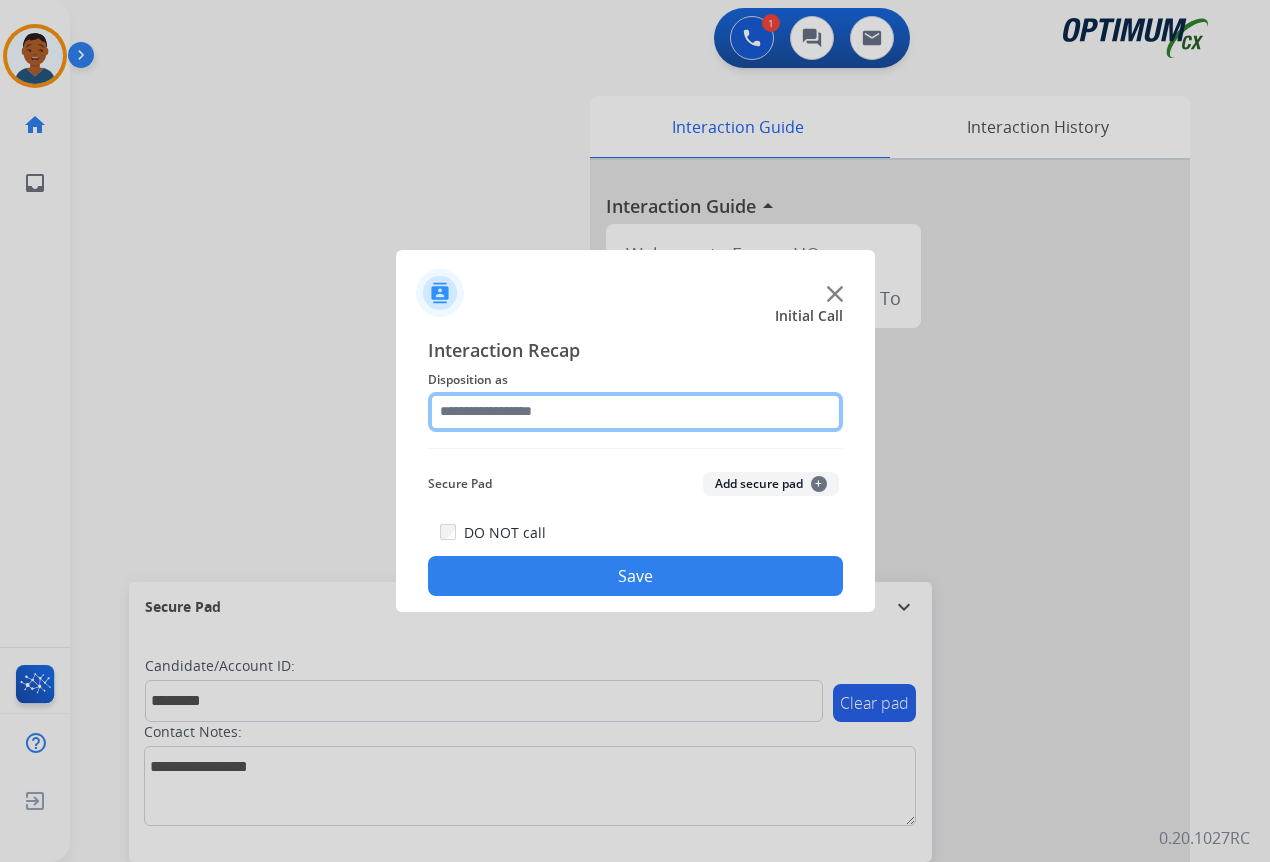 click 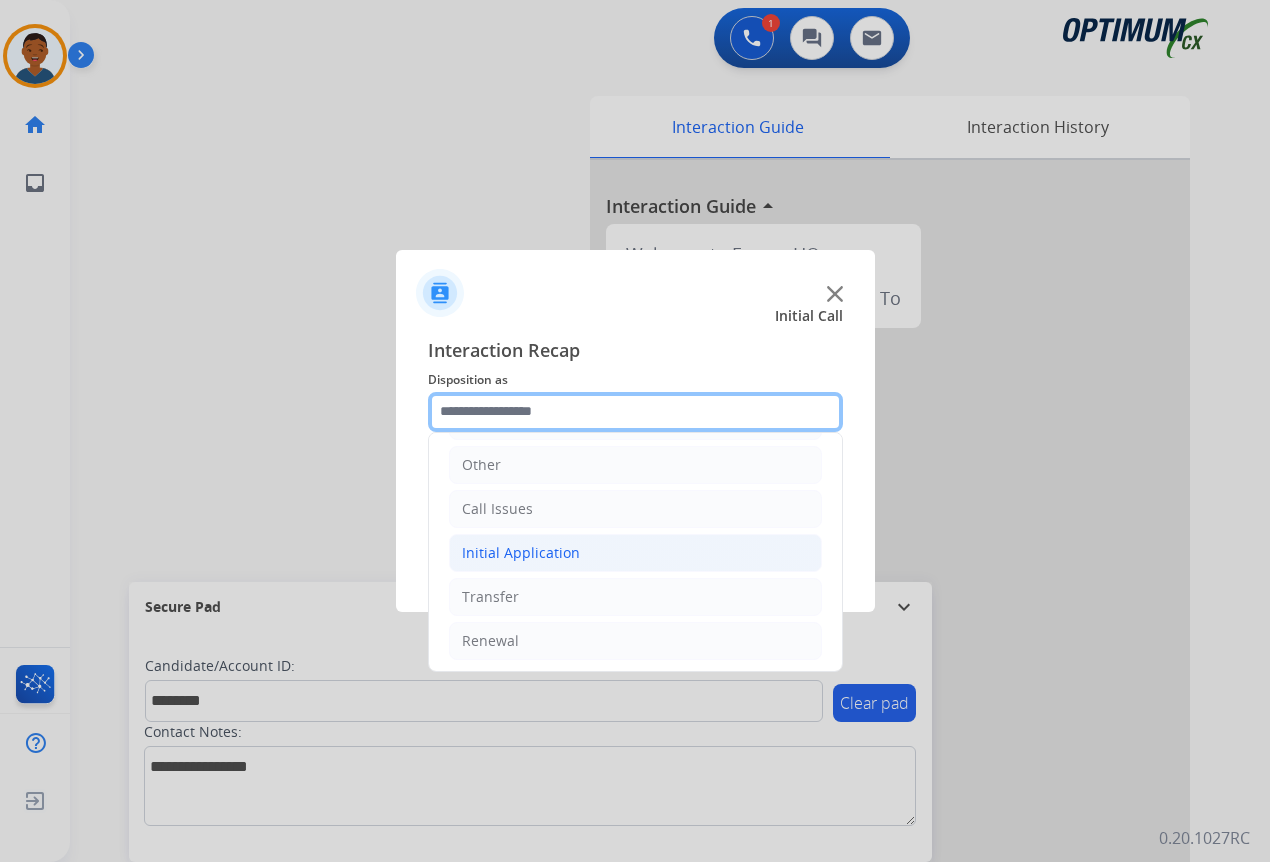 scroll, scrollTop: 136, scrollLeft: 0, axis: vertical 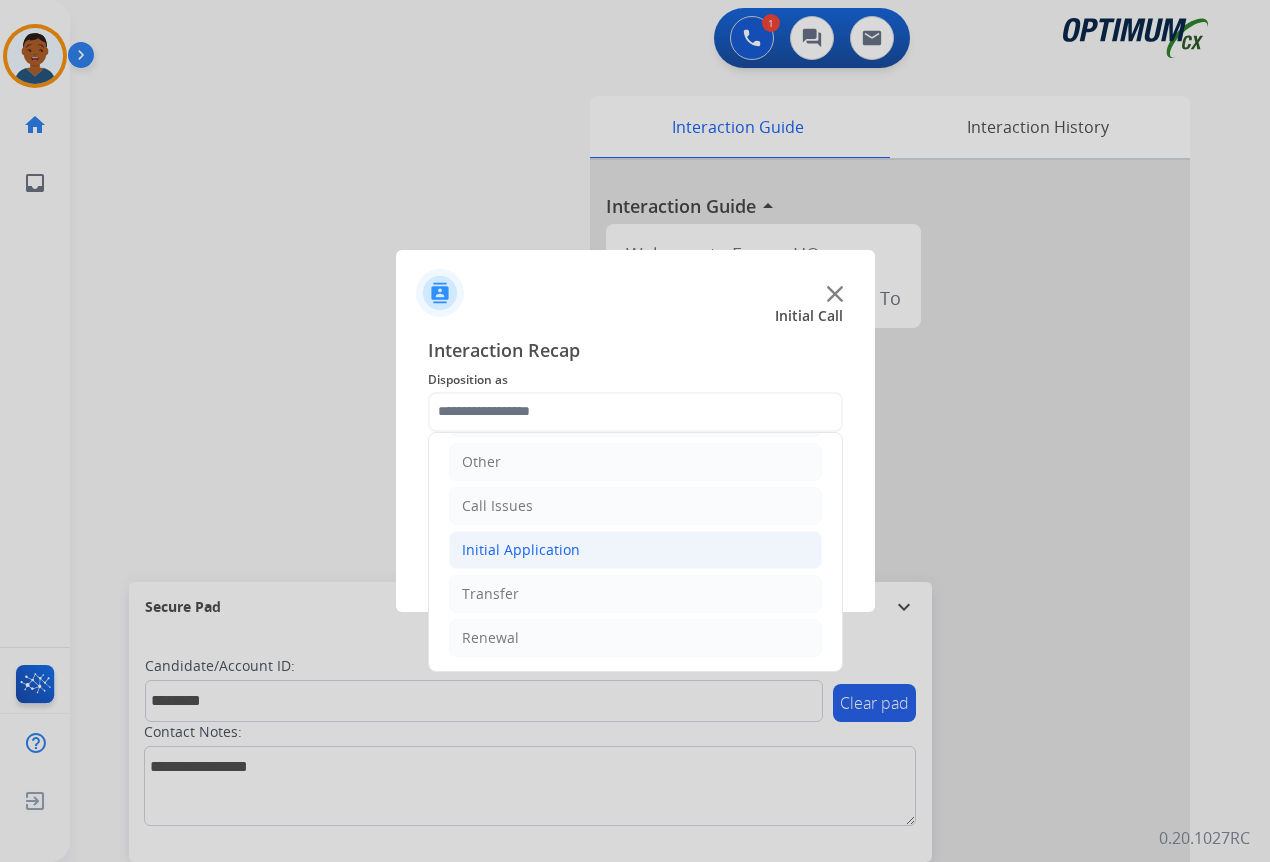 click on "Initial Application" 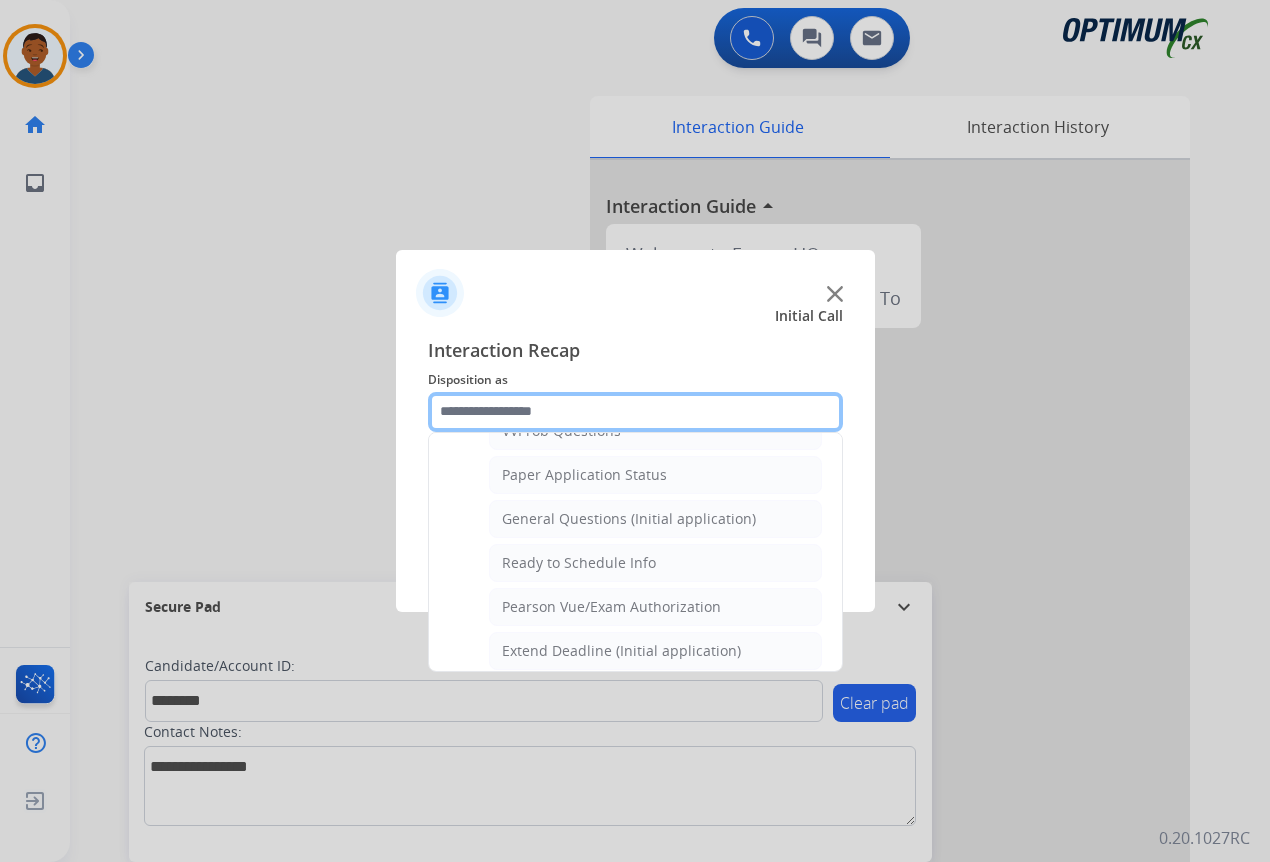 scroll, scrollTop: 1136, scrollLeft: 0, axis: vertical 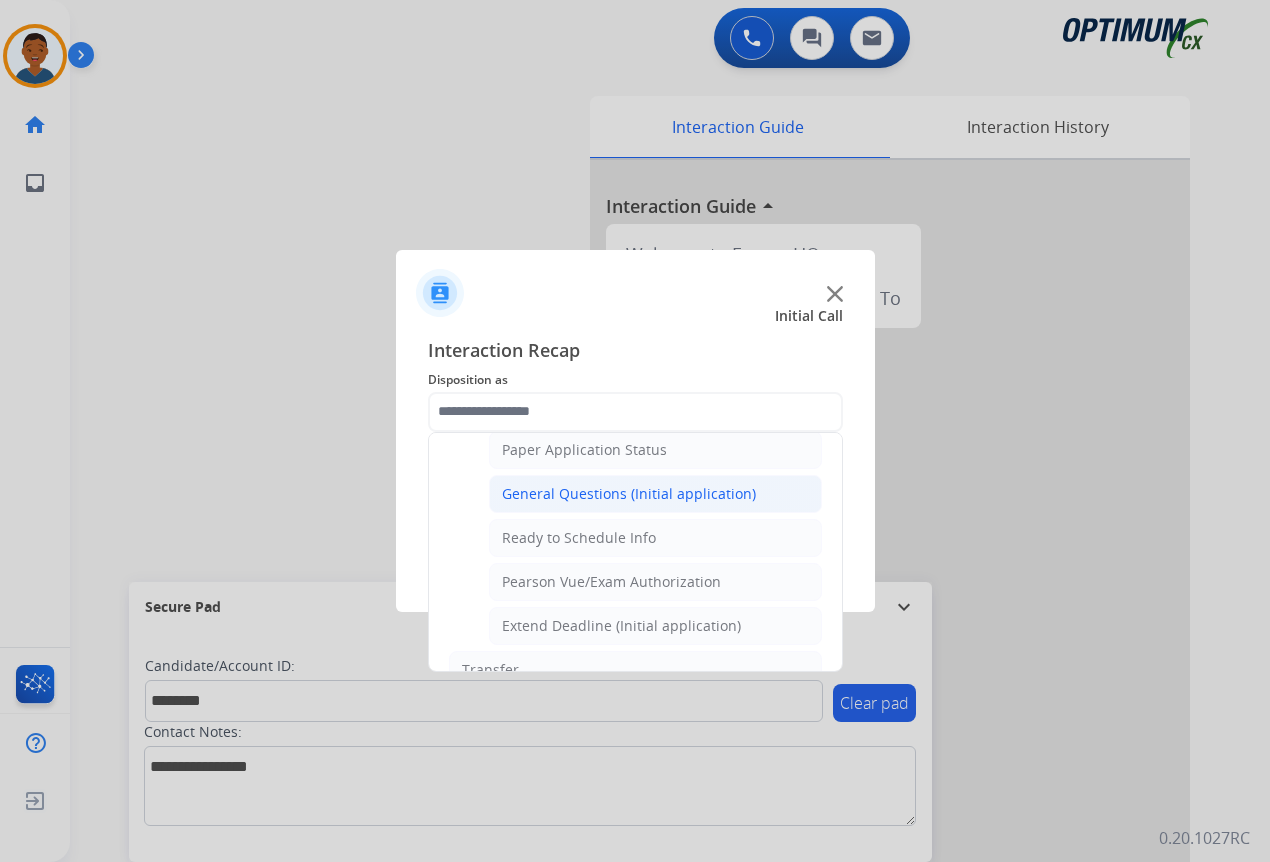 click on "General Questions (Initial application)" 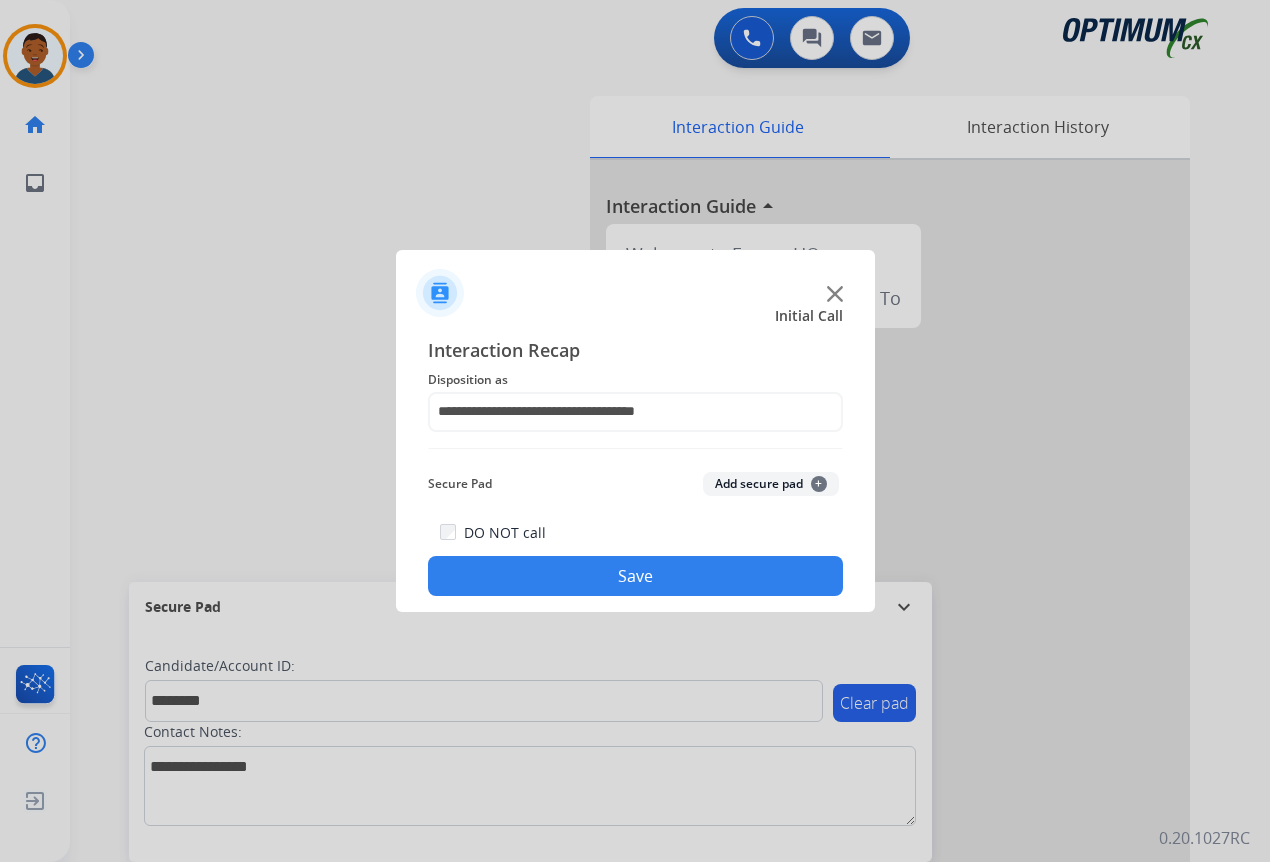 click on "Add secure pad  +" 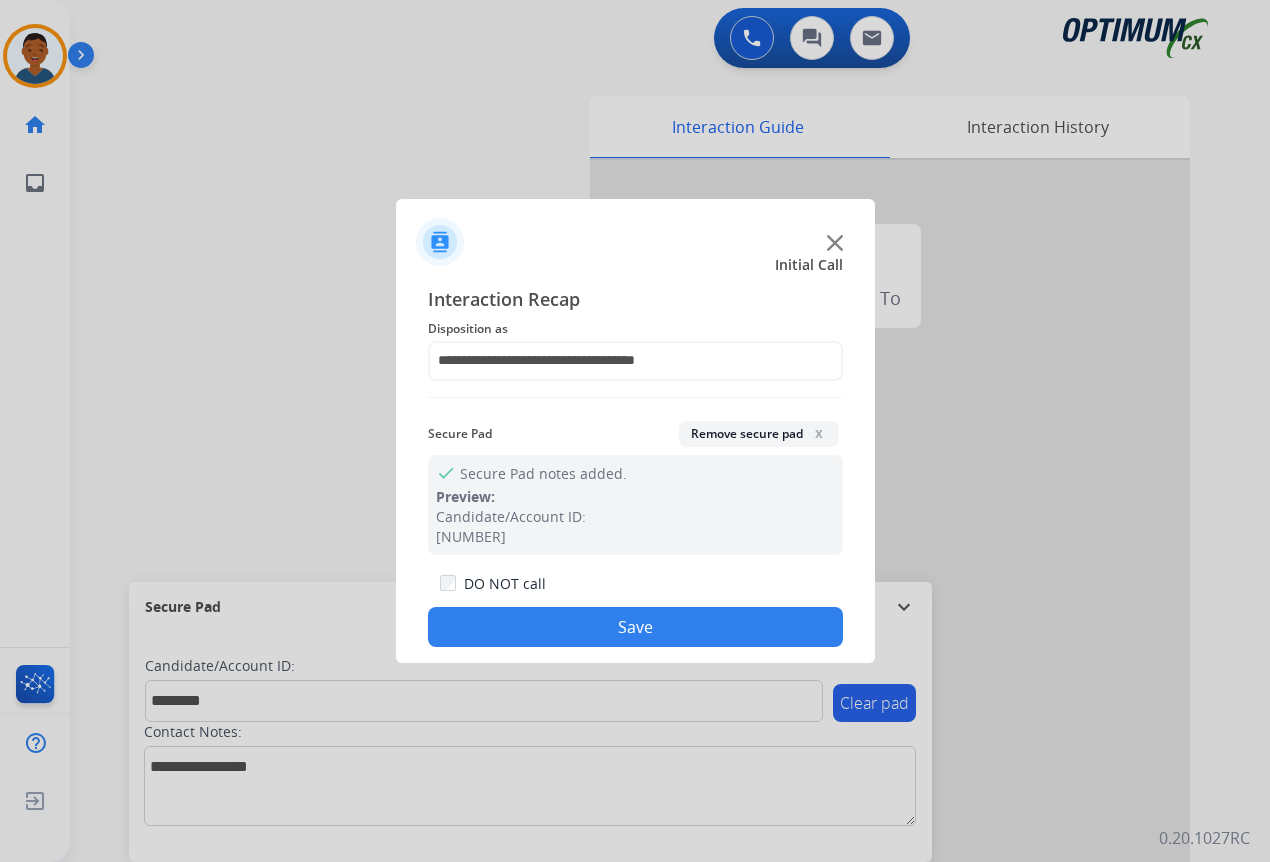 click on "Save" 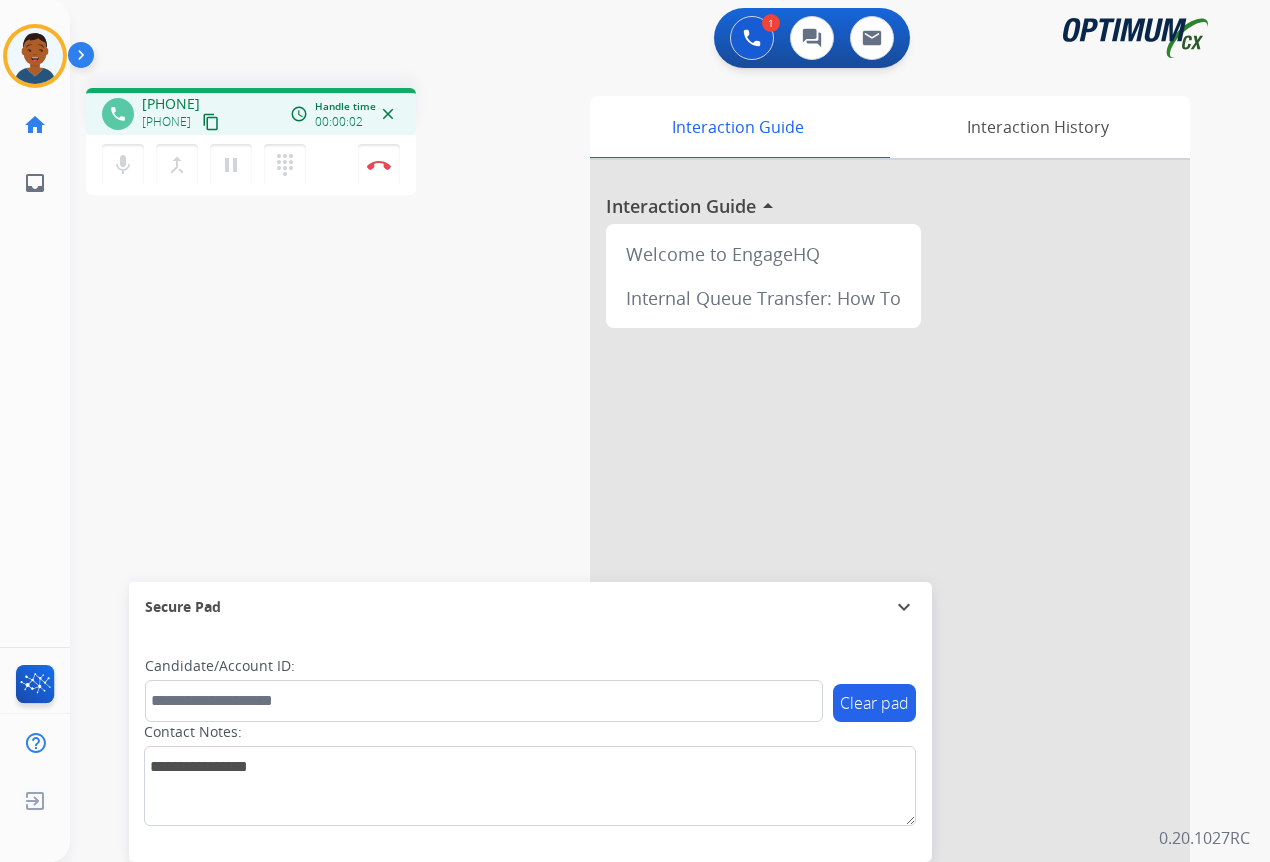click on "content_copy" at bounding box center [211, 122] 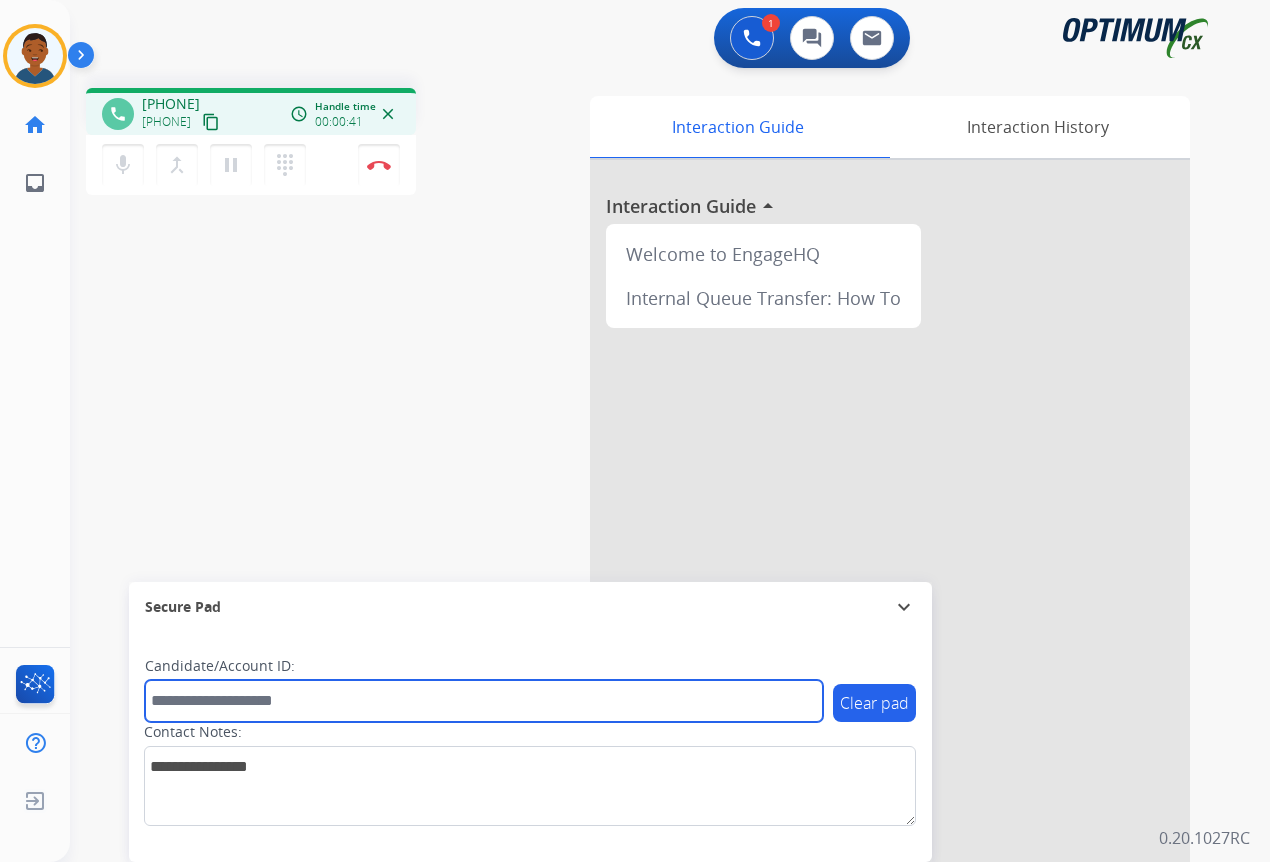 click at bounding box center (484, 701) 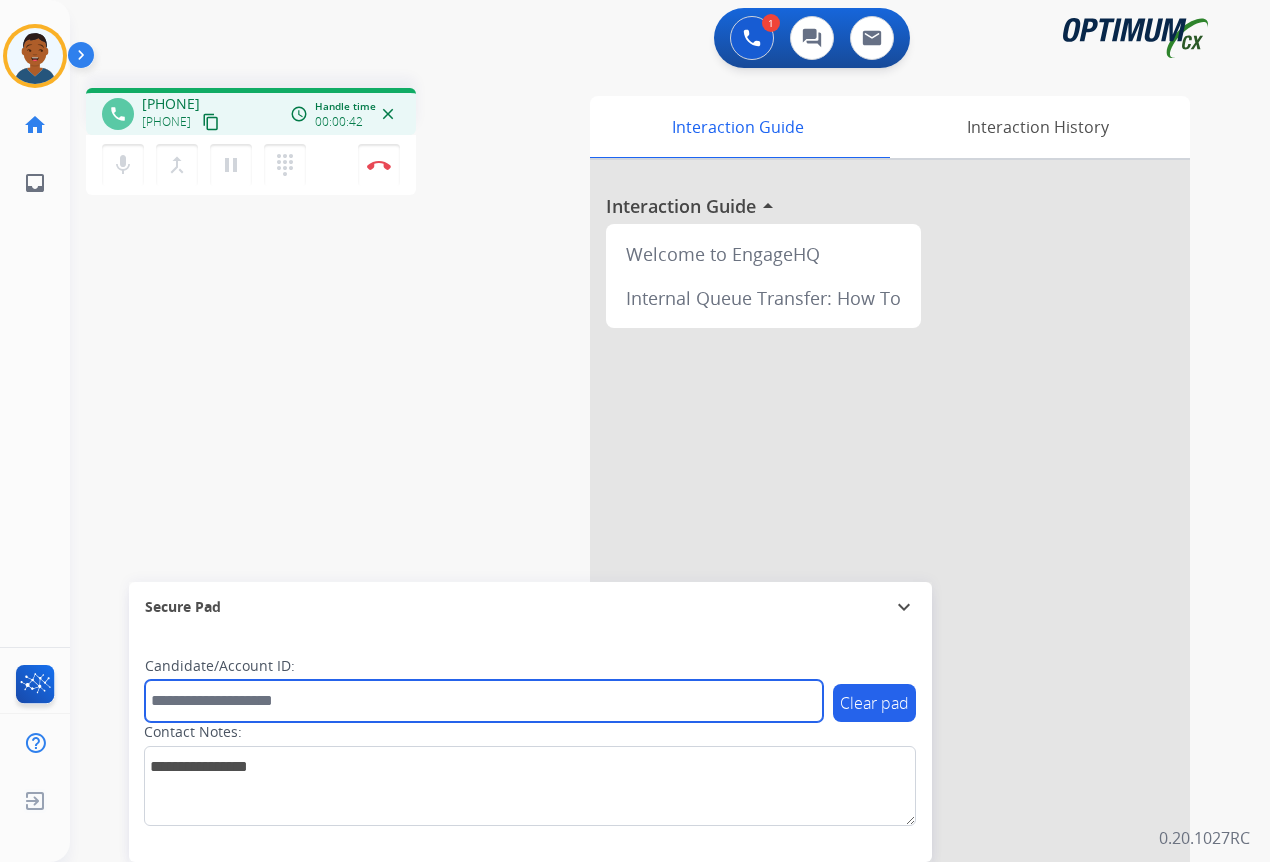 paste on "*******" 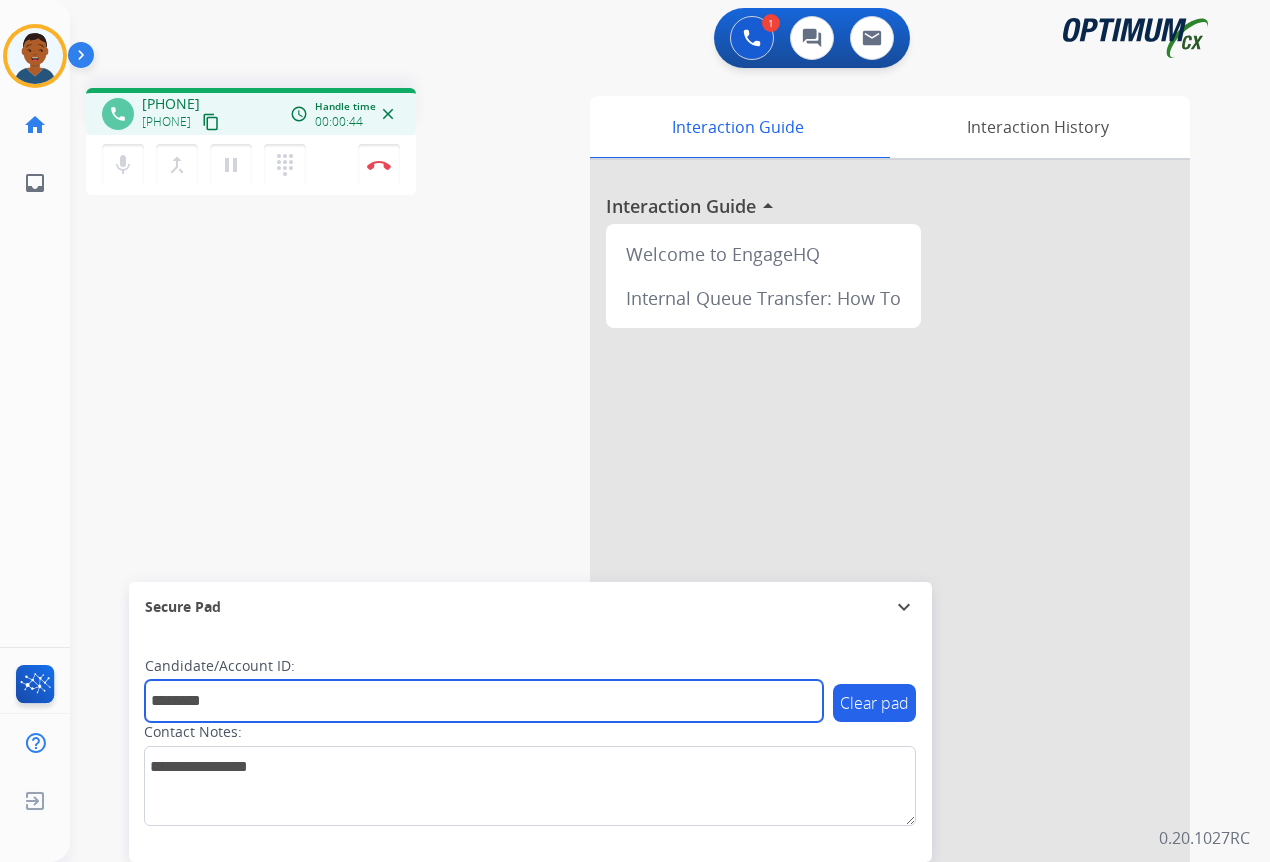type on "*******" 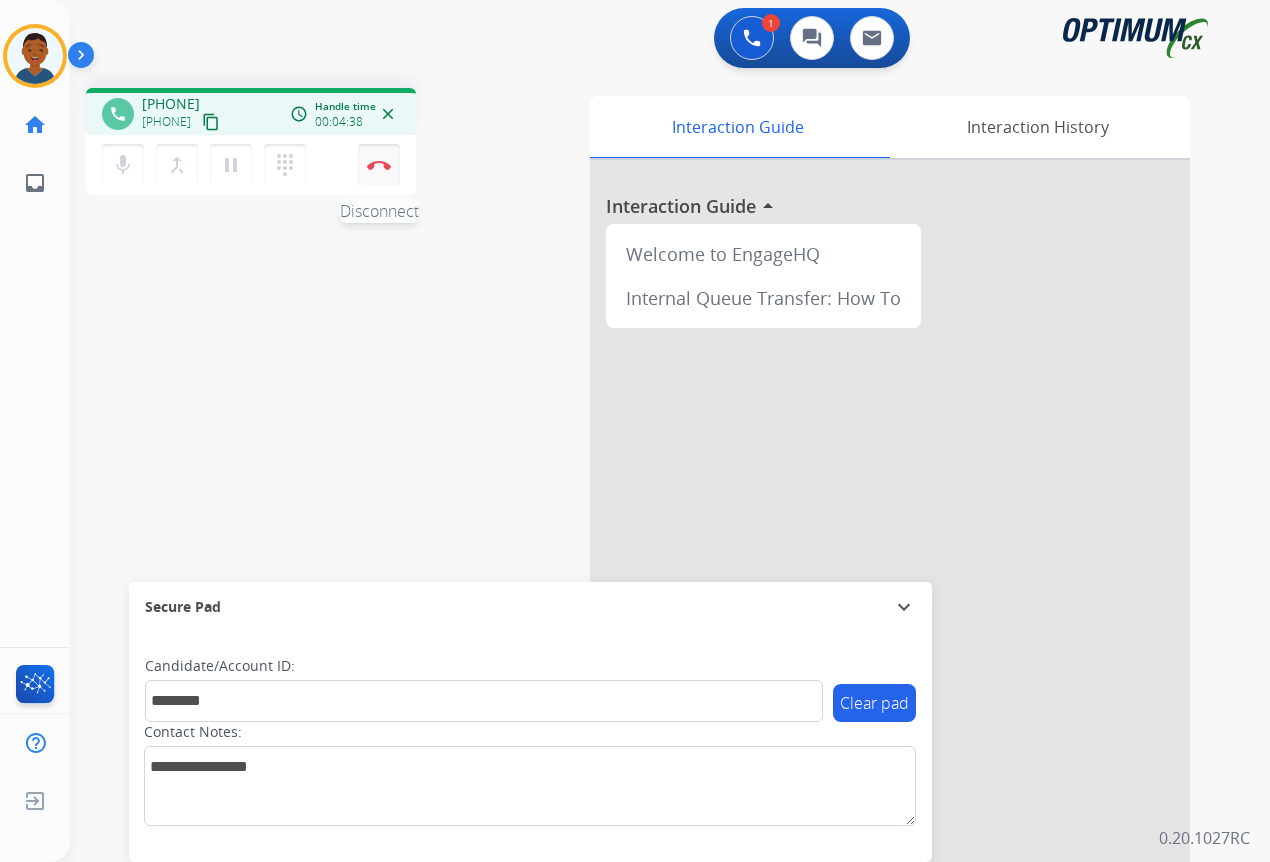 click at bounding box center (379, 165) 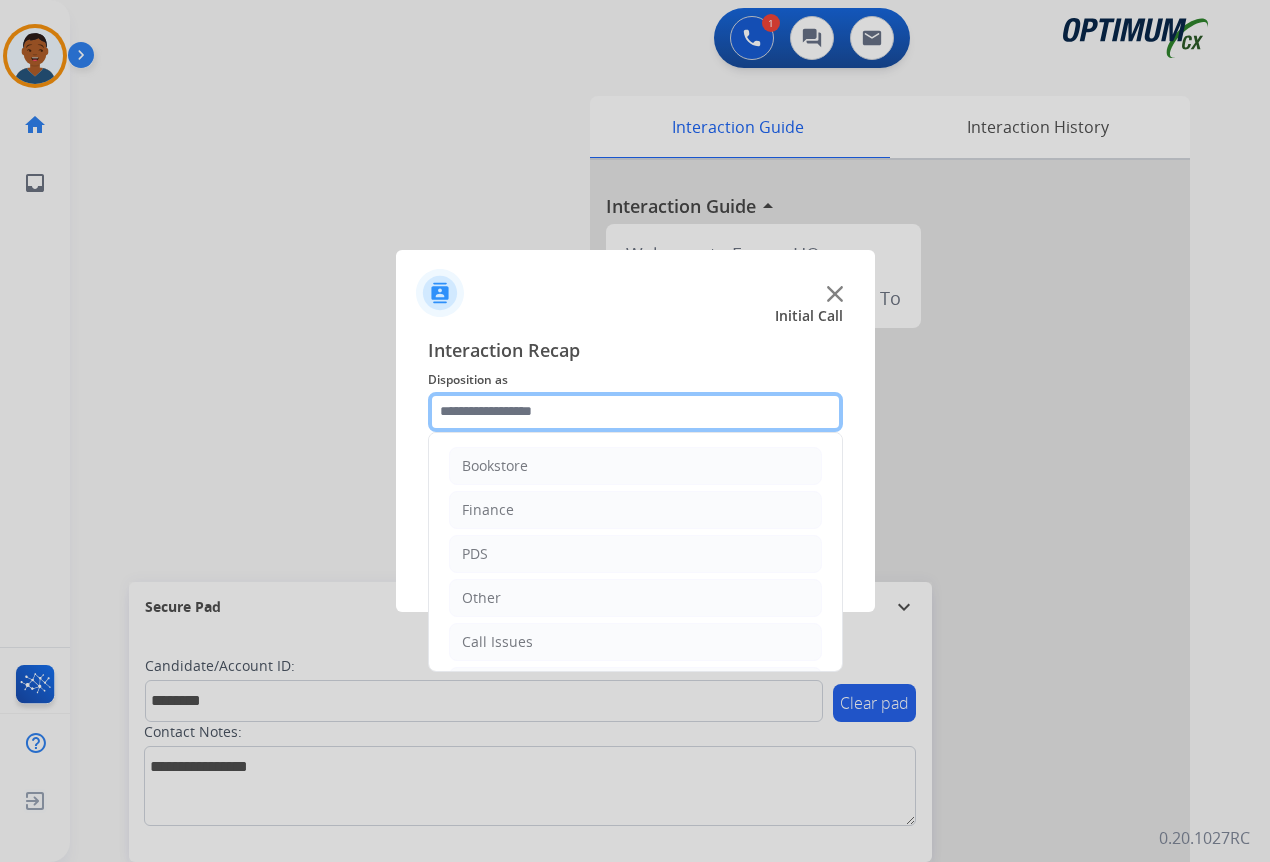 click 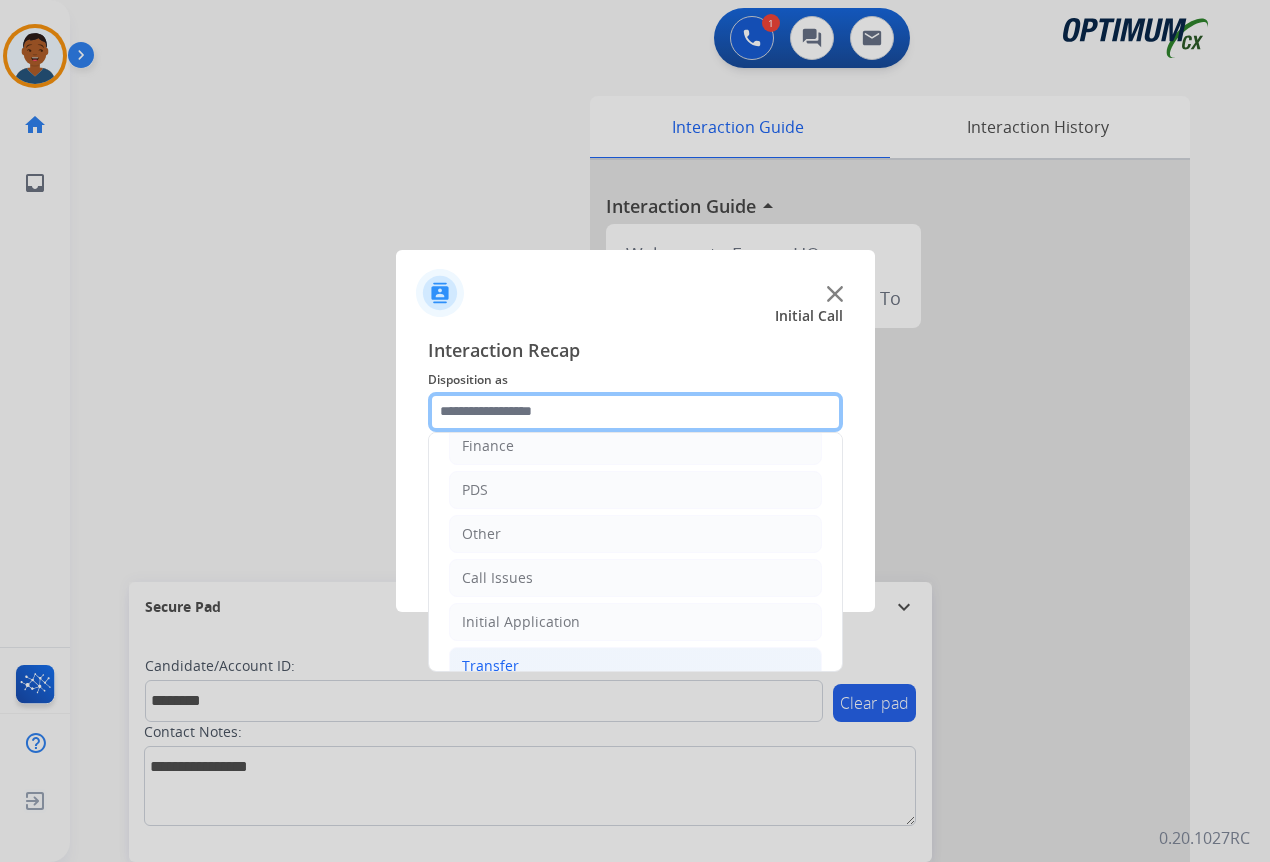 scroll, scrollTop: 136, scrollLeft: 0, axis: vertical 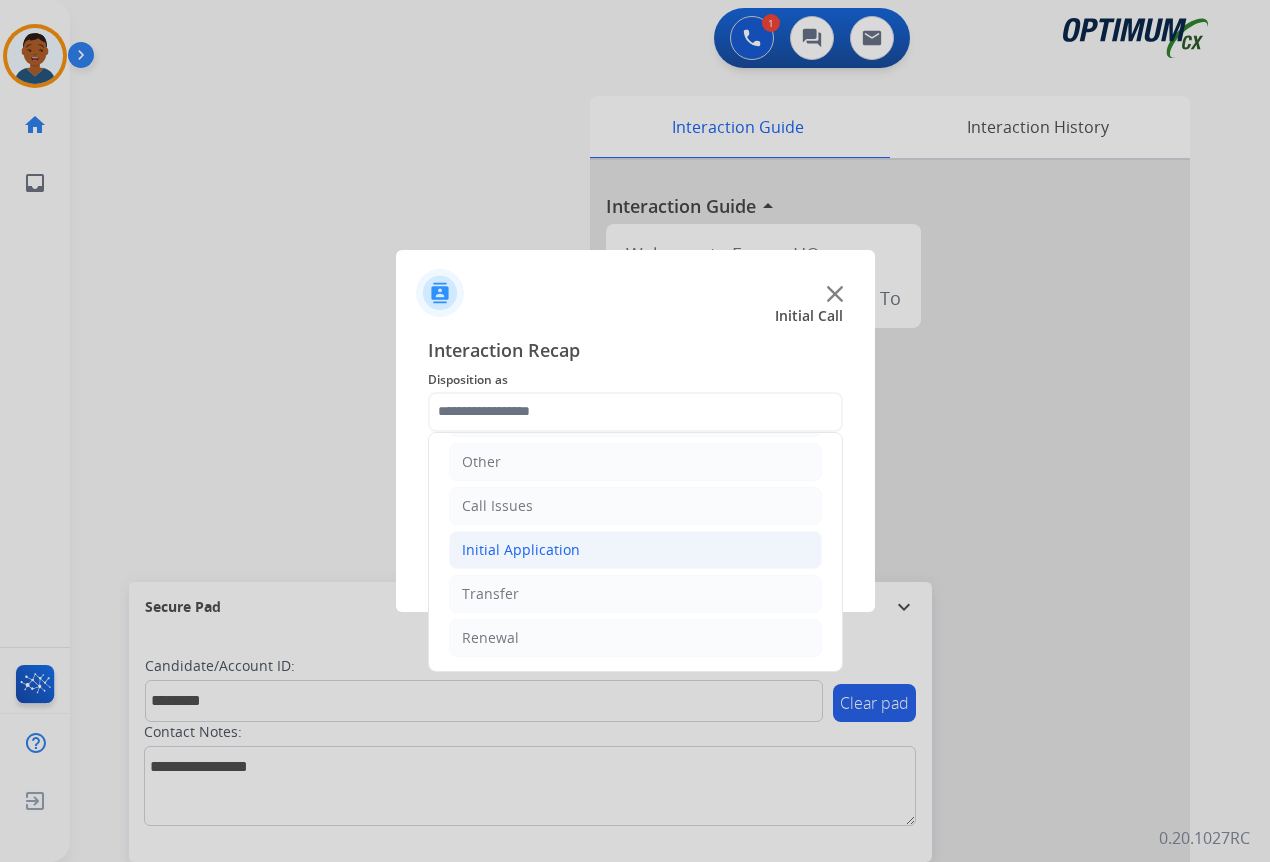 click on "Initial Application" 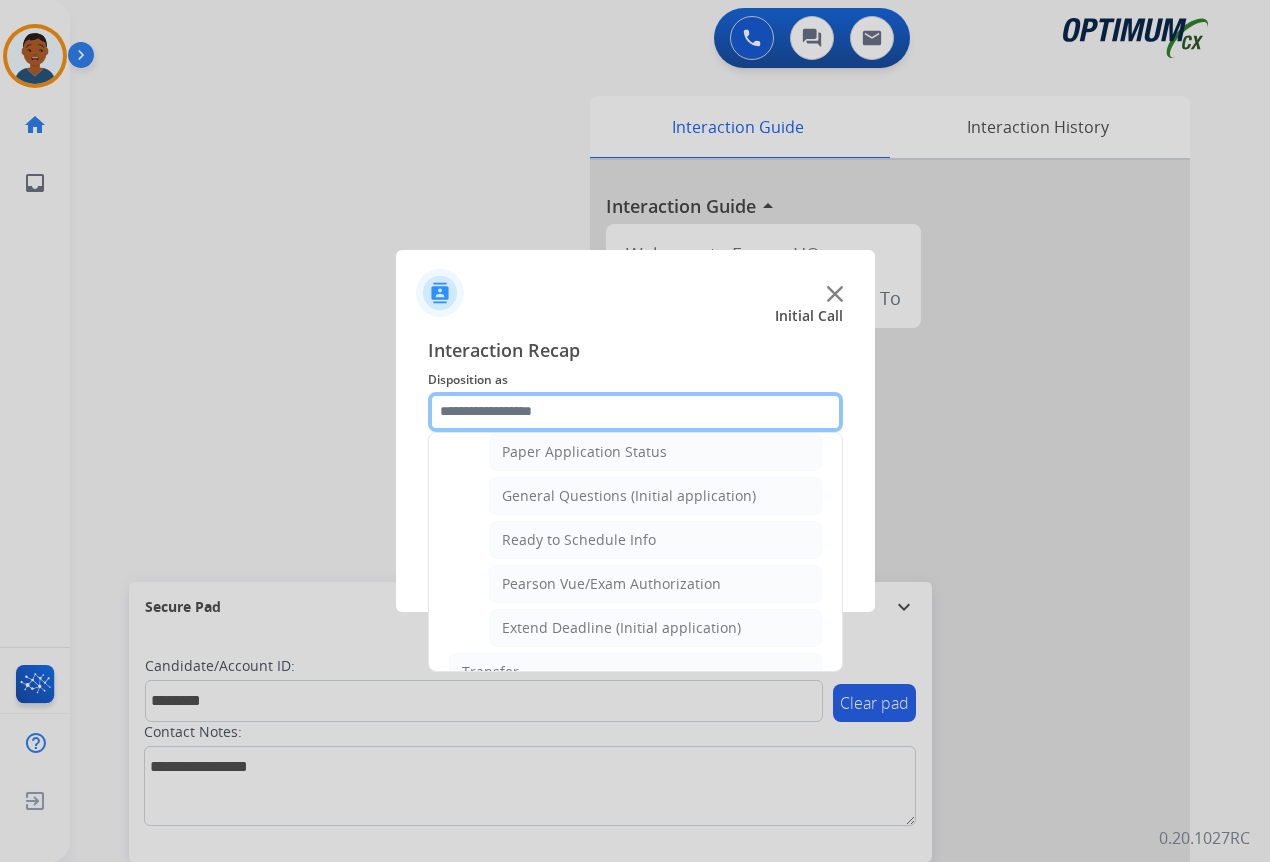 scroll, scrollTop: 1136, scrollLeft: 0, axis: vertical 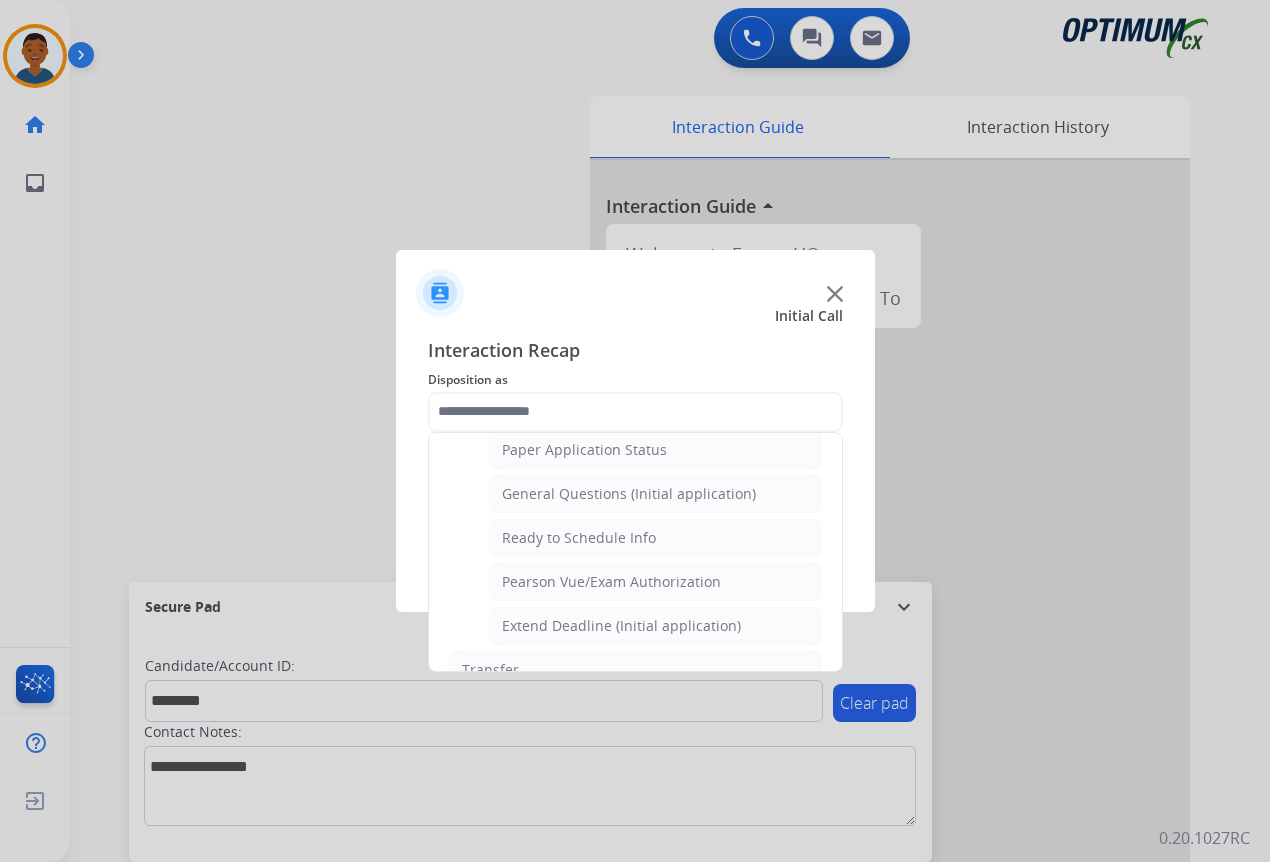 click on "Ready to Schedule Info" 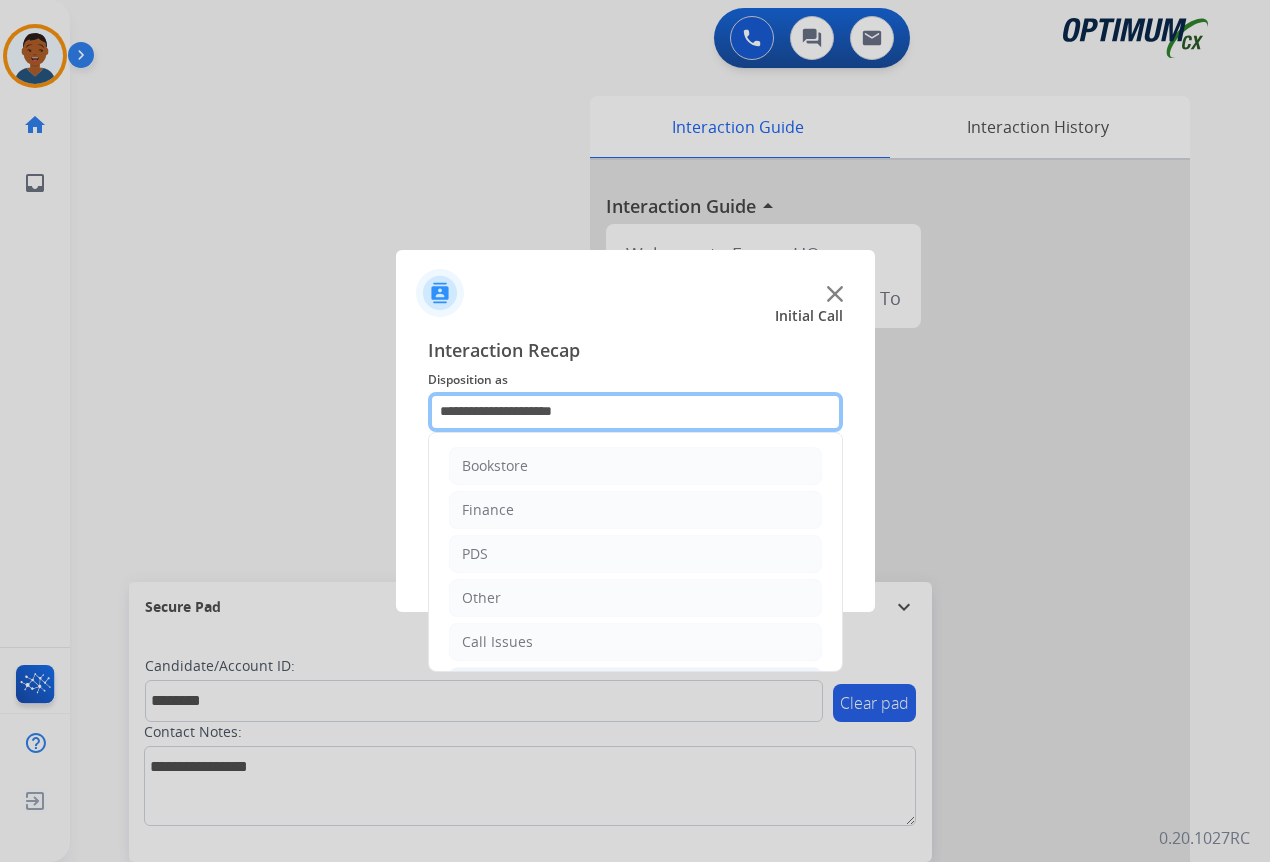 click on "**********" 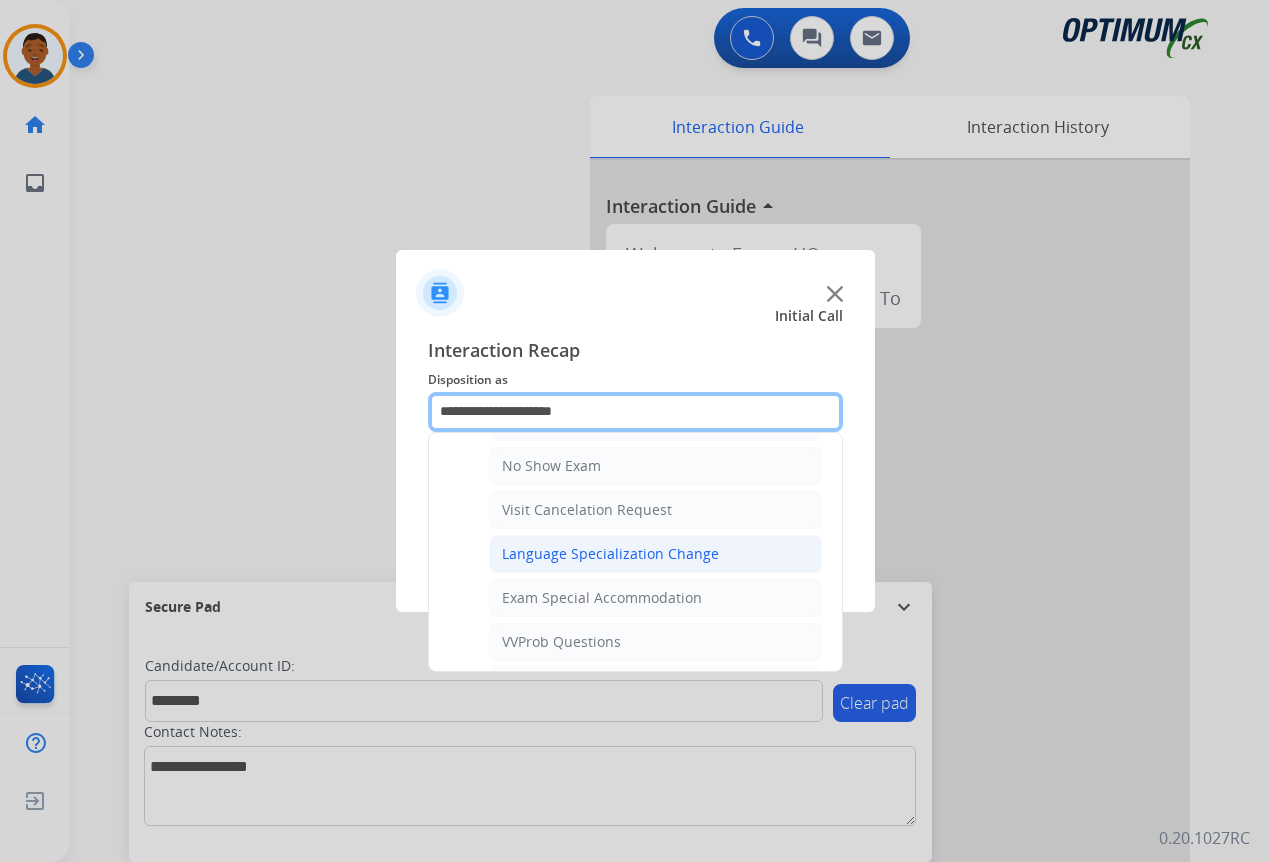 scroll, scrollTop: 1000, scrollLeft: 0, axis: vertical 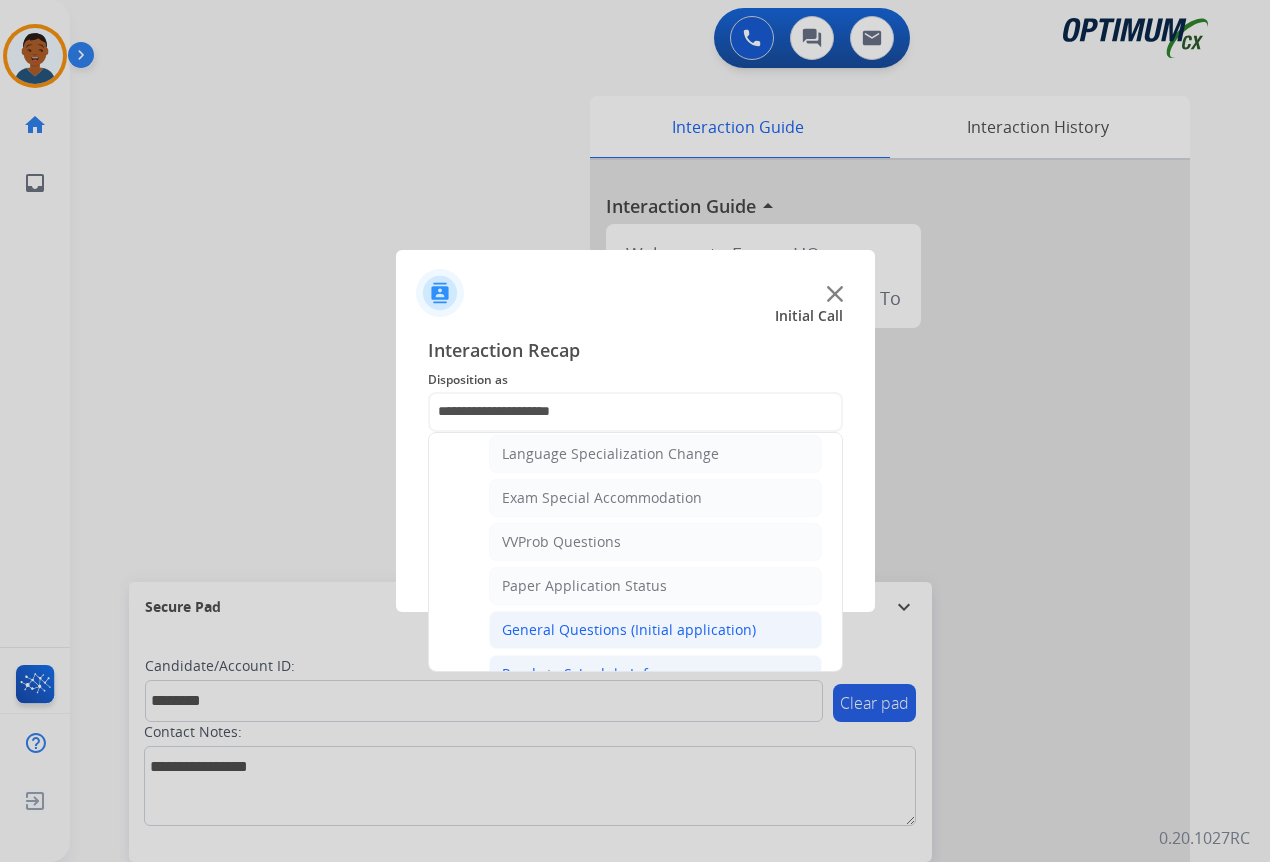 click on "General Questions (Initial application)" 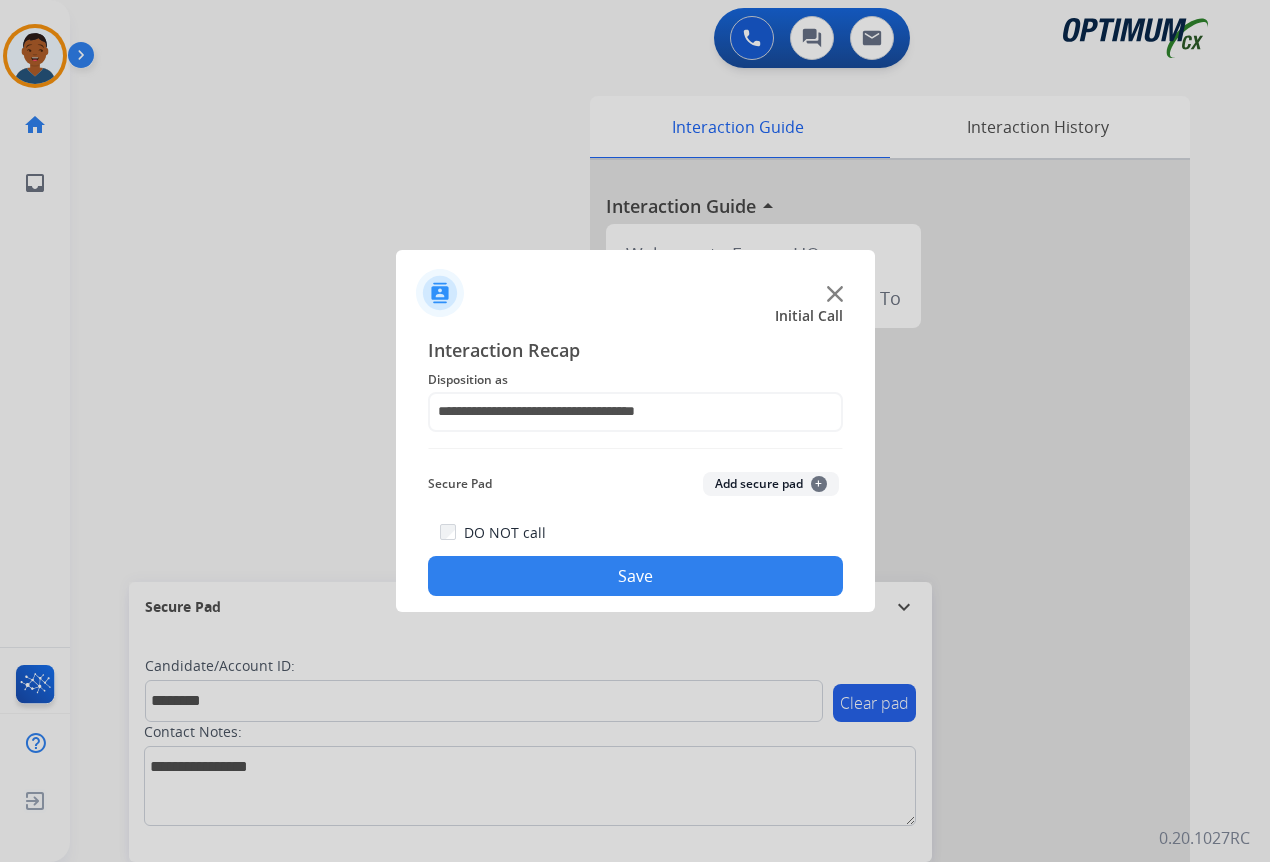 click on "Add secure pad  +" 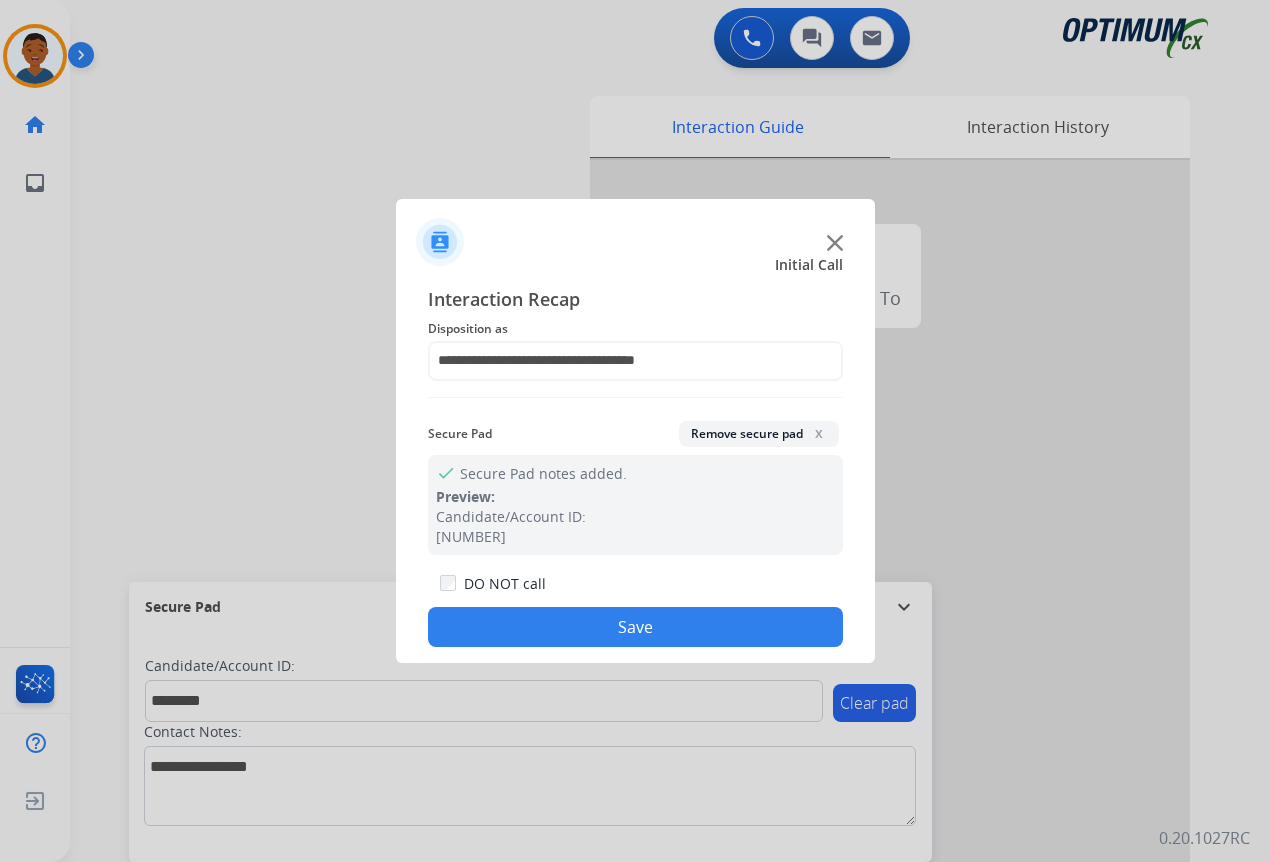 click on "Save" 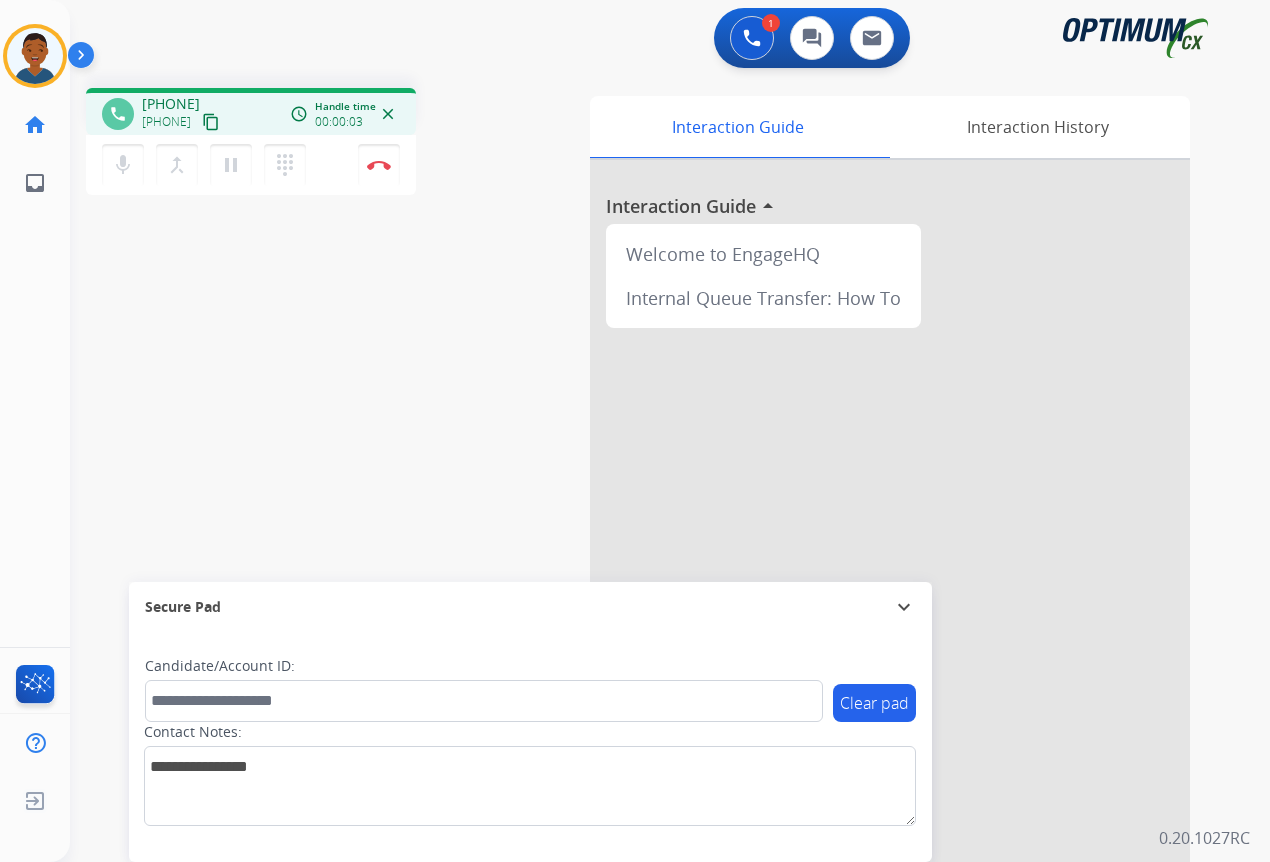 click on "content_copy" at bounding box center (211, 122) 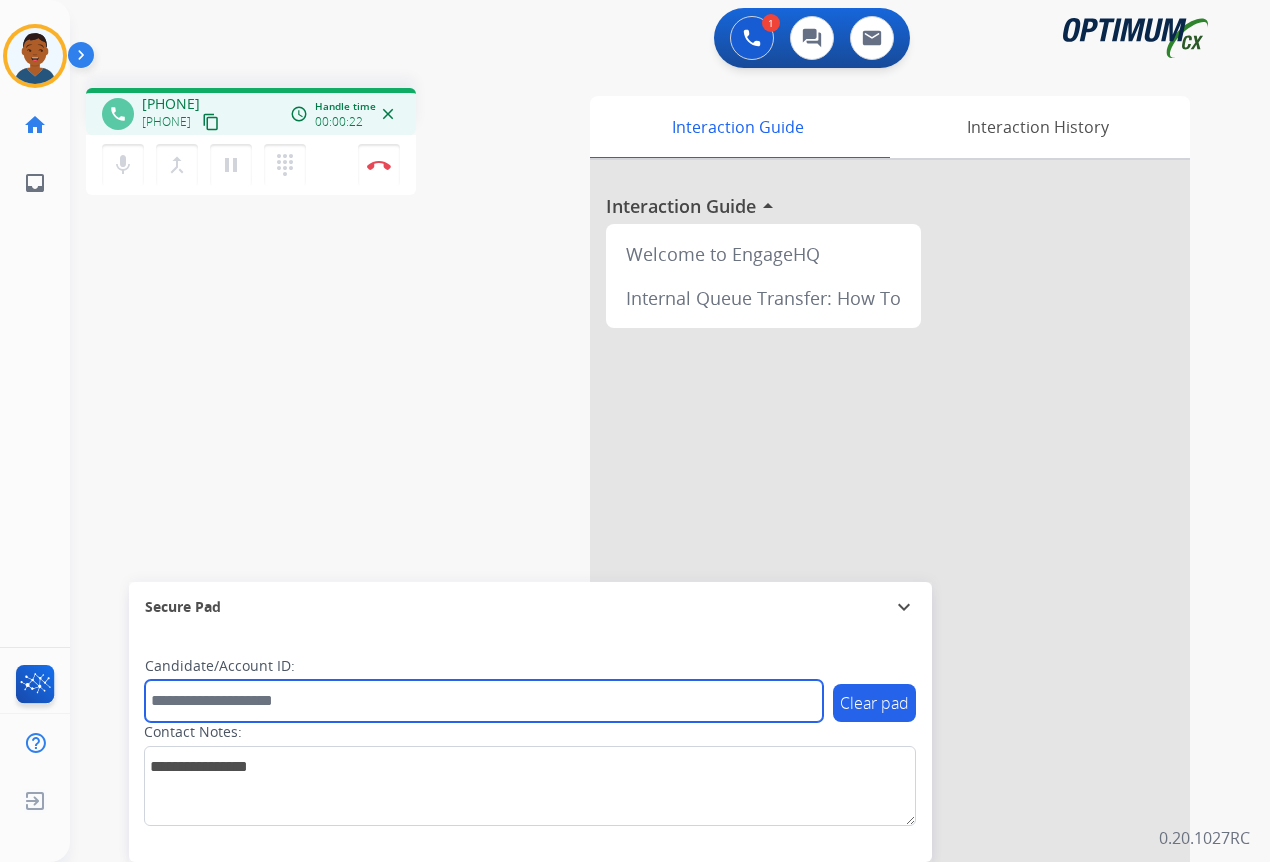 click at bounding box center [484, 701] 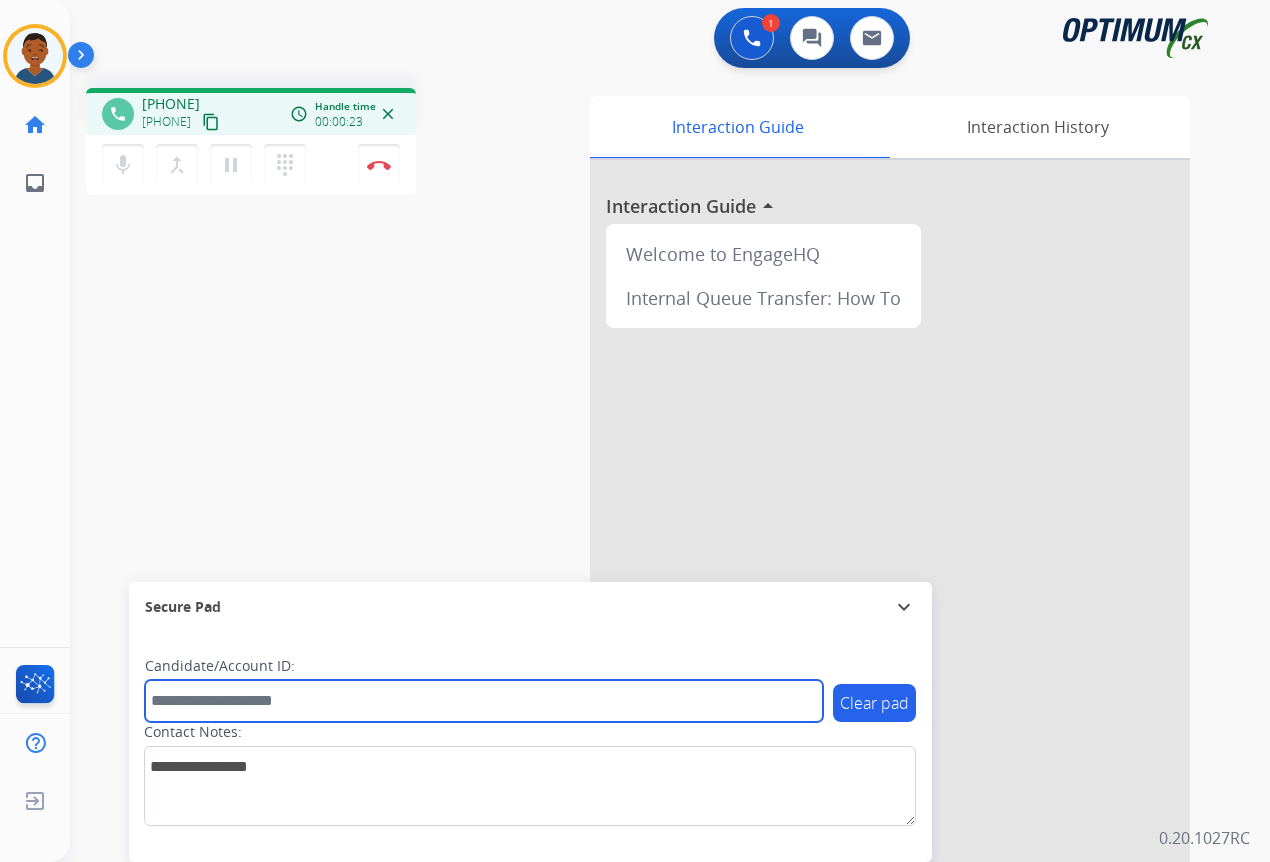 paste on "*******" 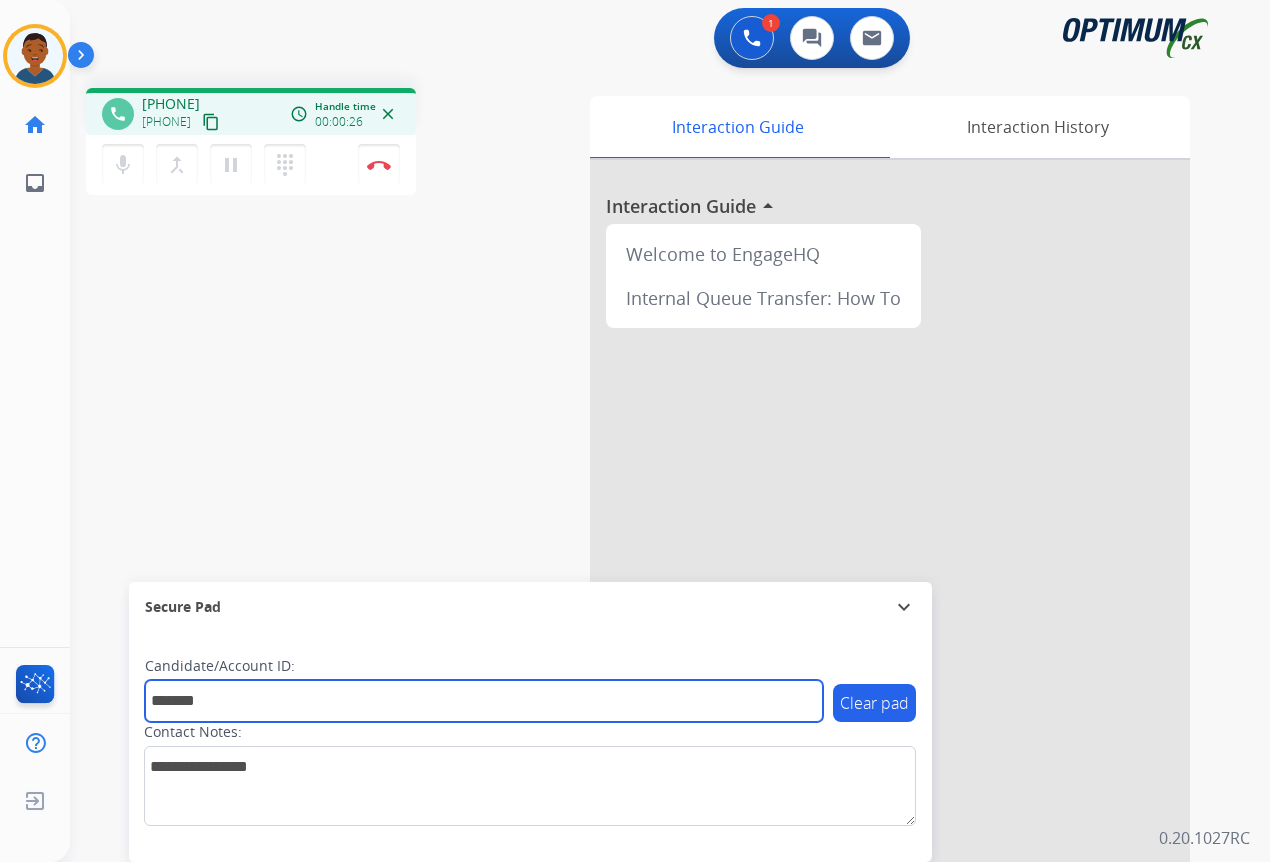 type on "*******" 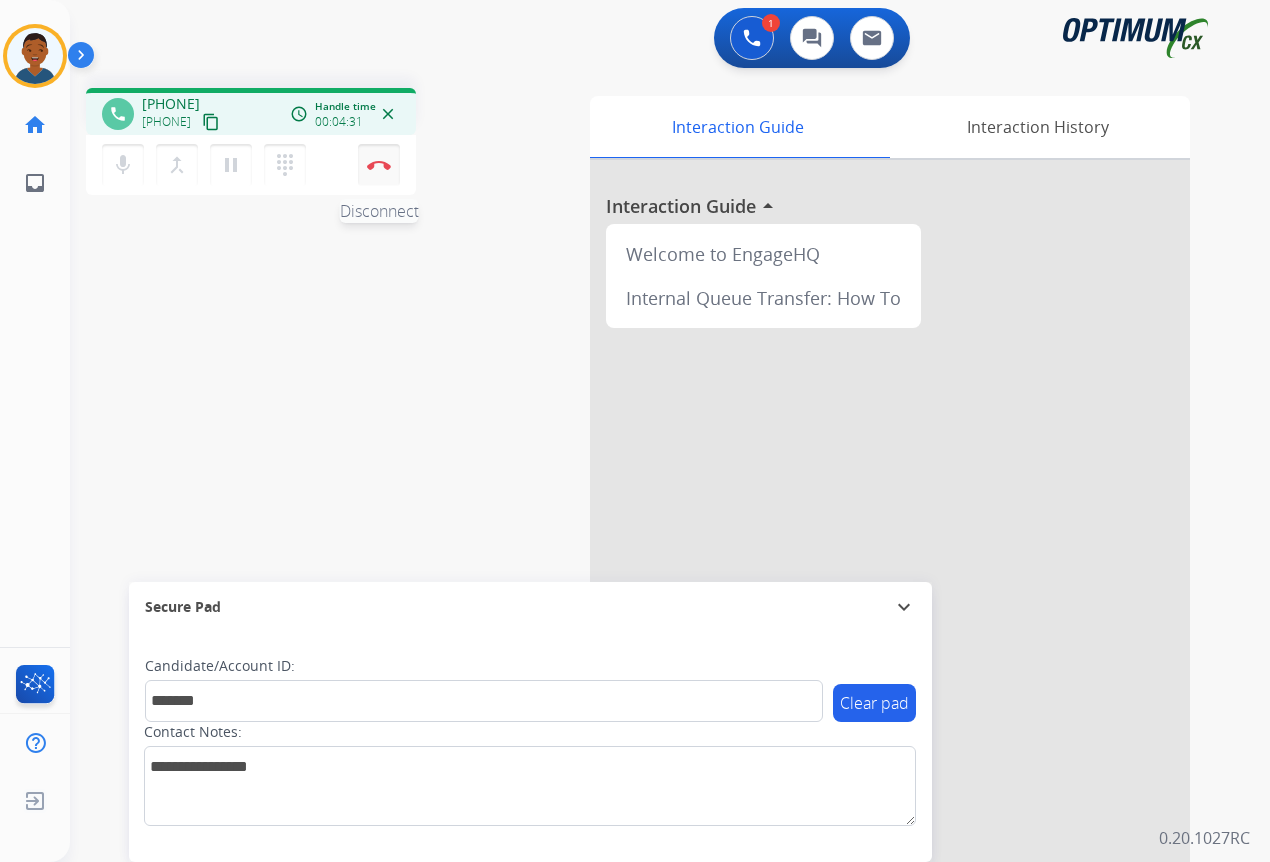 click on "Disconnect" at bounding box center [379, 165] 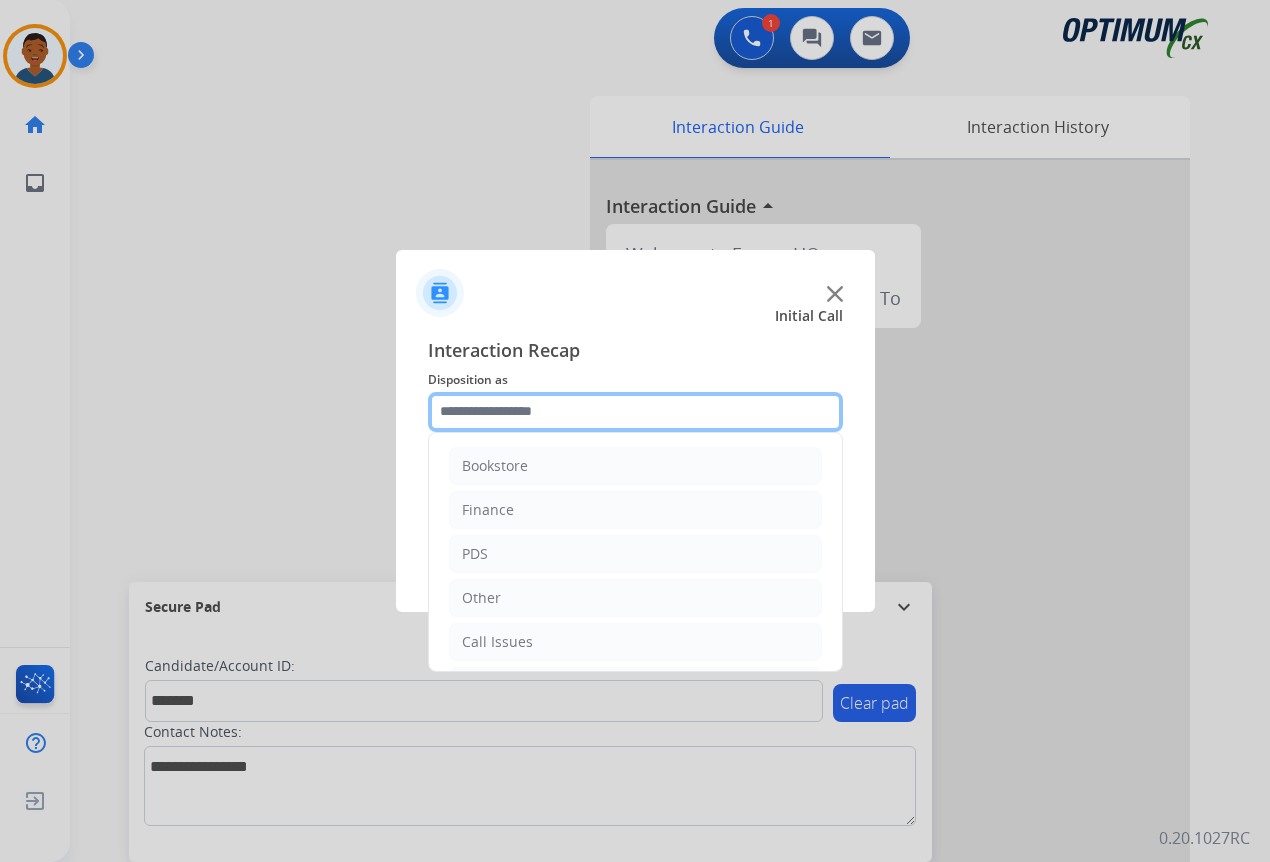 click 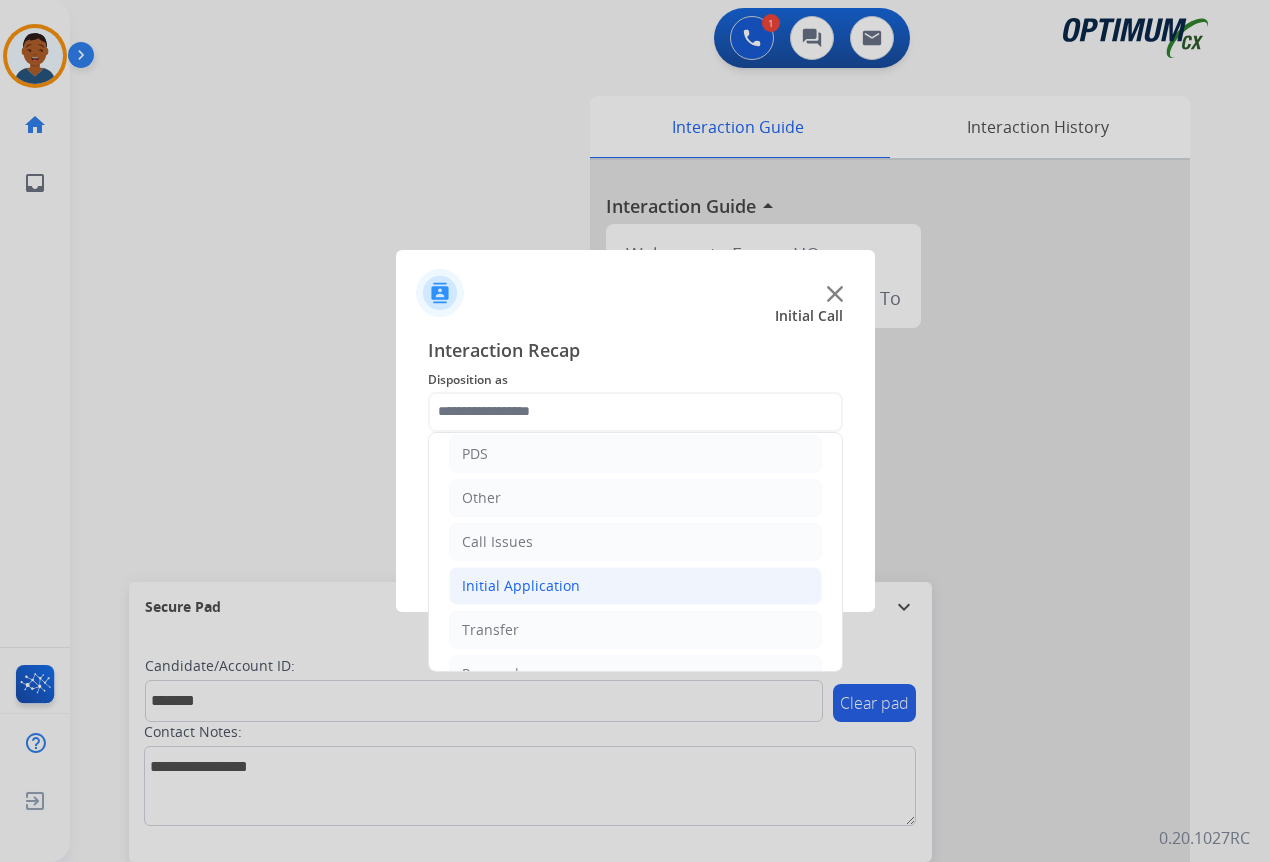 click on "Initial Application" 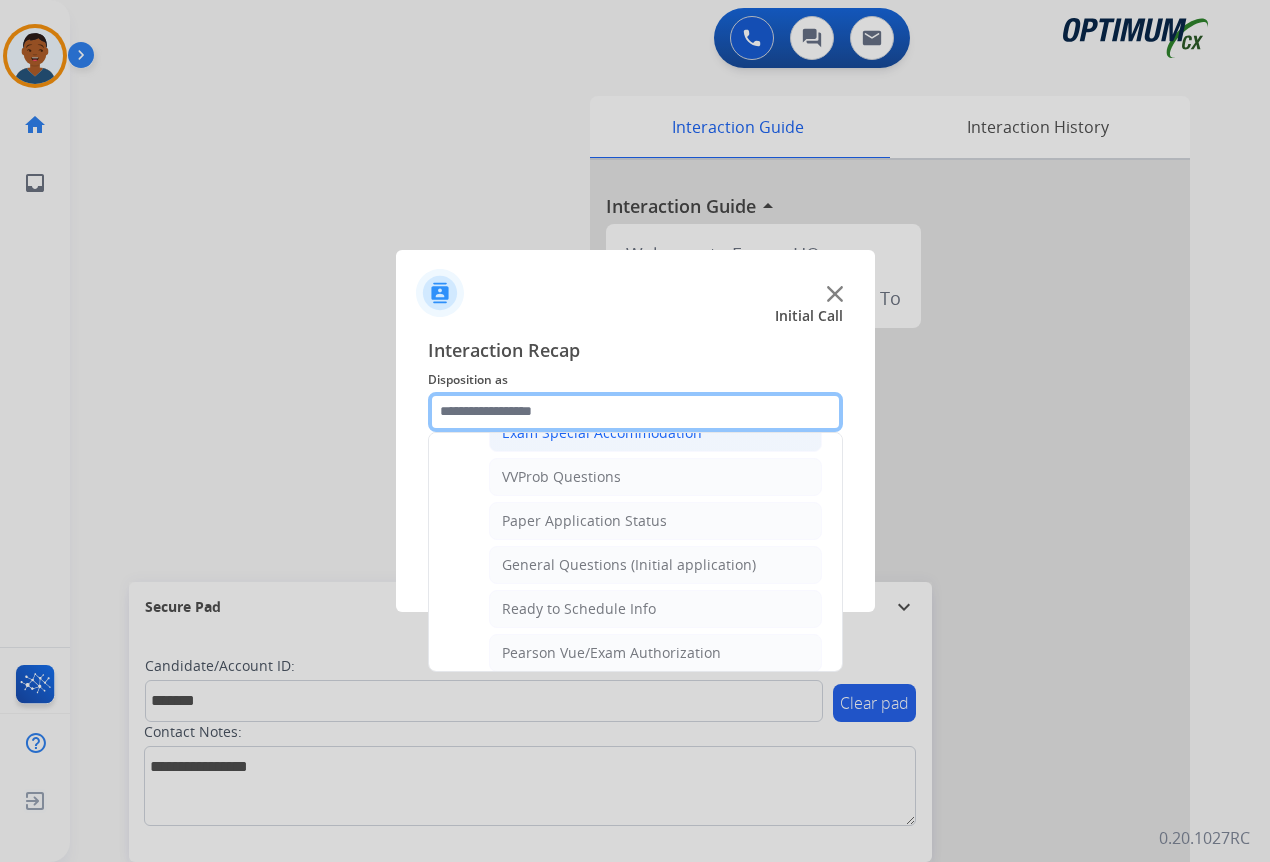 scroll, scrollTop: 1100, scrollLeft: 0, axis: vertical 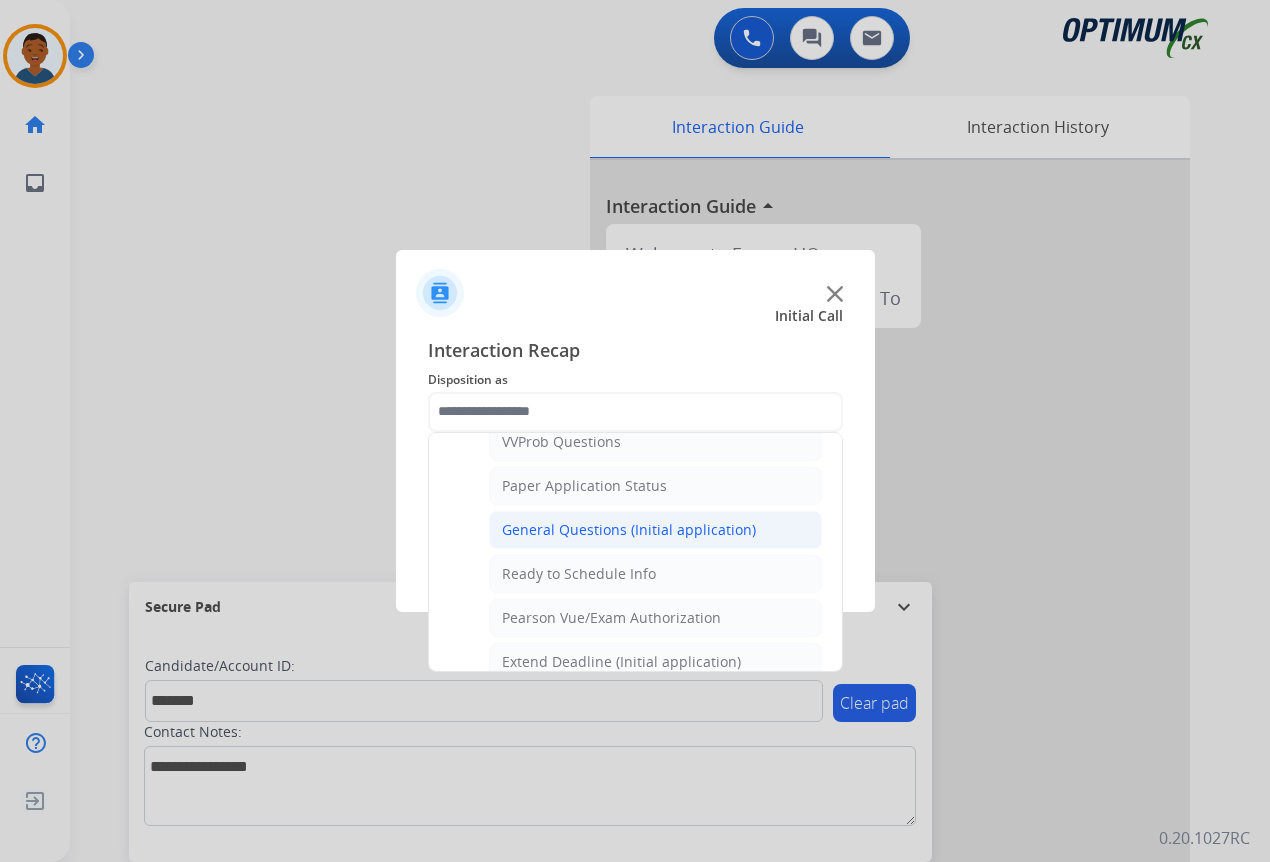 click on "General Questions (Initial application)" 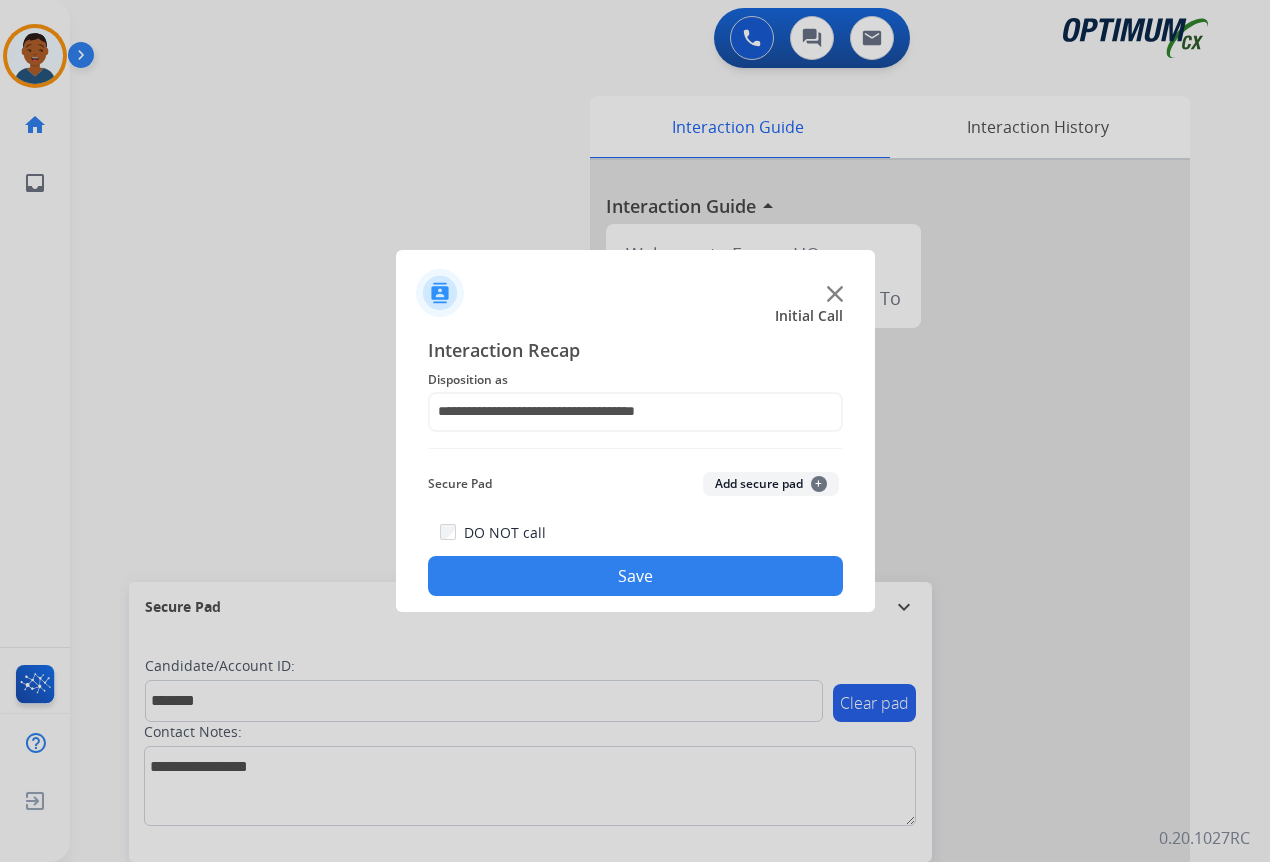 click on "Add secure pad  +" 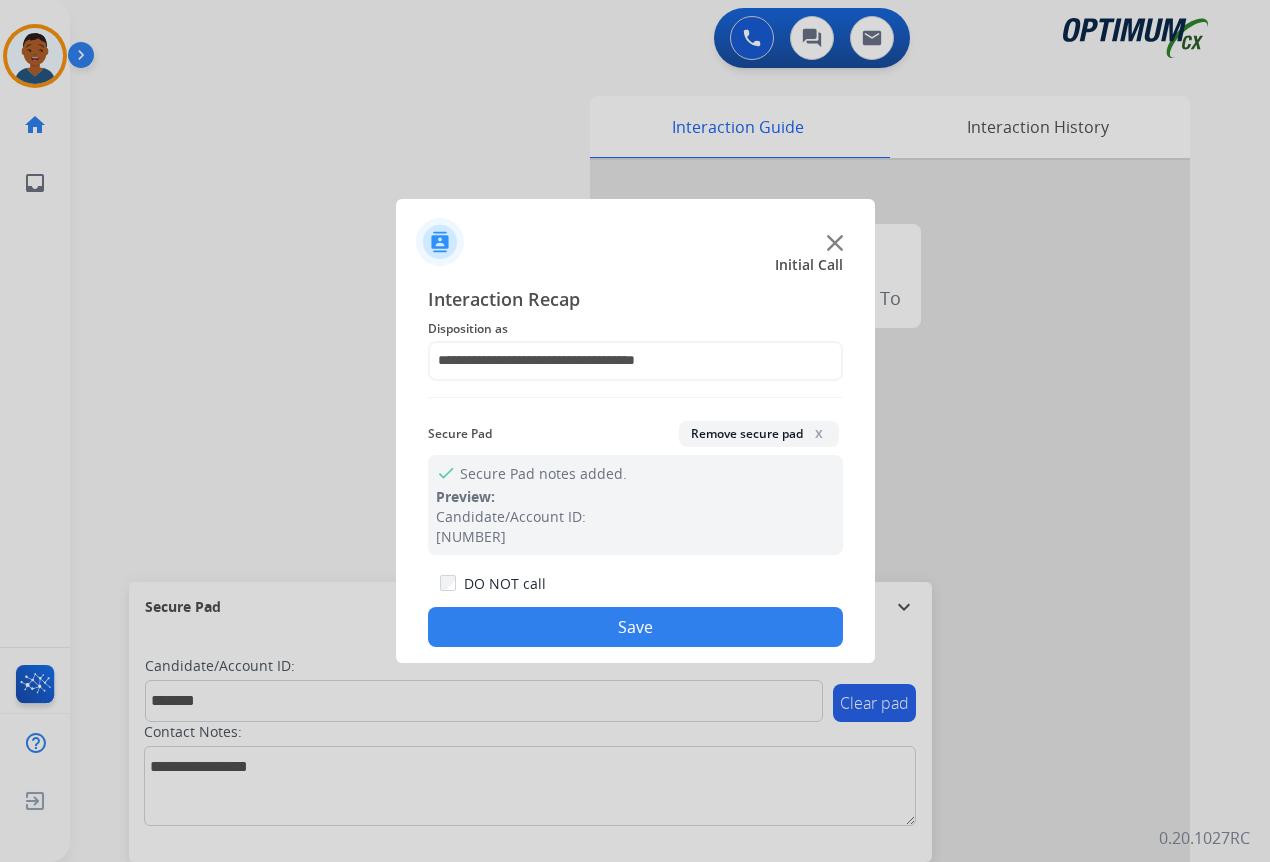 click on "Save" 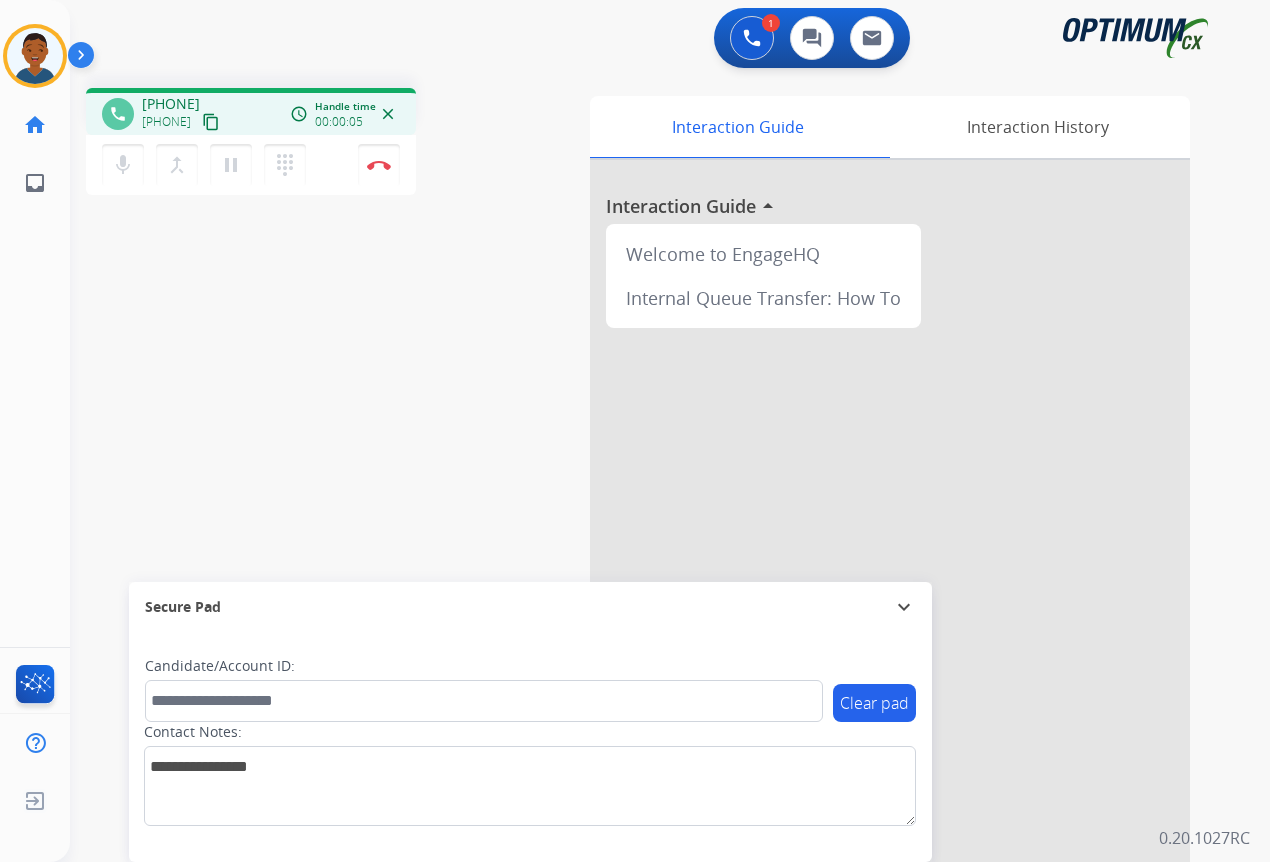 click on "content_copy" at bounding box center [211, 122] 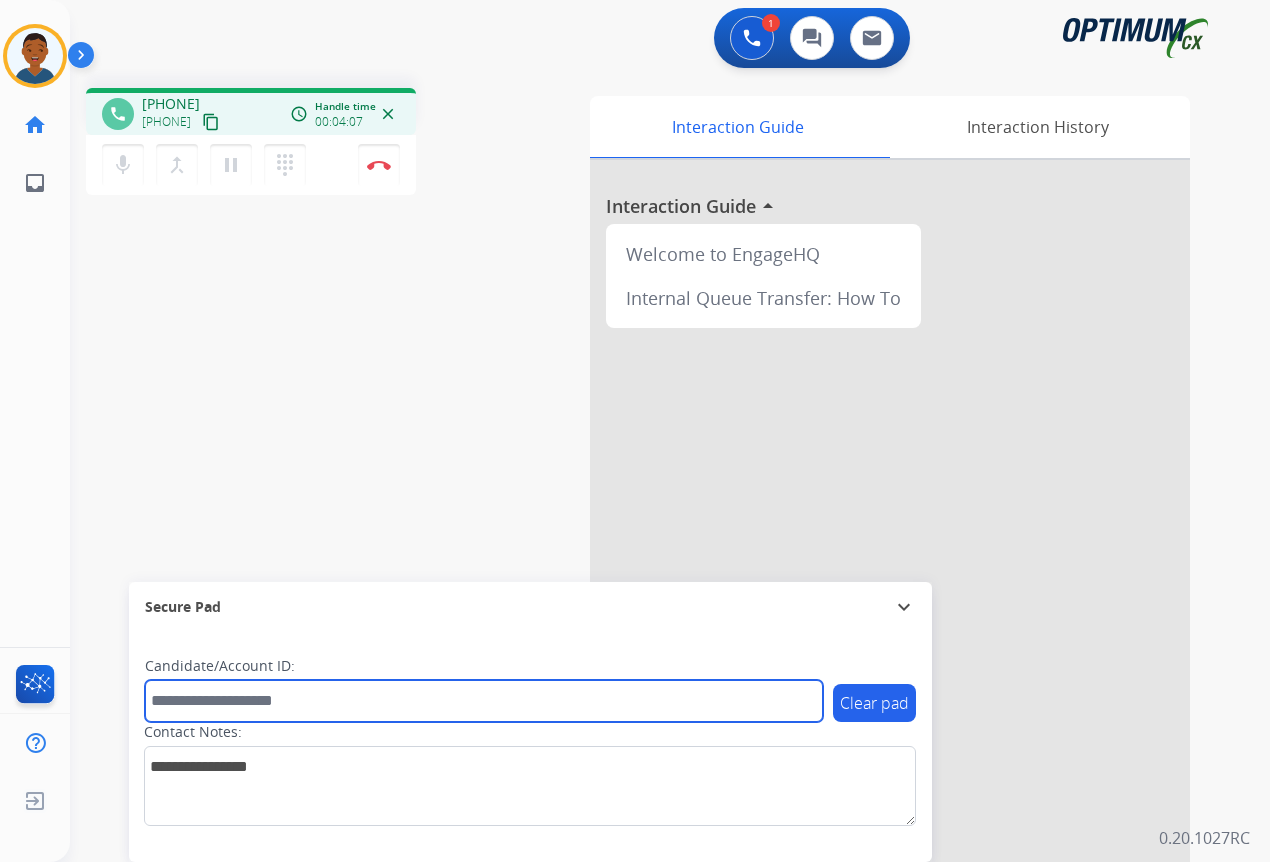 click at bounding box center [484, 701] 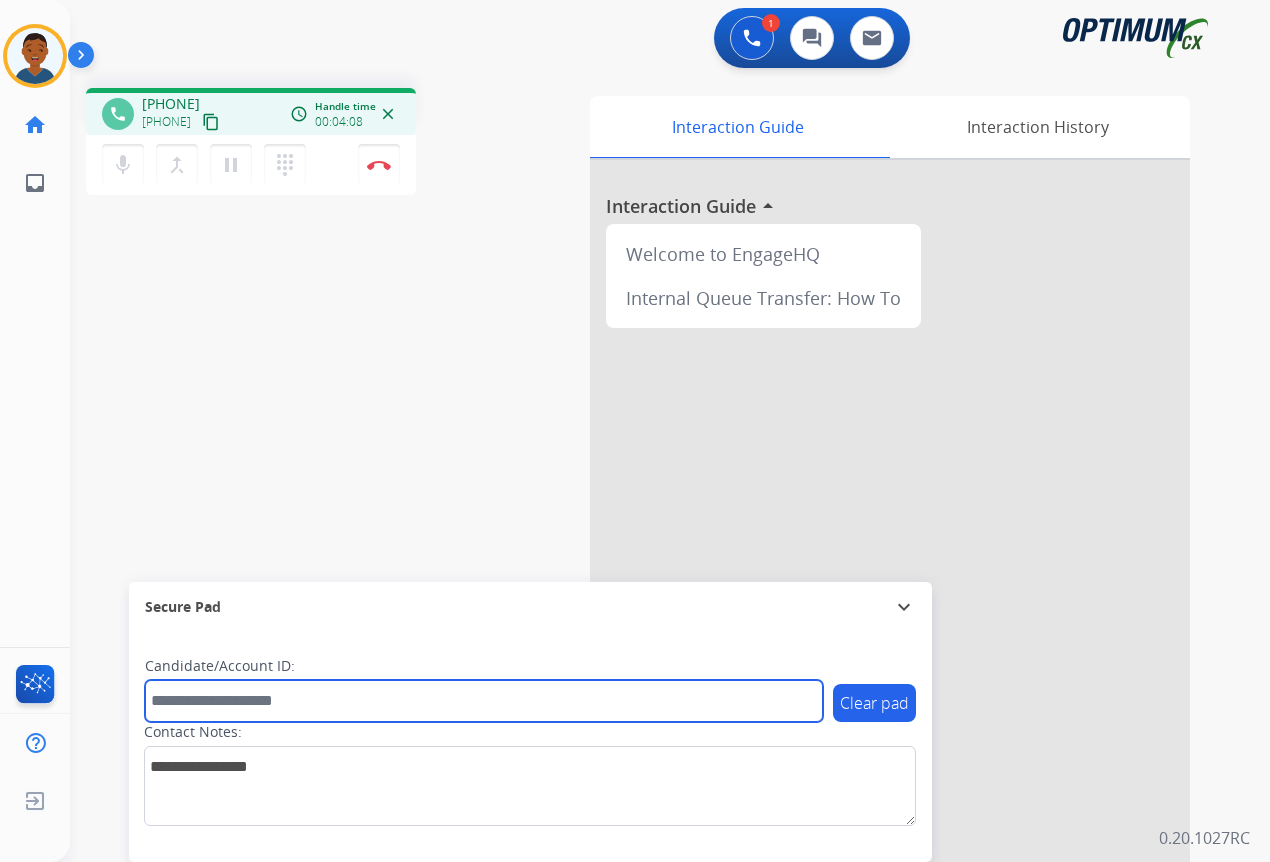 paste on "*******" 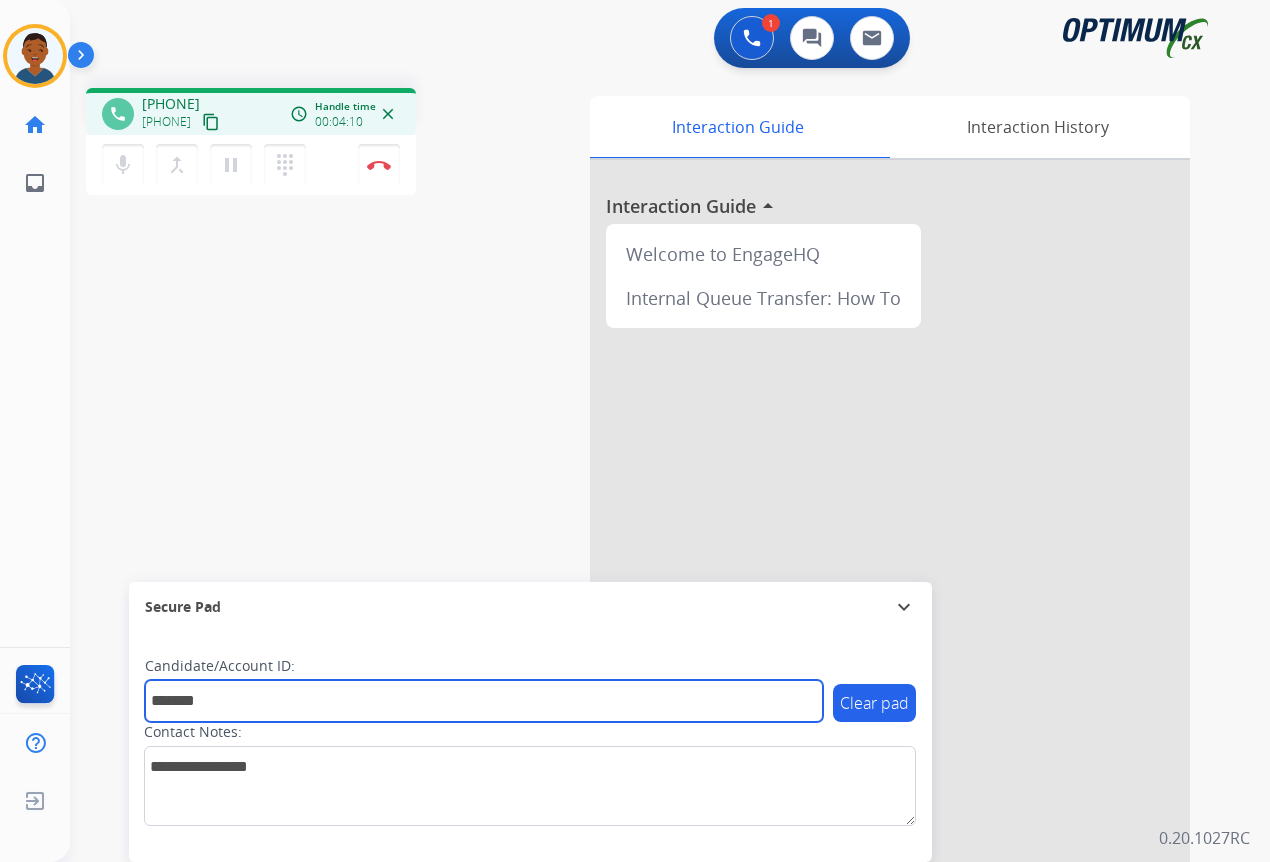 type on "*******" 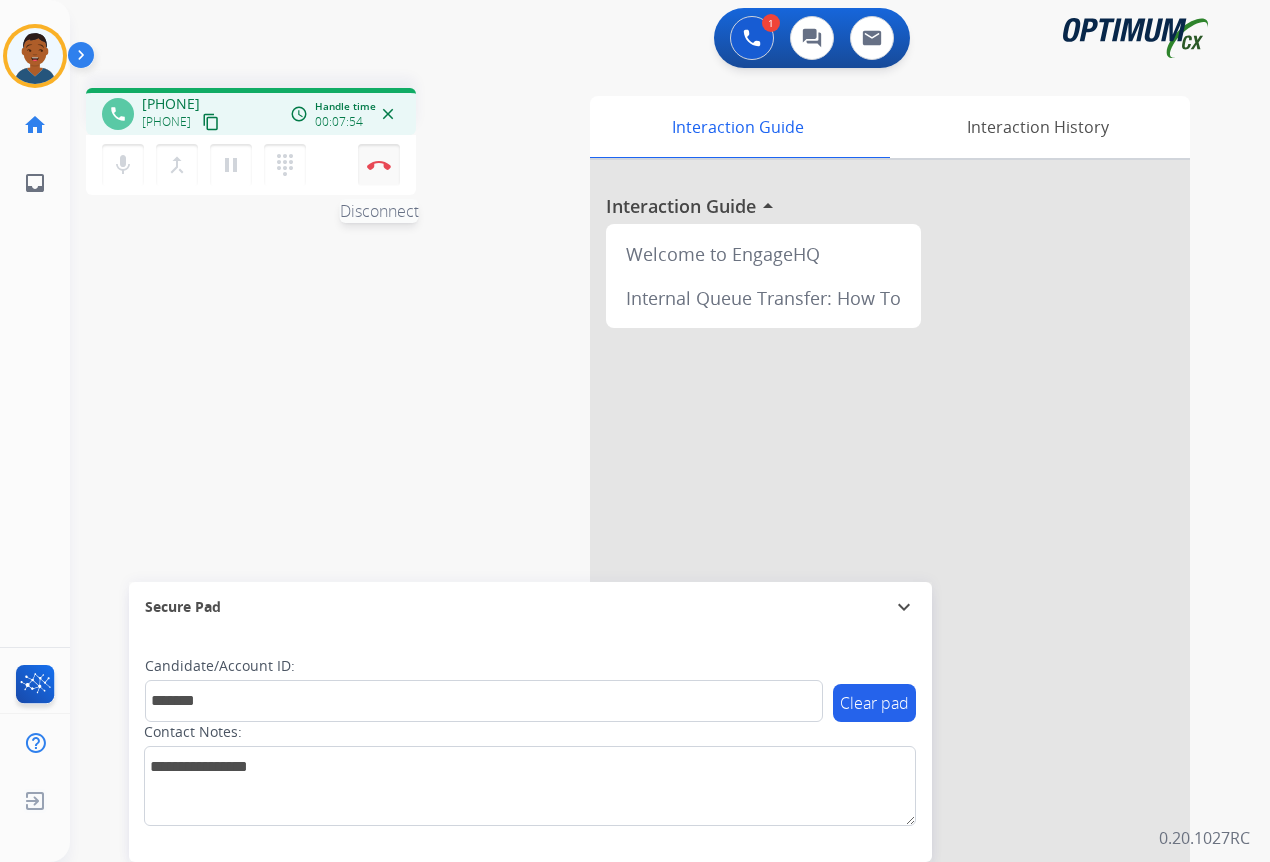 click on "Disconnect" at bounding box center [379, 165] 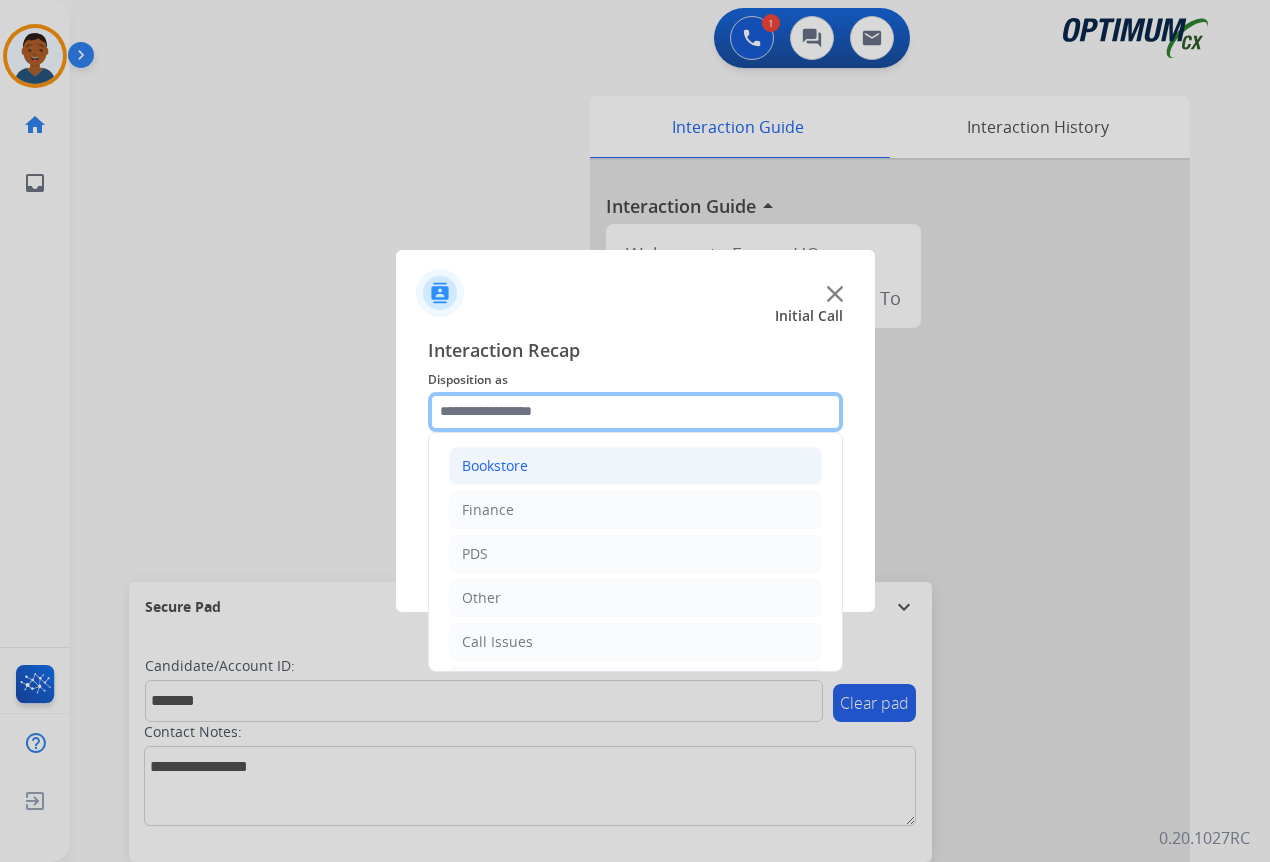 drag, startPoint x: 485, startPoint y: 412, endPoint x: 502, endPoint y: 450, distance: 41.62932 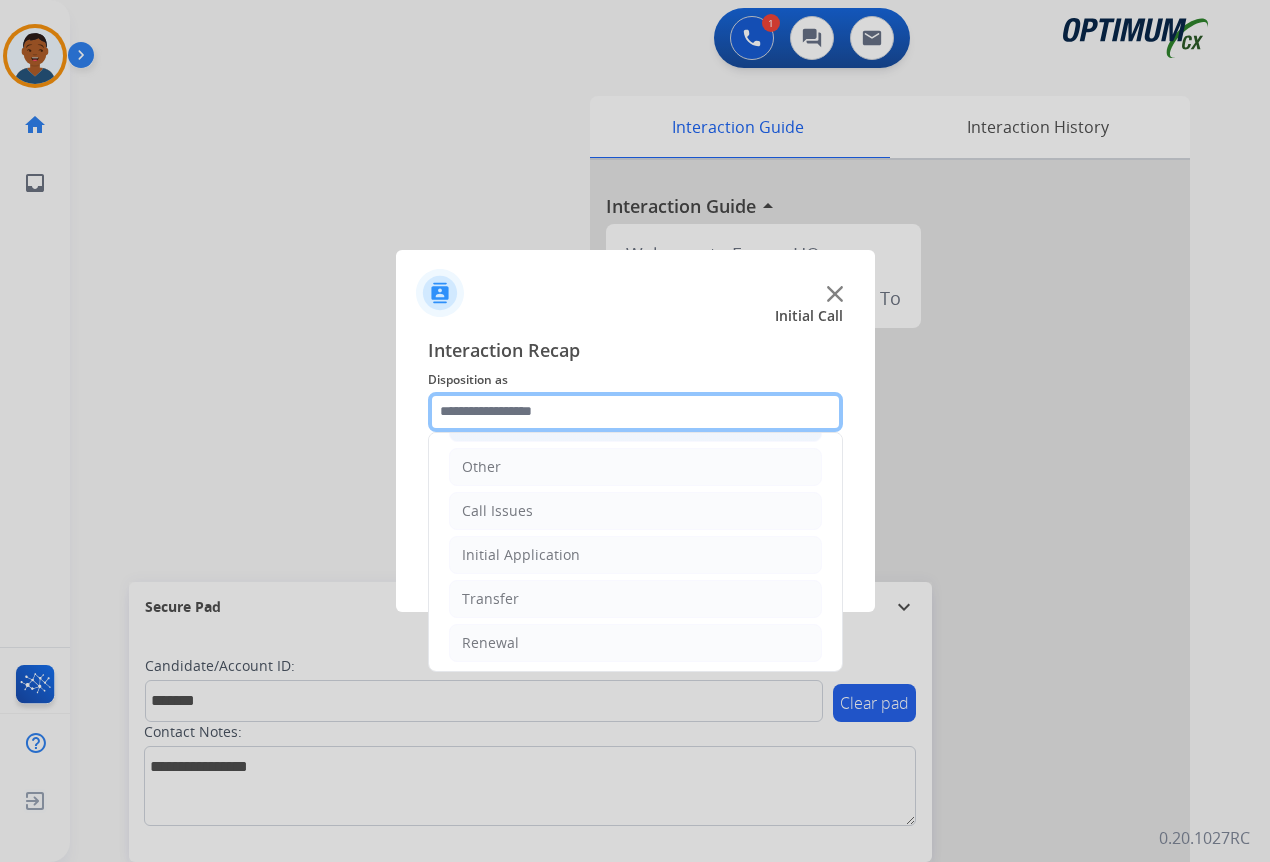 scroll, scrollTop: 136, scrollLeft: 0, axis: vertical 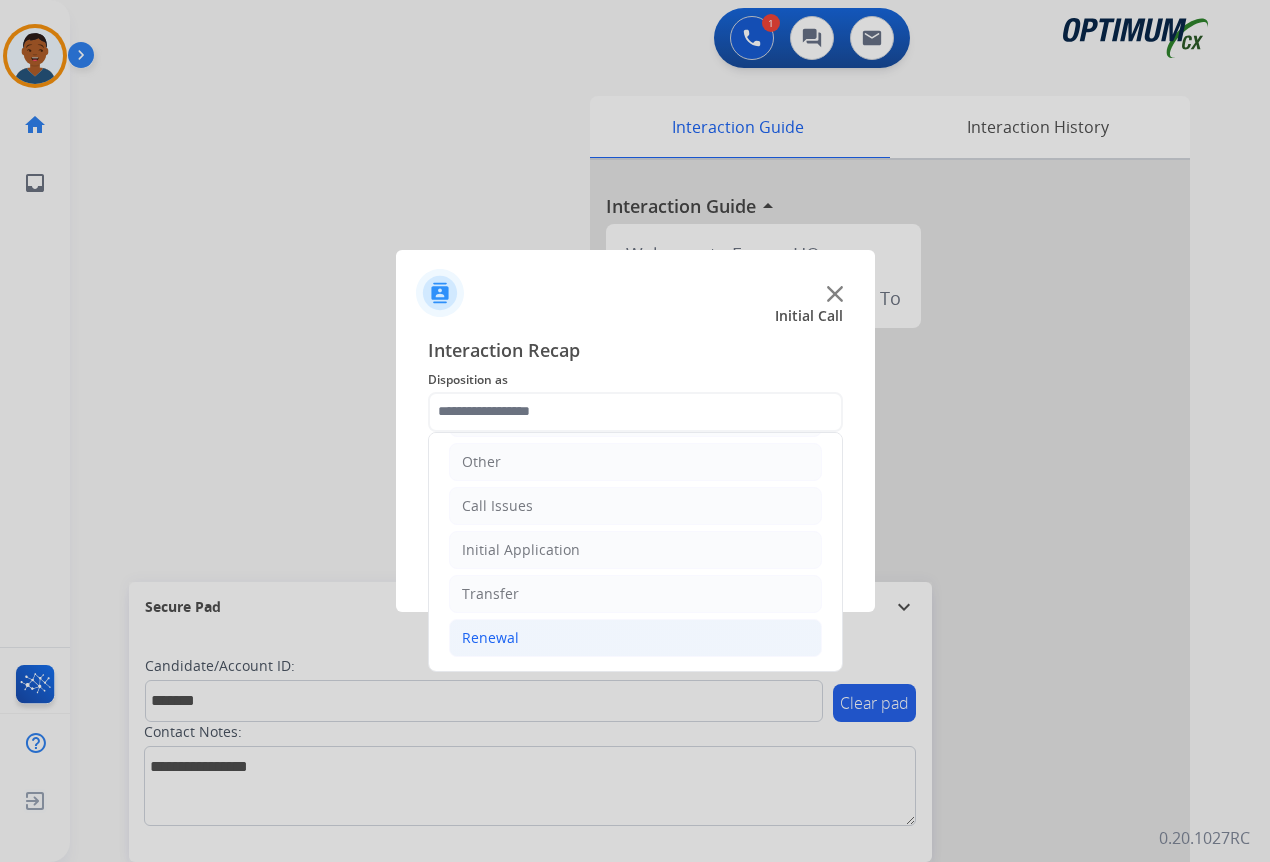 click on "Renewal" 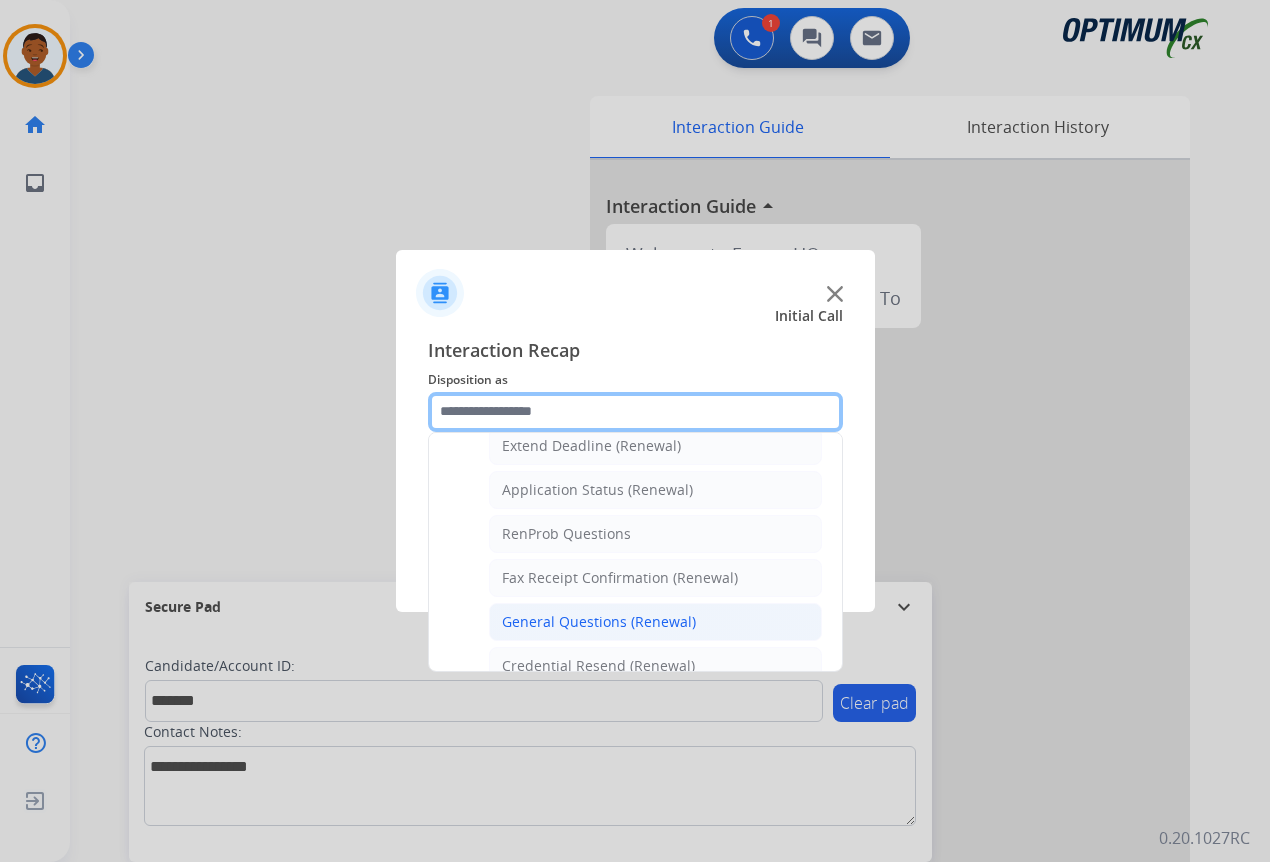 scroll, scrollTop: 536, scrollLeft: 0, axis: vertical 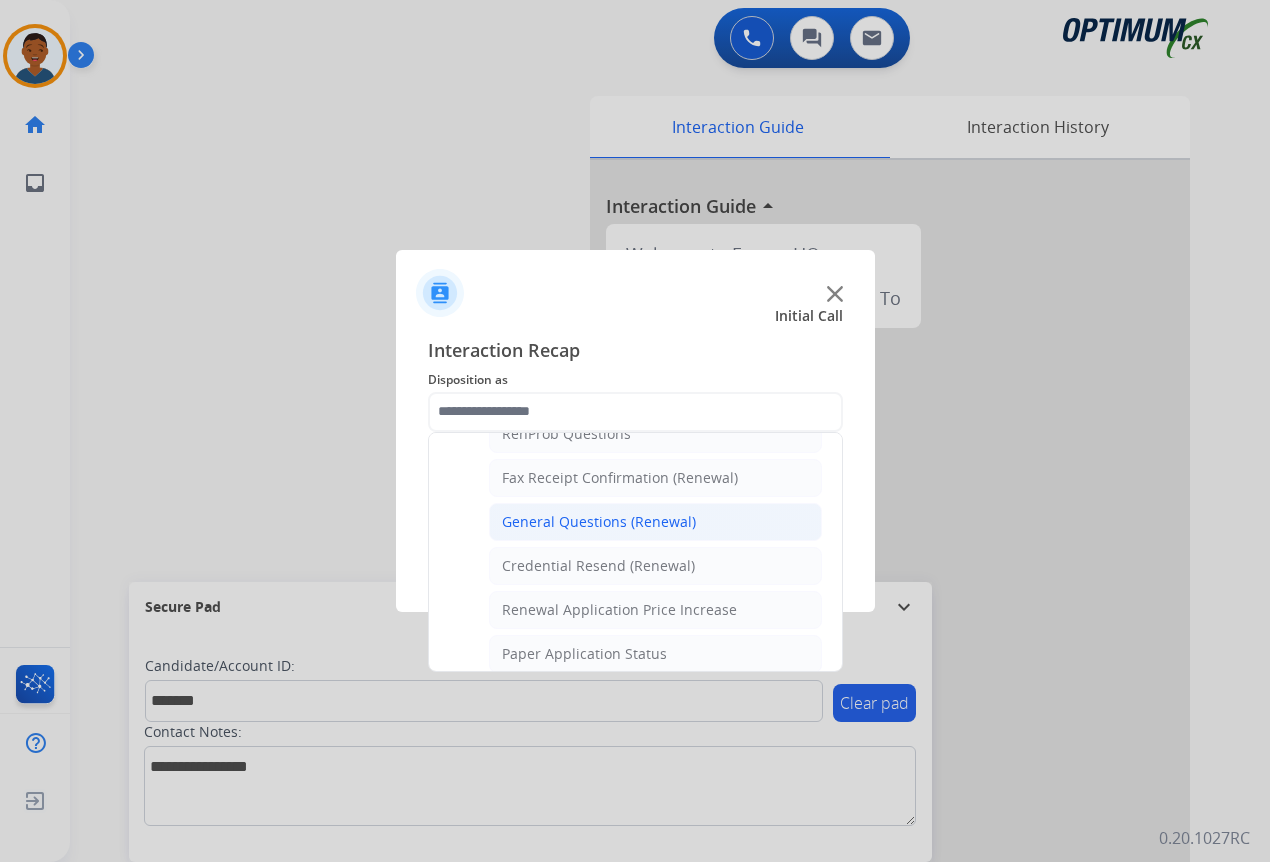 click on "General Questions (Renewal)" 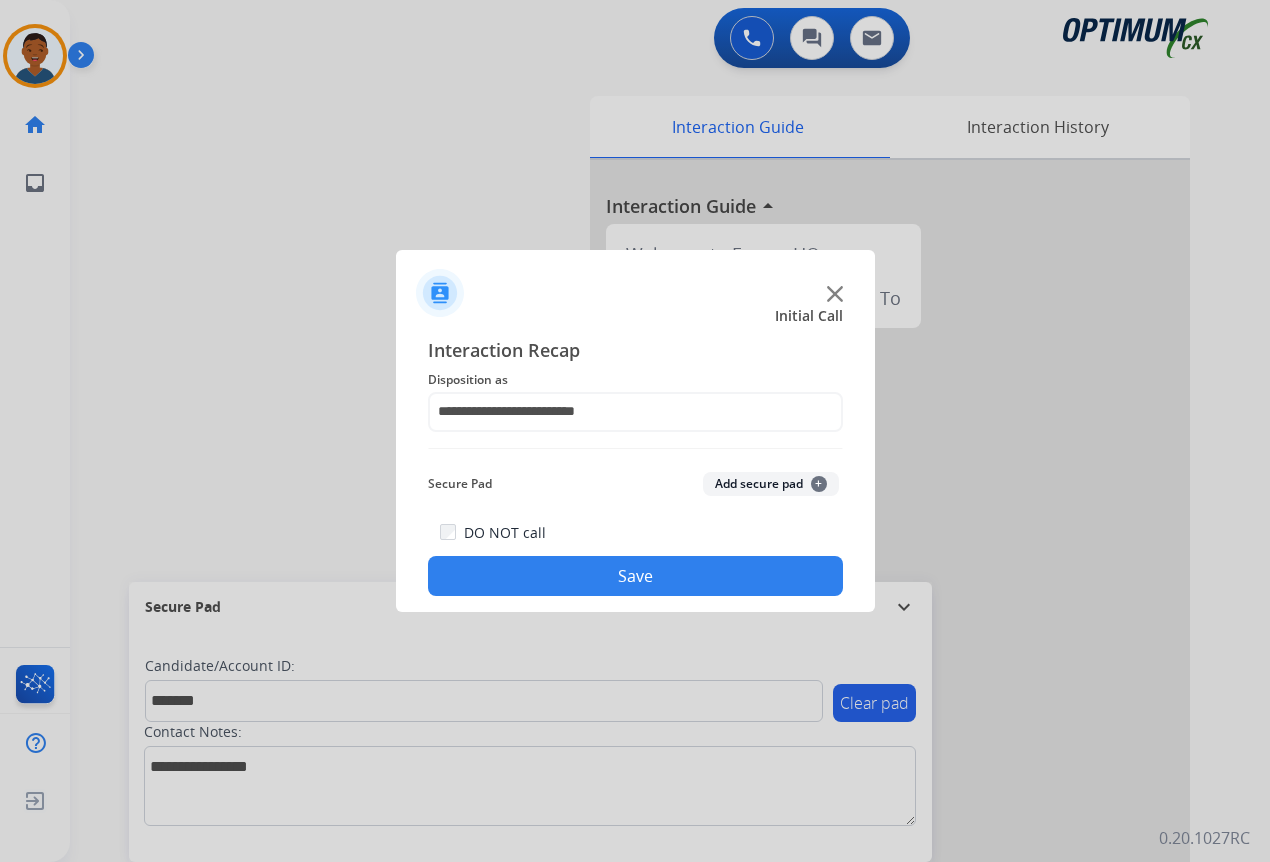 click on "Add secure pad  +" 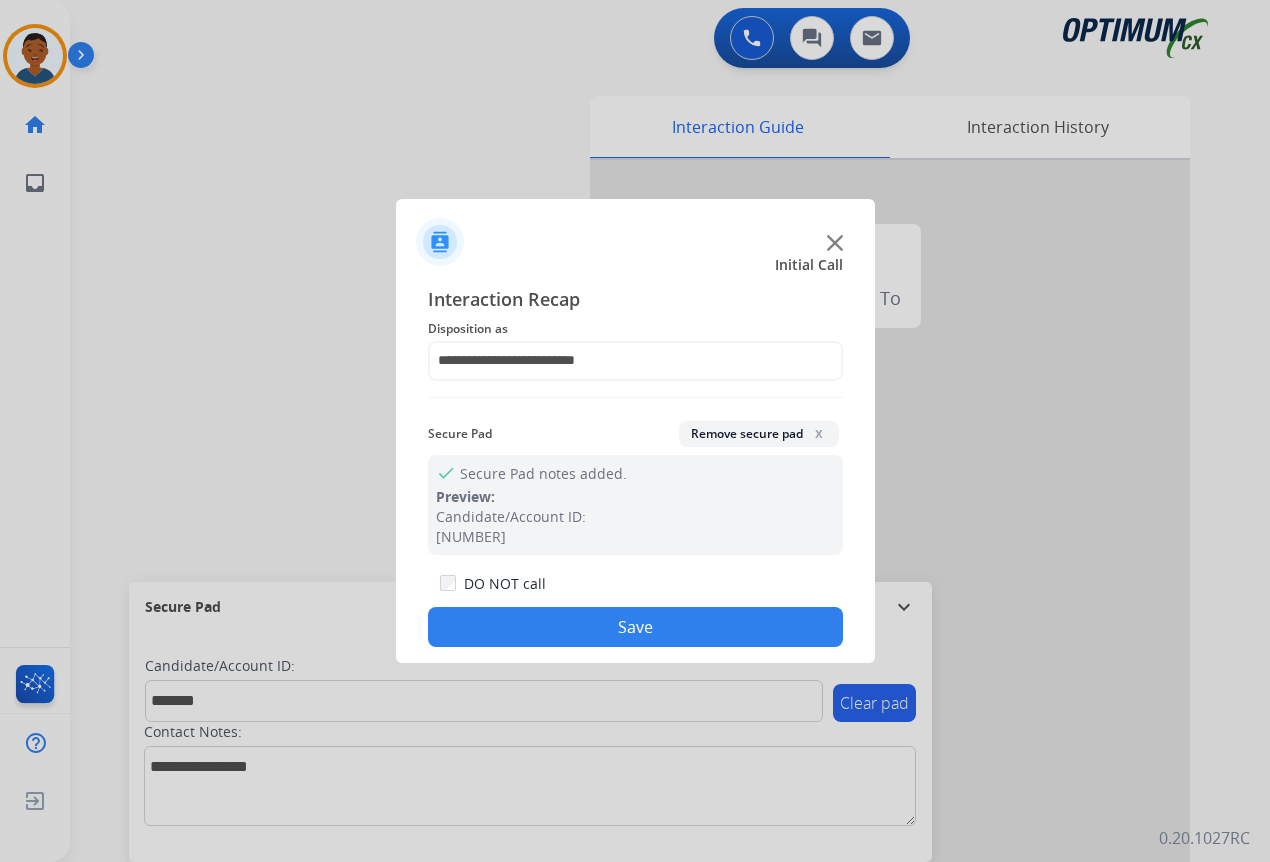 click on "Save" 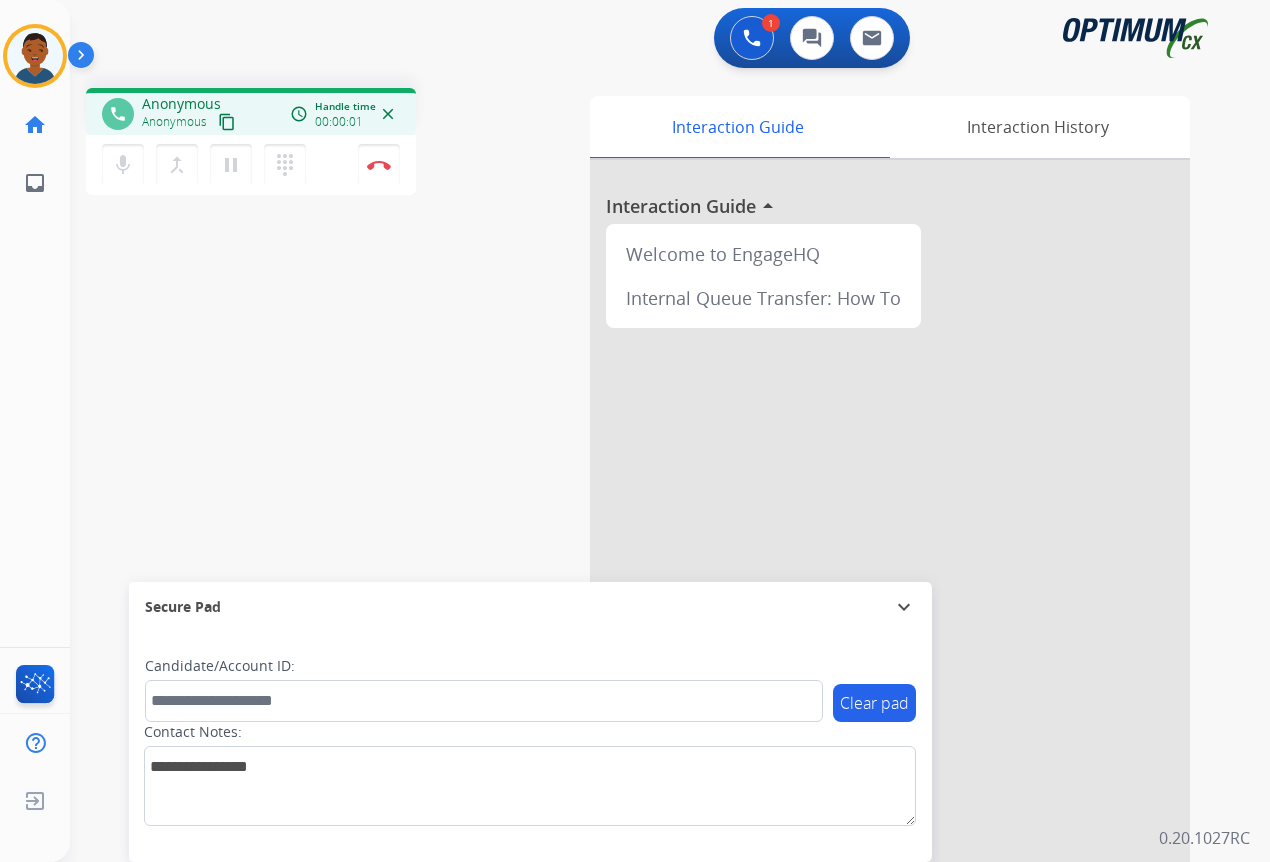 click on "content_copy" at bounding box center (227, 122) 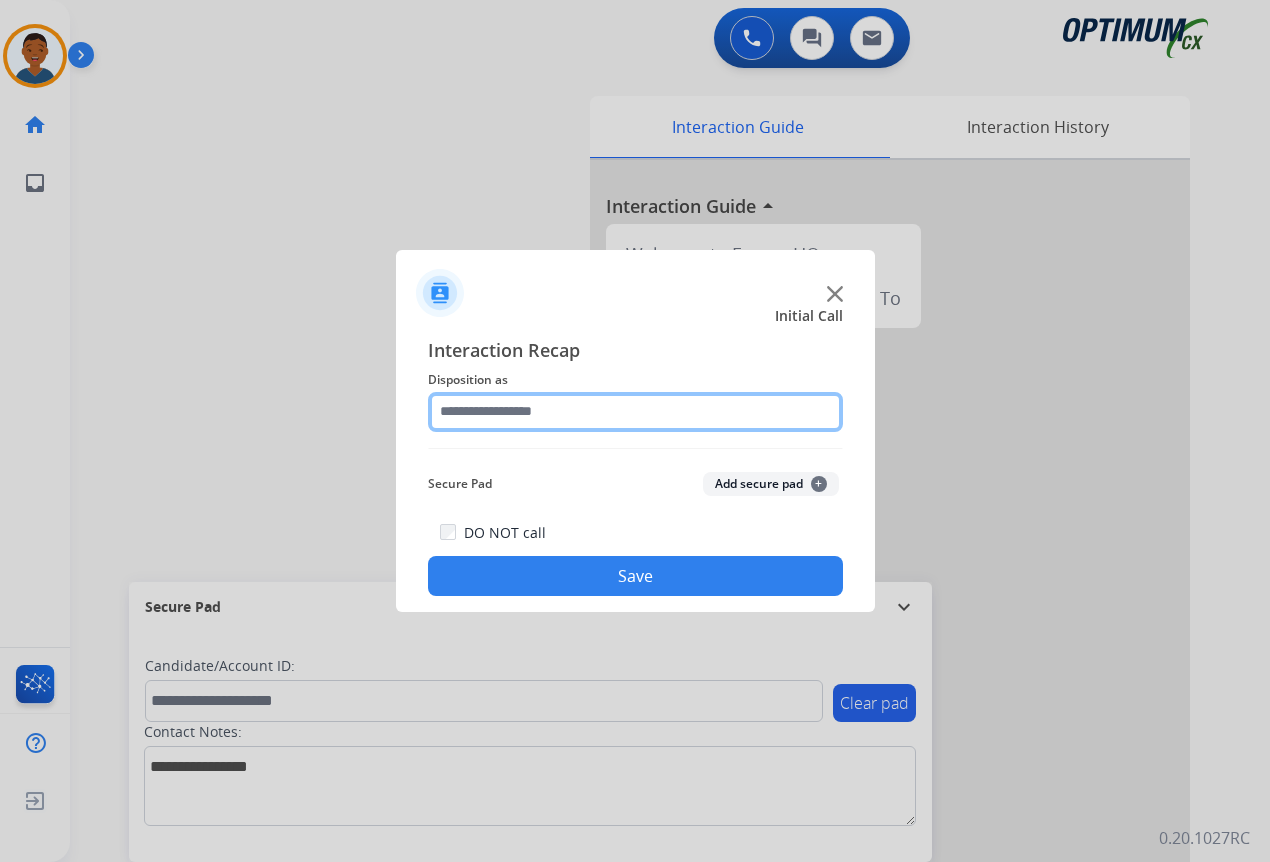 click 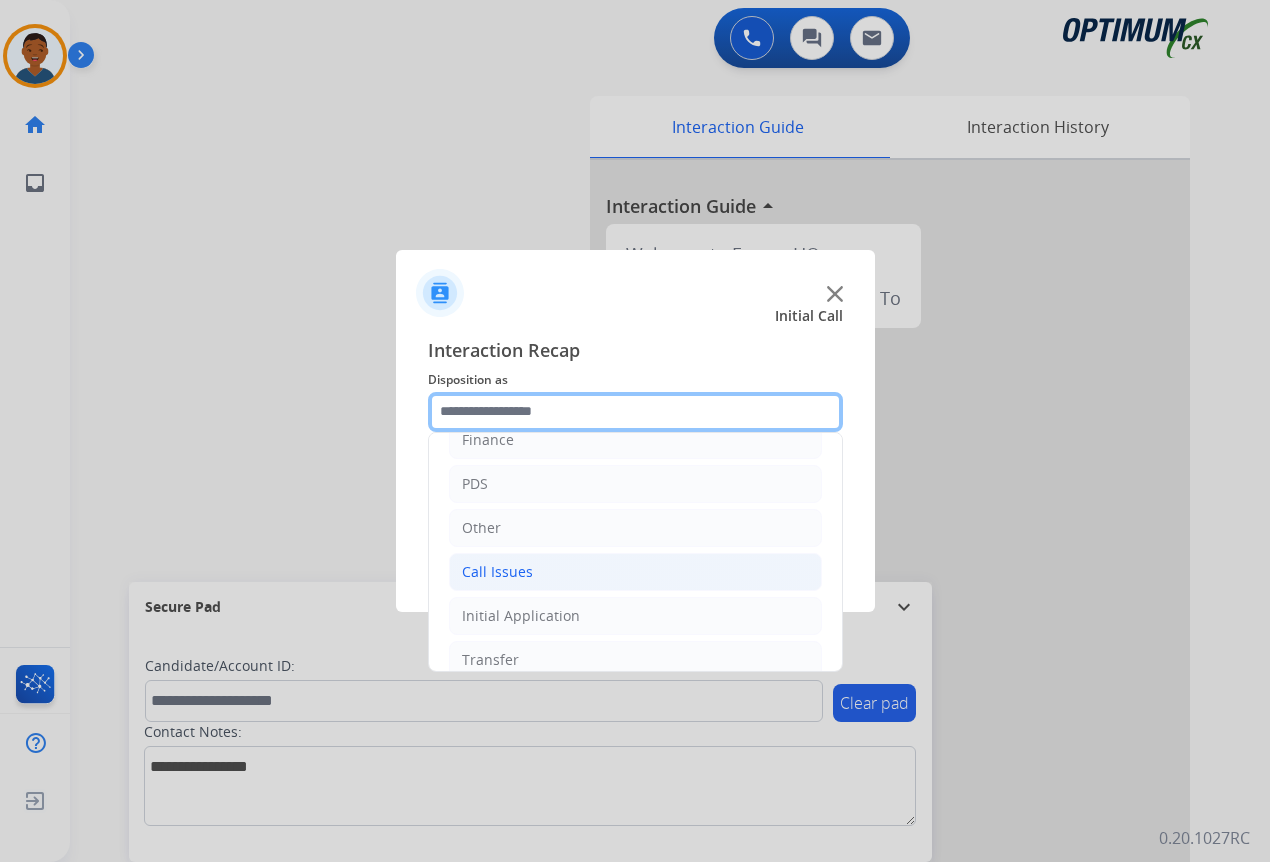 scroll, scrollTop: 0, scrollLeft: 0, axis: both 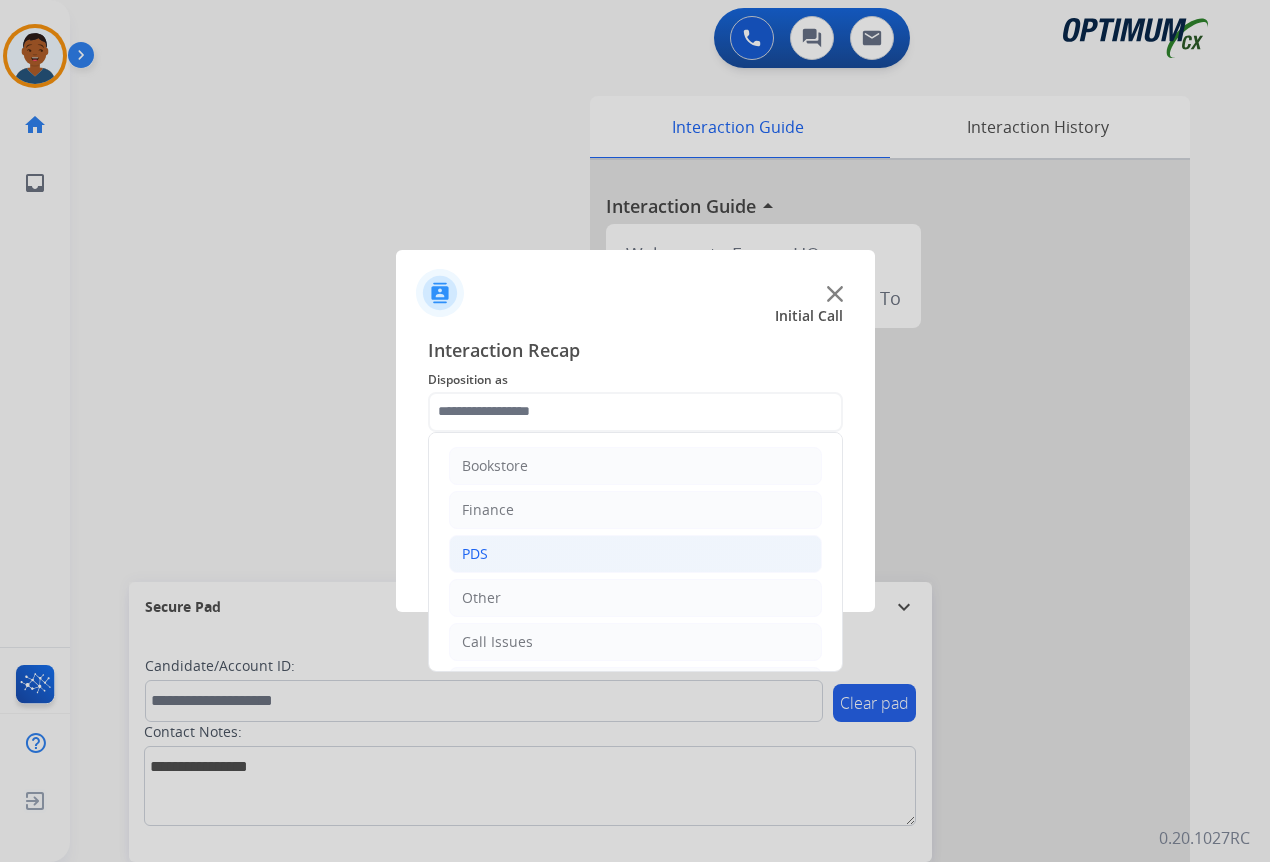 click on "PDS" 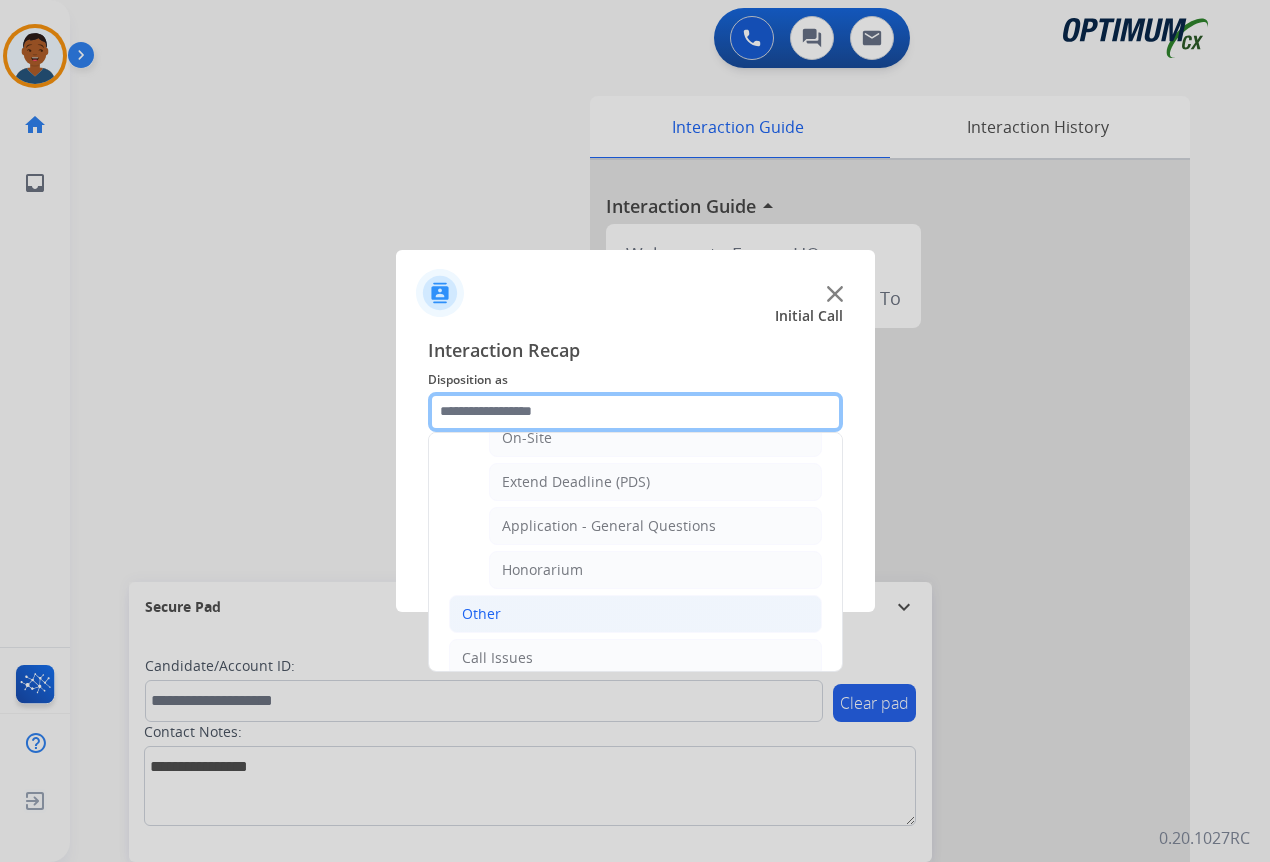 scroll, scrollTop: 600, scrollLeft: 0, axis: vertical 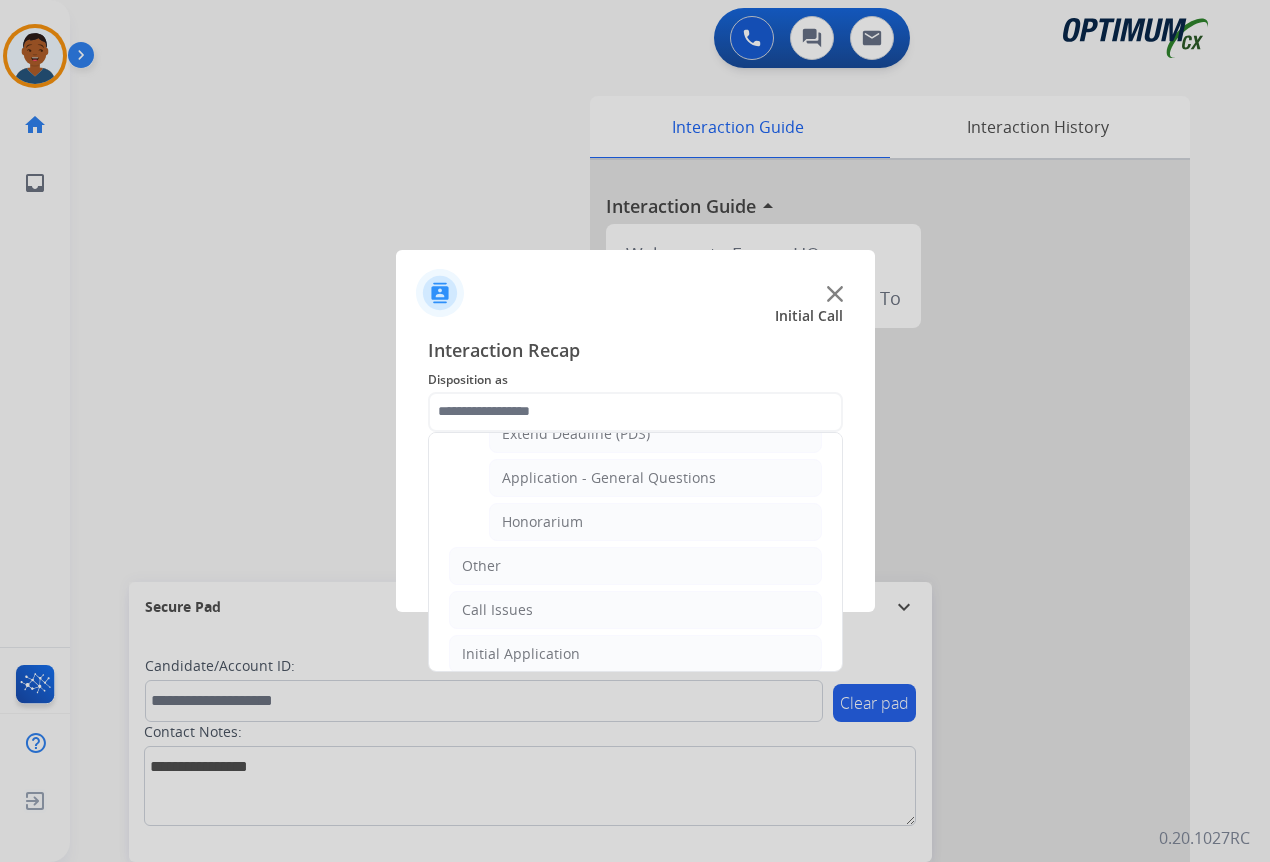drag, startPoint x: 562, startPoint y: 471, endPoint x: 566, endPoint y: 482, distance: 11.7046995 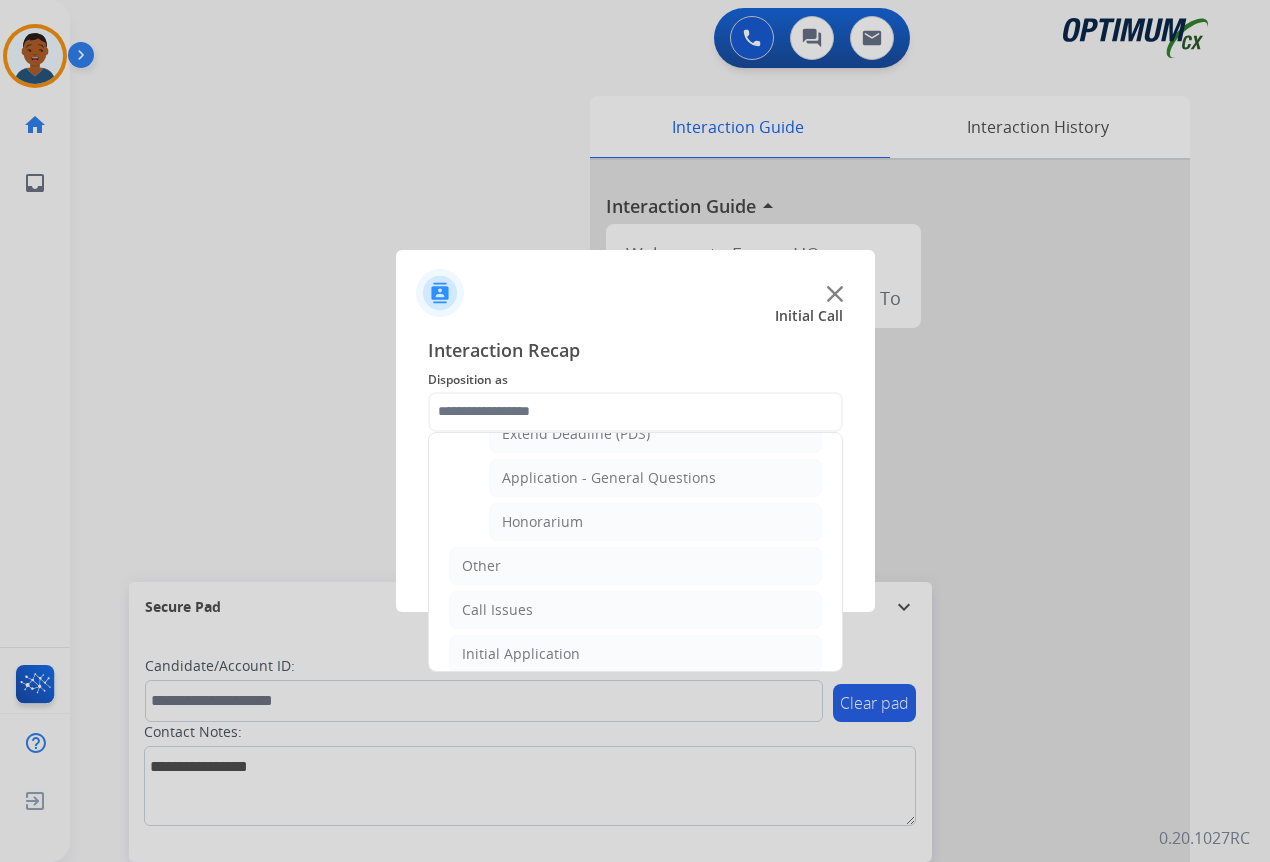 click on "Application - General Questions" 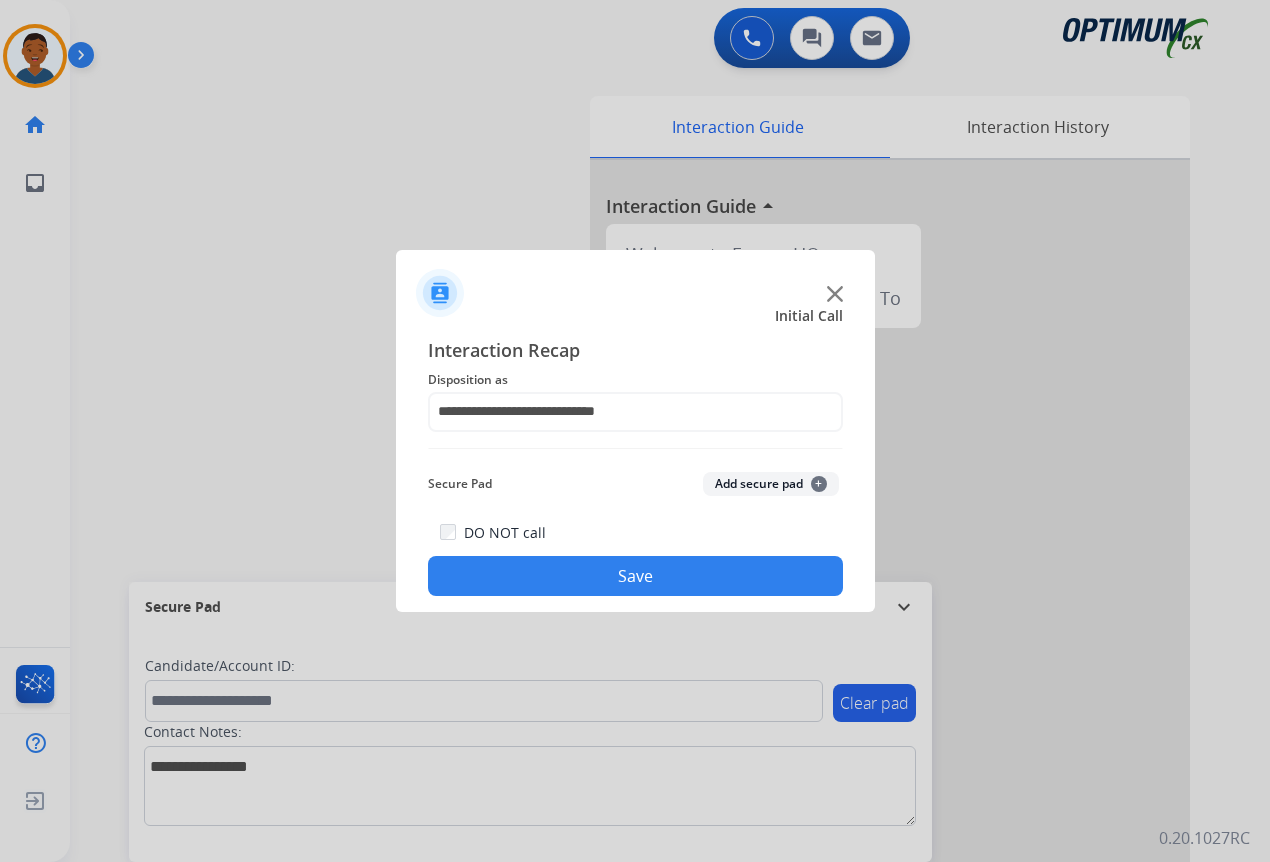 click on "Save" 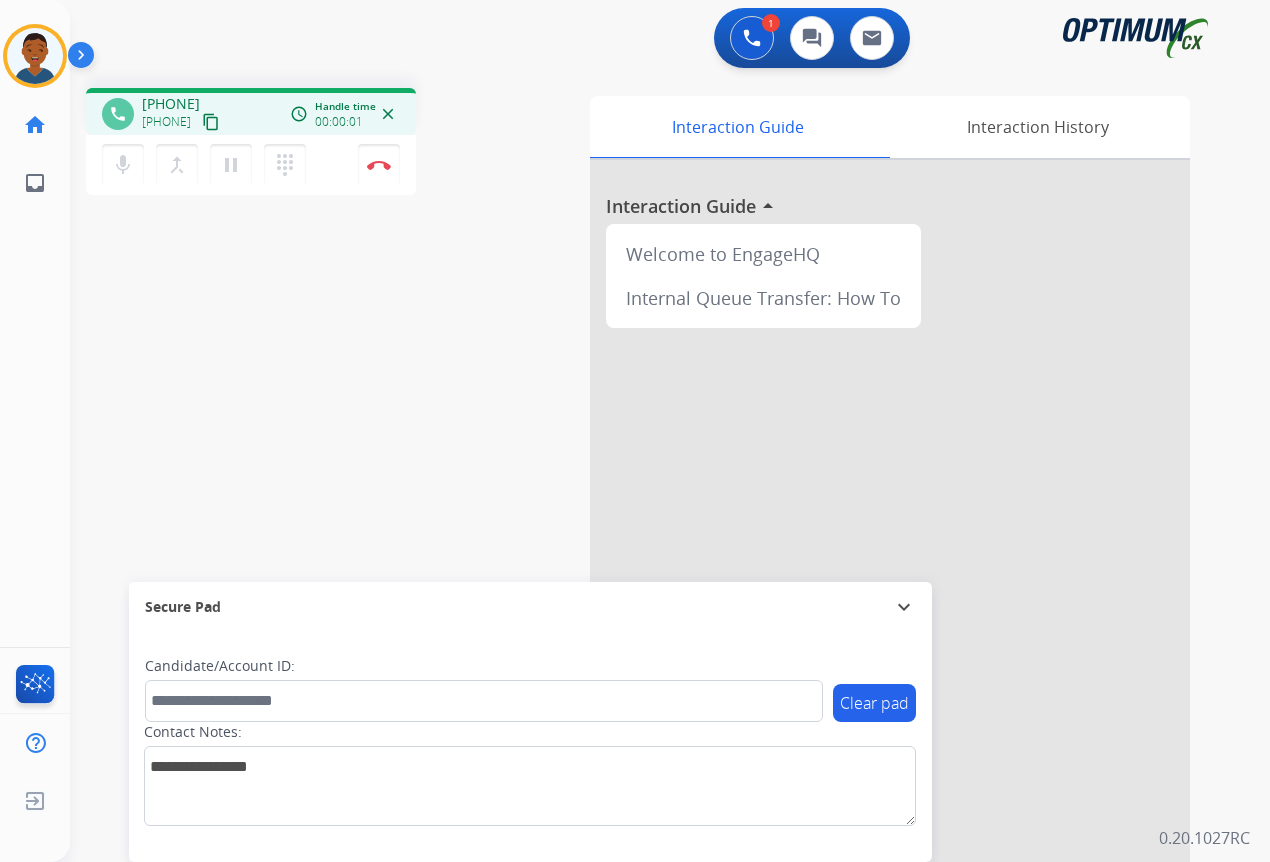 click on "content_copy" at bounding box center (211, 122) 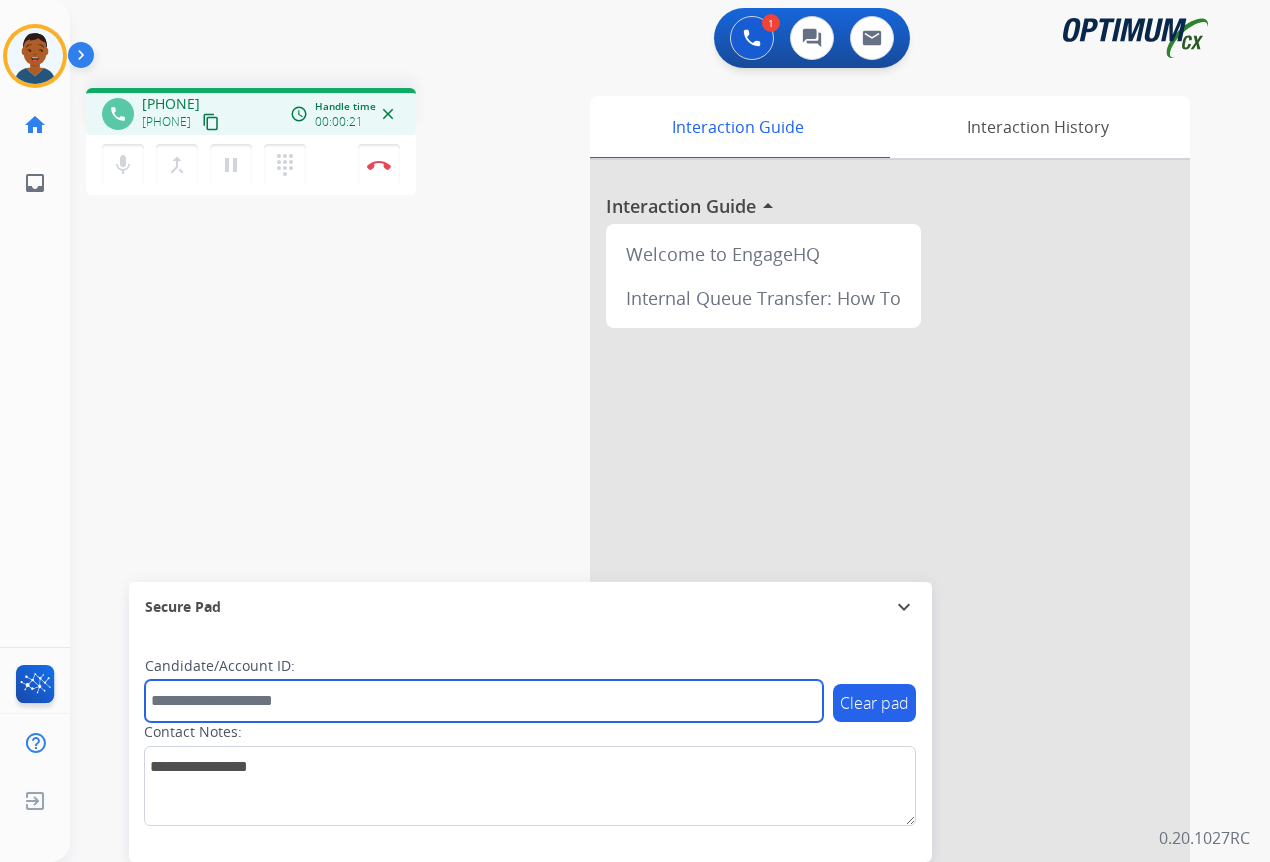 click at bounding box center (484, 701) 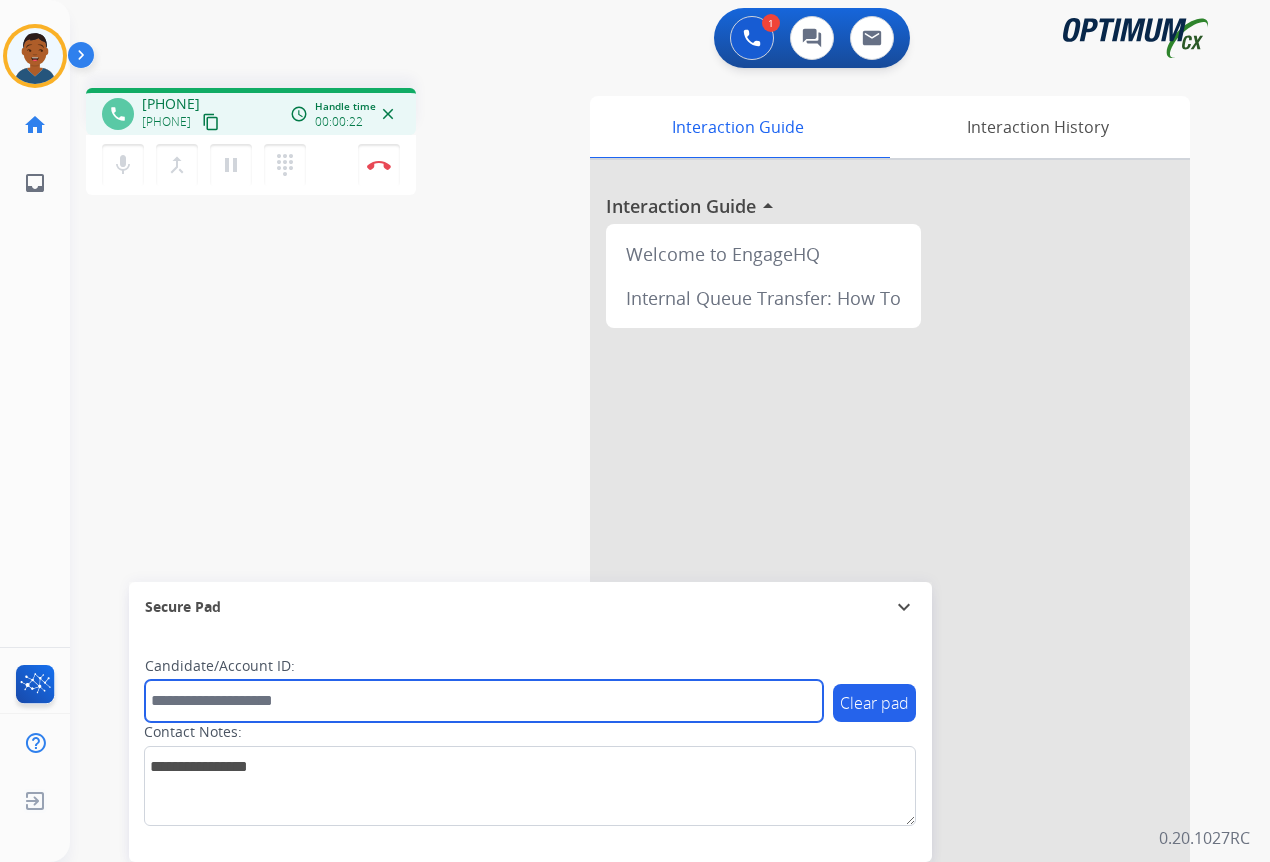 paste on "*******" 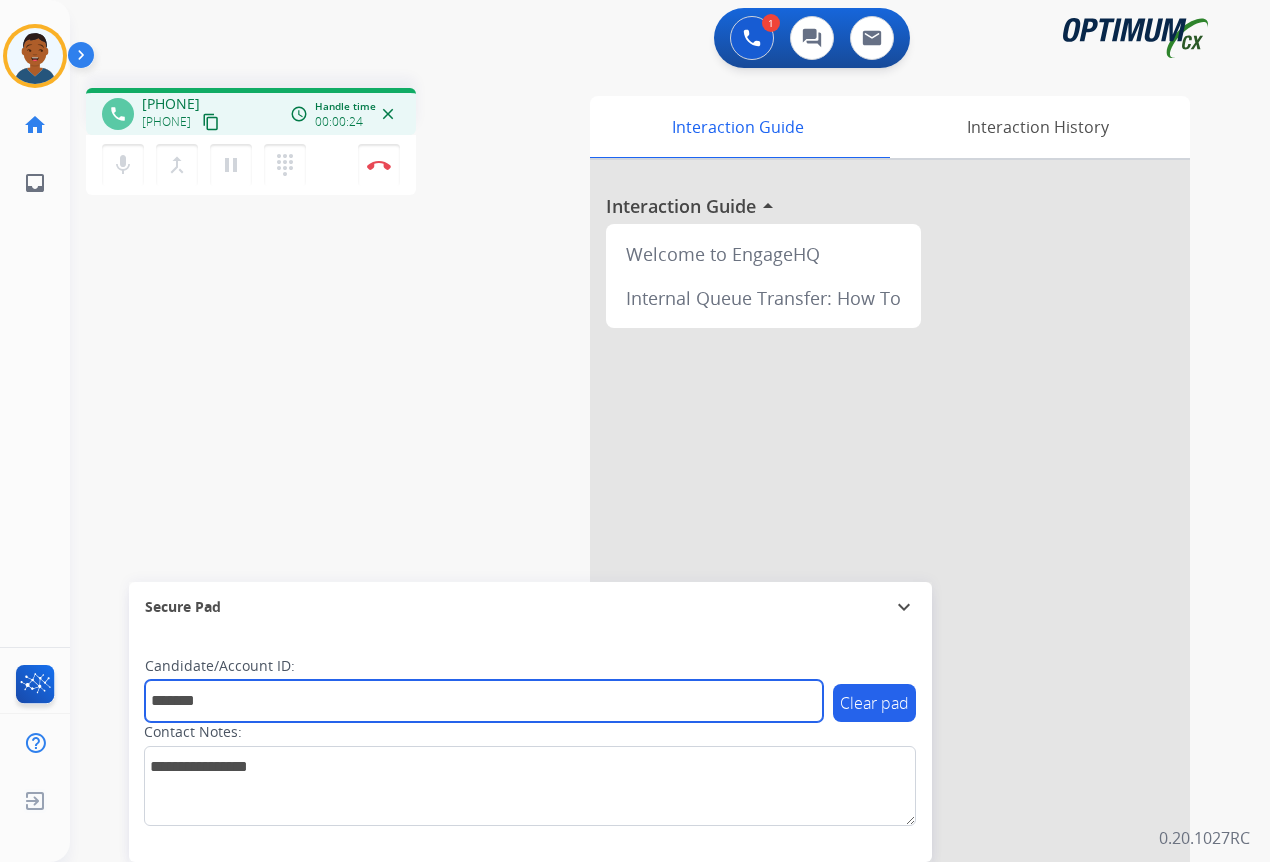 type on "*******" 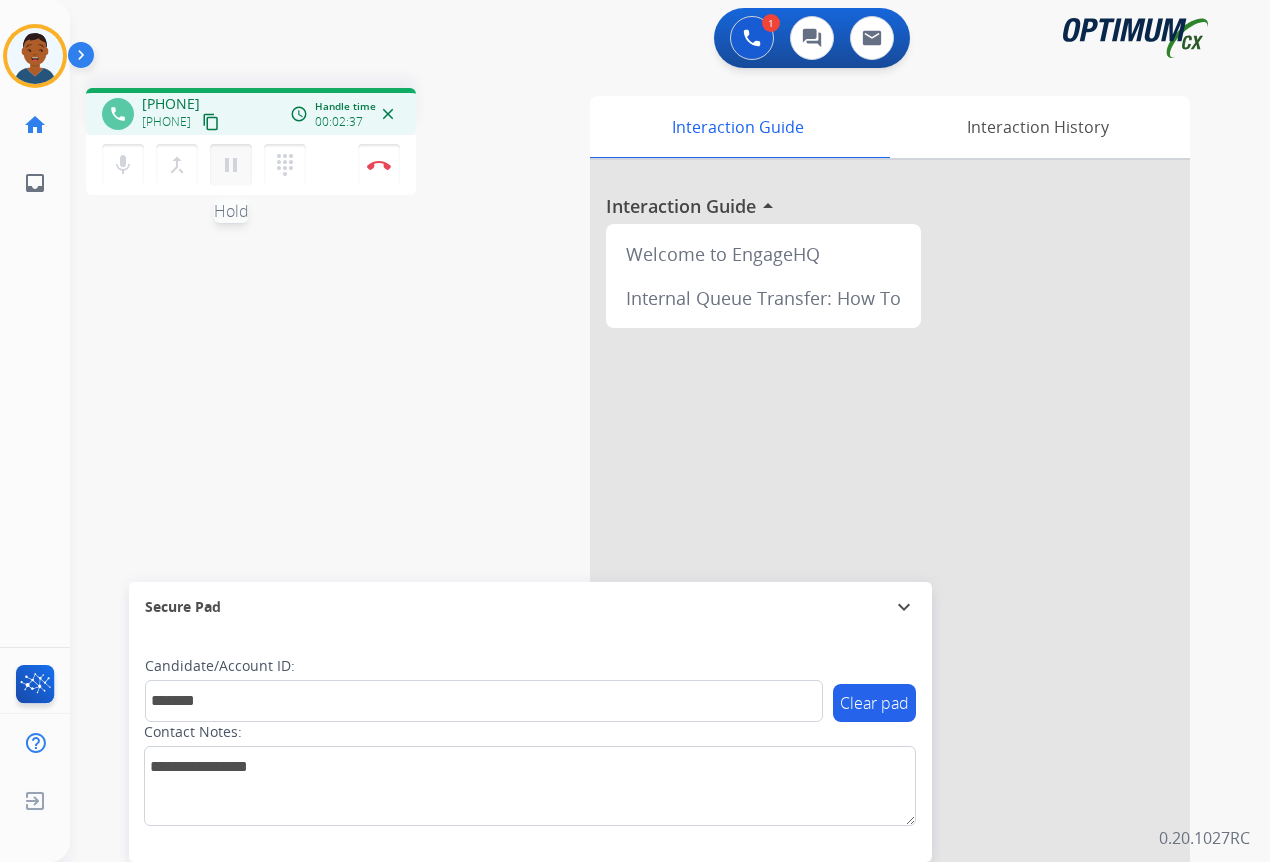 click on "pause" at bounding box center [231, 165] 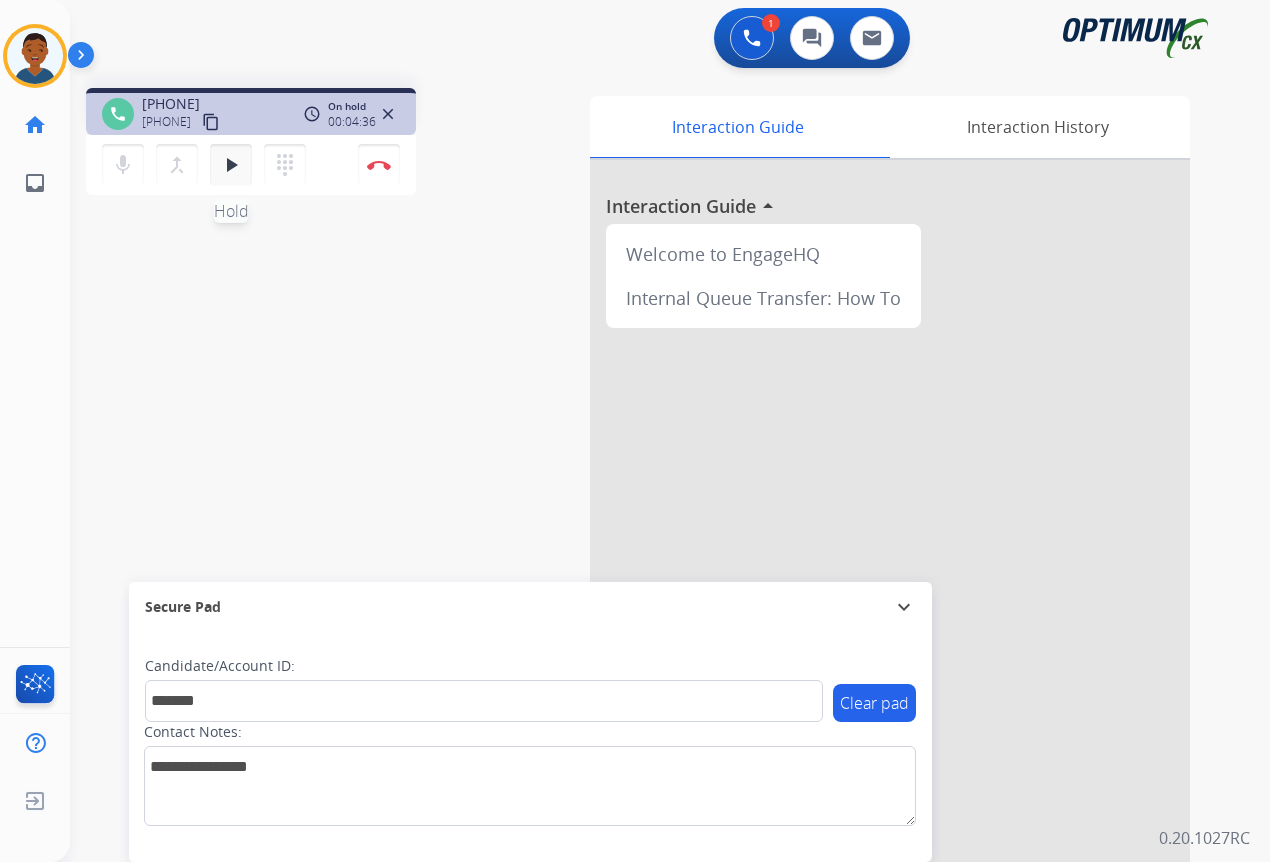 click on "play_arrow" at bounding box center [231, 165] 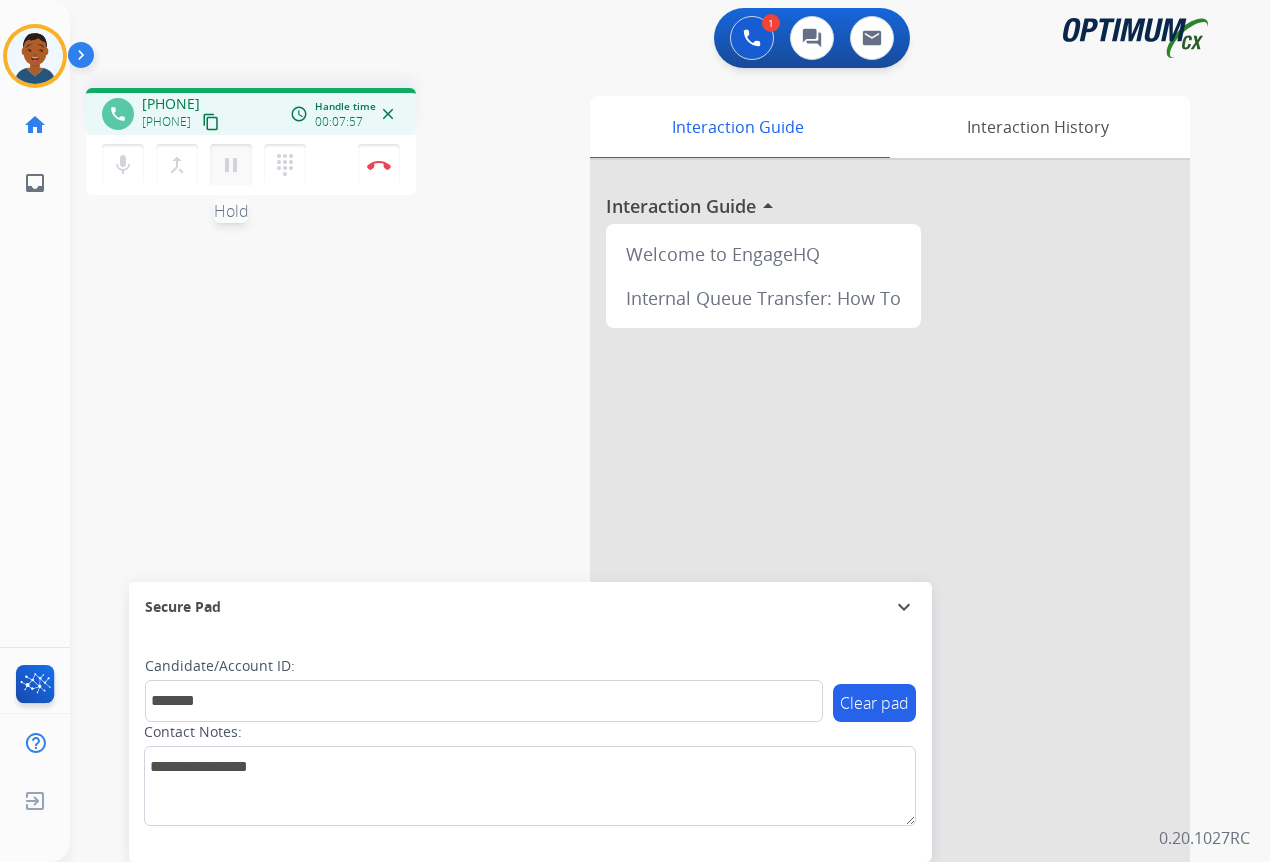 click on "pause" at bounding box center (231, 165) 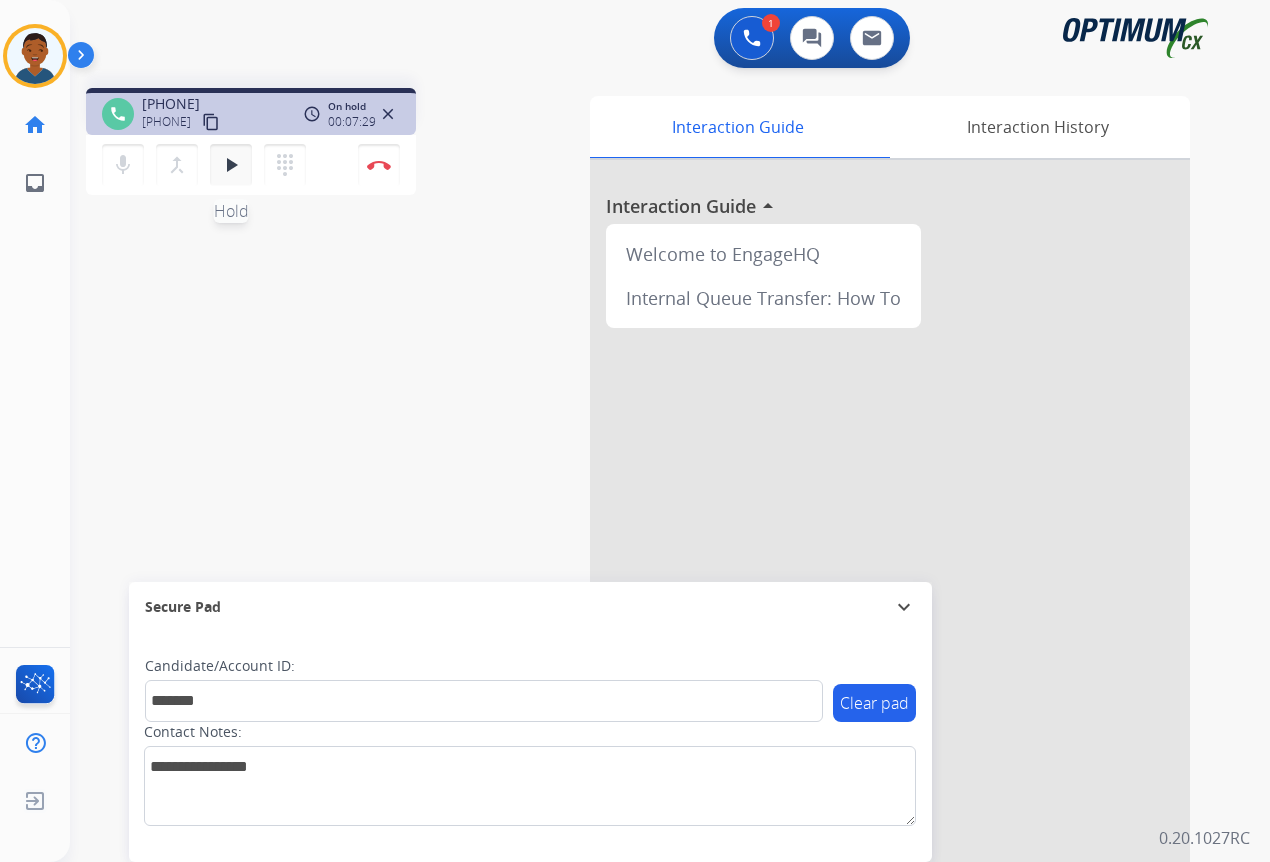 click on "play_arrow" at bounding box center [231, 165] 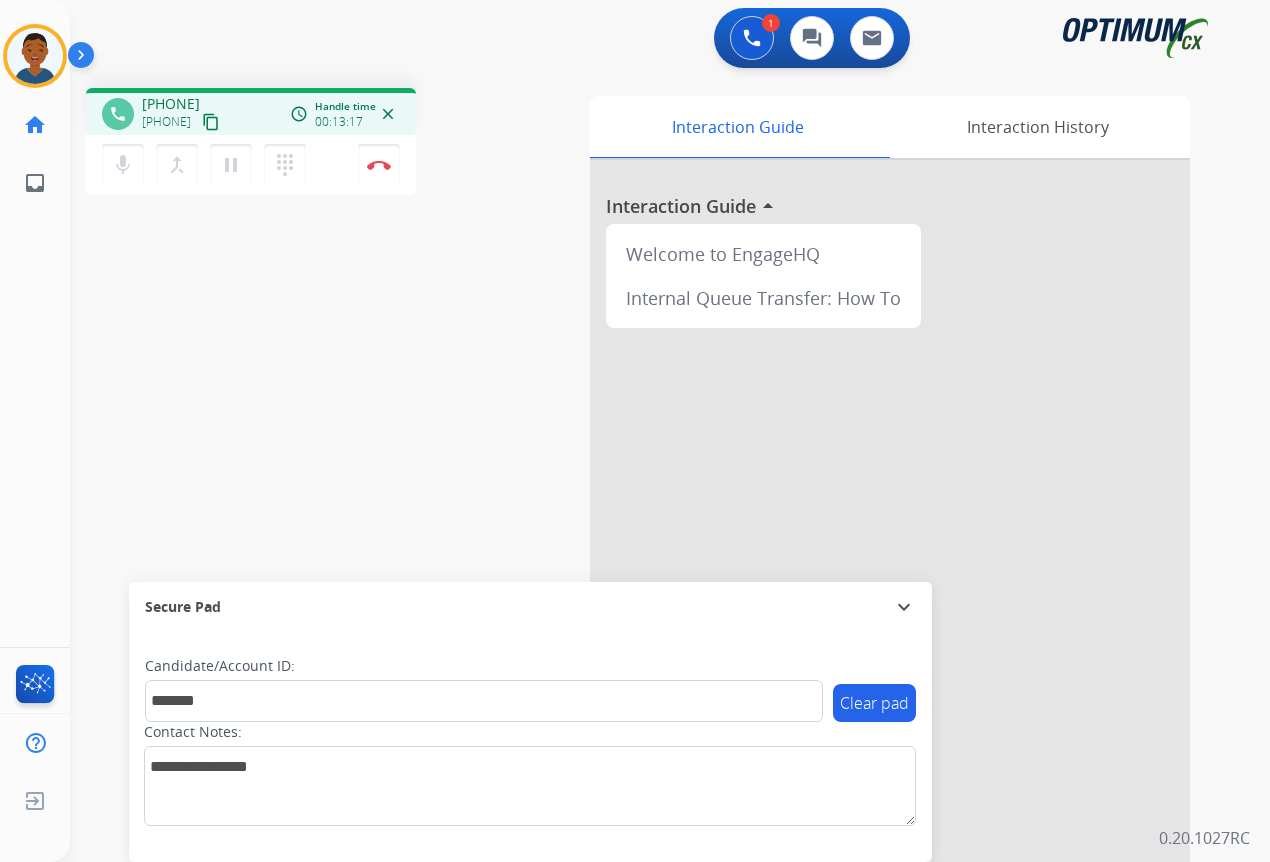 click on "phone +[PHONE] +[PHONE] content_copy access_time Call metrics Queue   00:08 Hold   04:07 Talk   05:11 Total   13:25 Handle time 00:13:17 close mic Mute merge_type Bridge pause Hold dialpad Dialpad Disconnect swap_horiz Break voice bridge close_fullscreen Connect 3-Way Call merge_type Separate 3-Way Call  Interaction Guide   Interaction History  Interaction Guide arrow_drop_up  Welcome to EngageHQ   Internal Queue Transfer: How To  Secure Pad expand_more Clear pad Candidate/Account ID: ******* Contact Notes:" at bounding box center [646, 489] 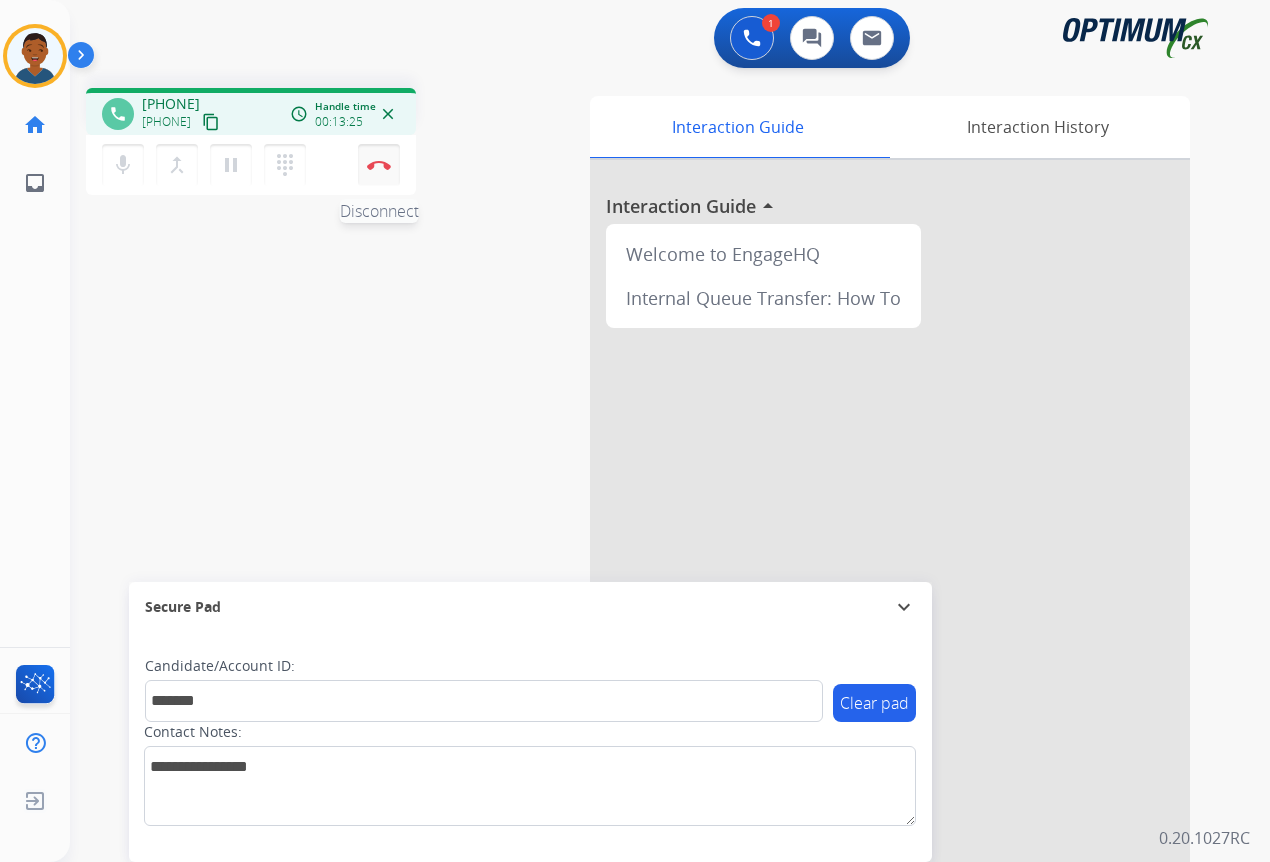 click on "Disconnect" at bounding box center (379, 165) 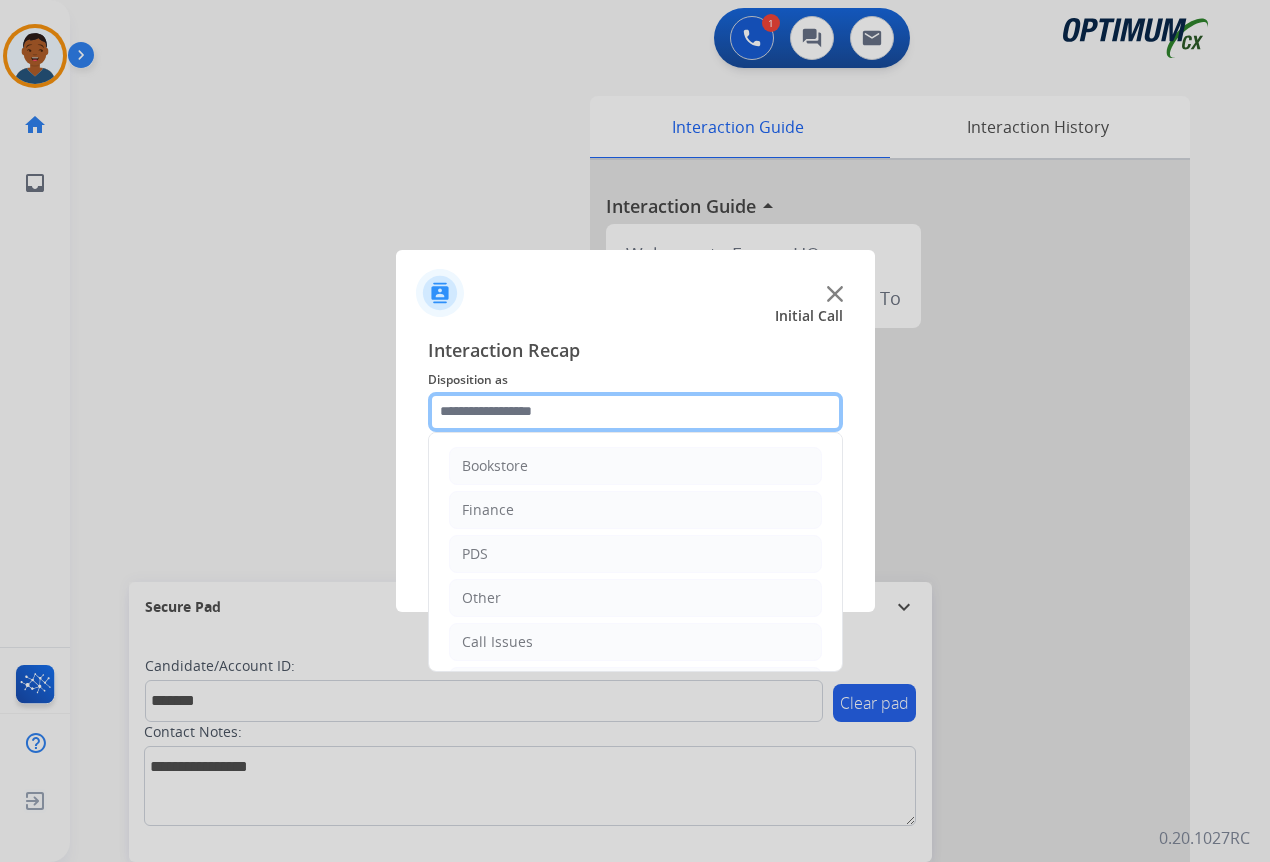 drag, startPoint x: 484, startPoint y: 404, endPoint x: 484, endPoint y: 417, distance: 13 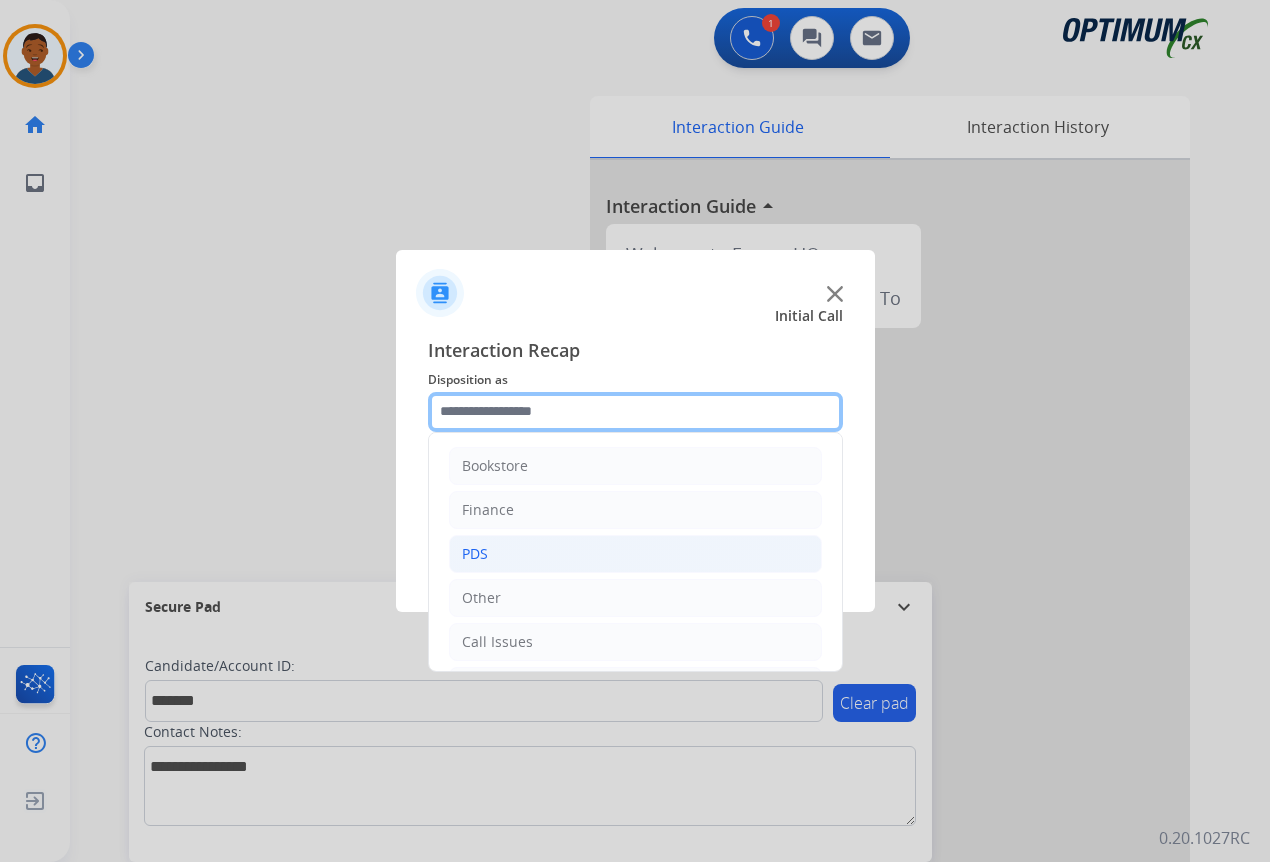 scroll, scrollTop: 136, scrollLeft: 0, axis: vertical 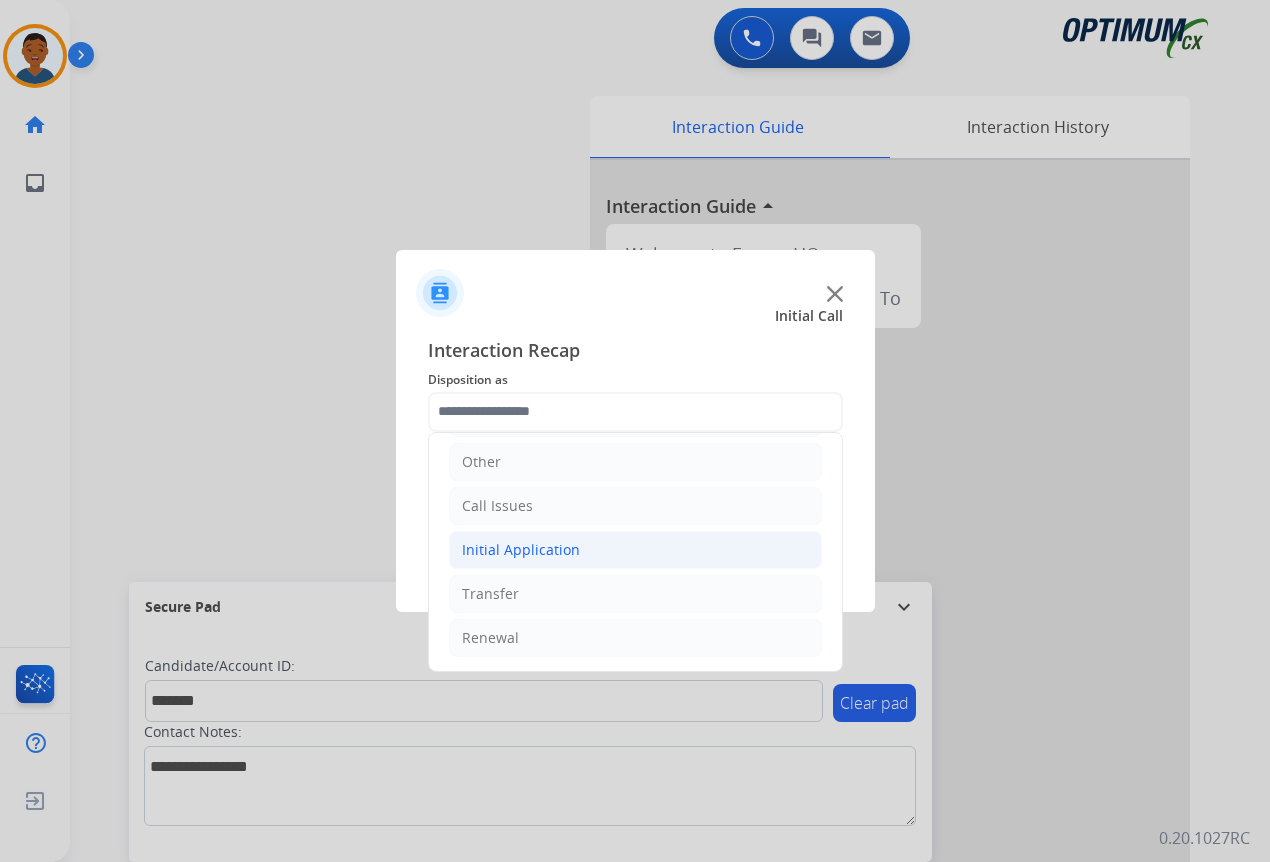 click on "Initial Application" 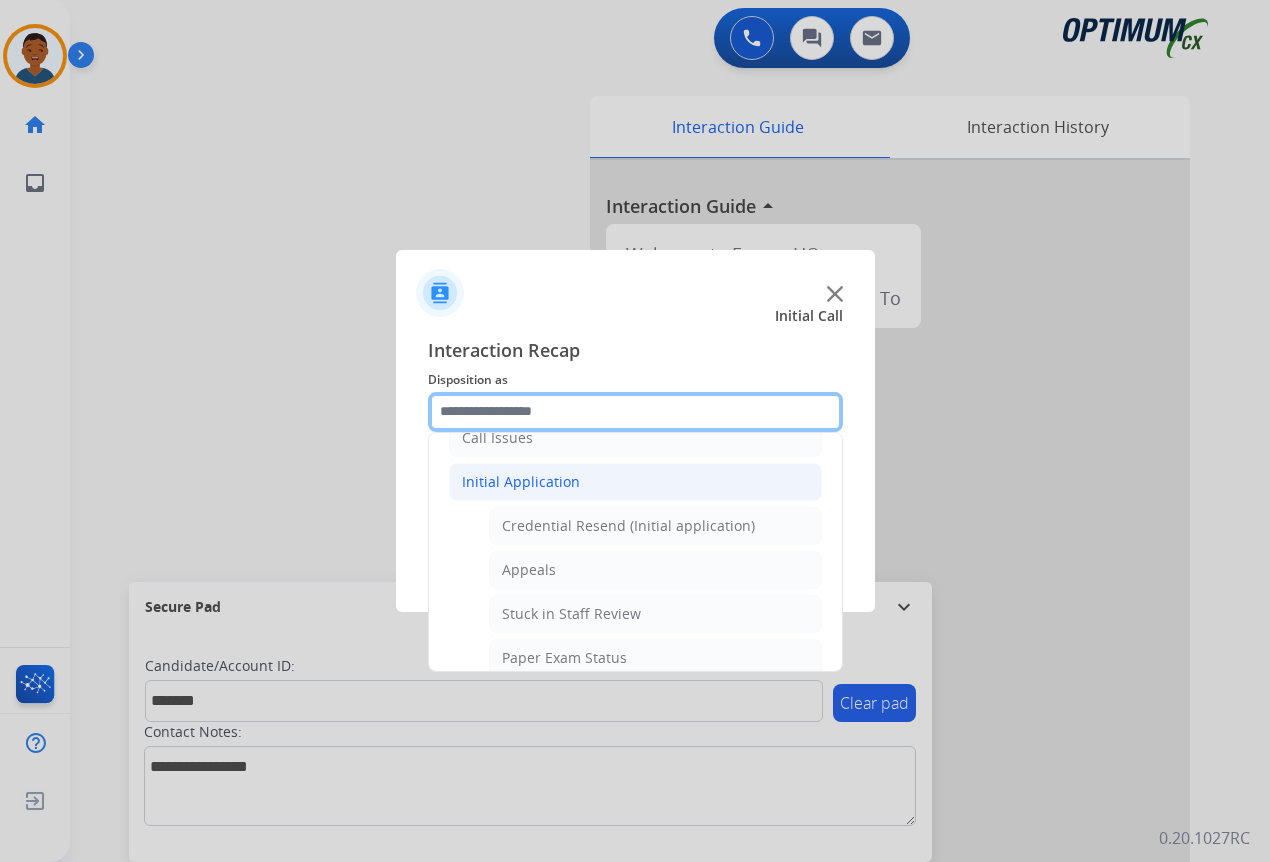 scroll, scrollTop: 236, scrollLeft: 0, axis: vertical 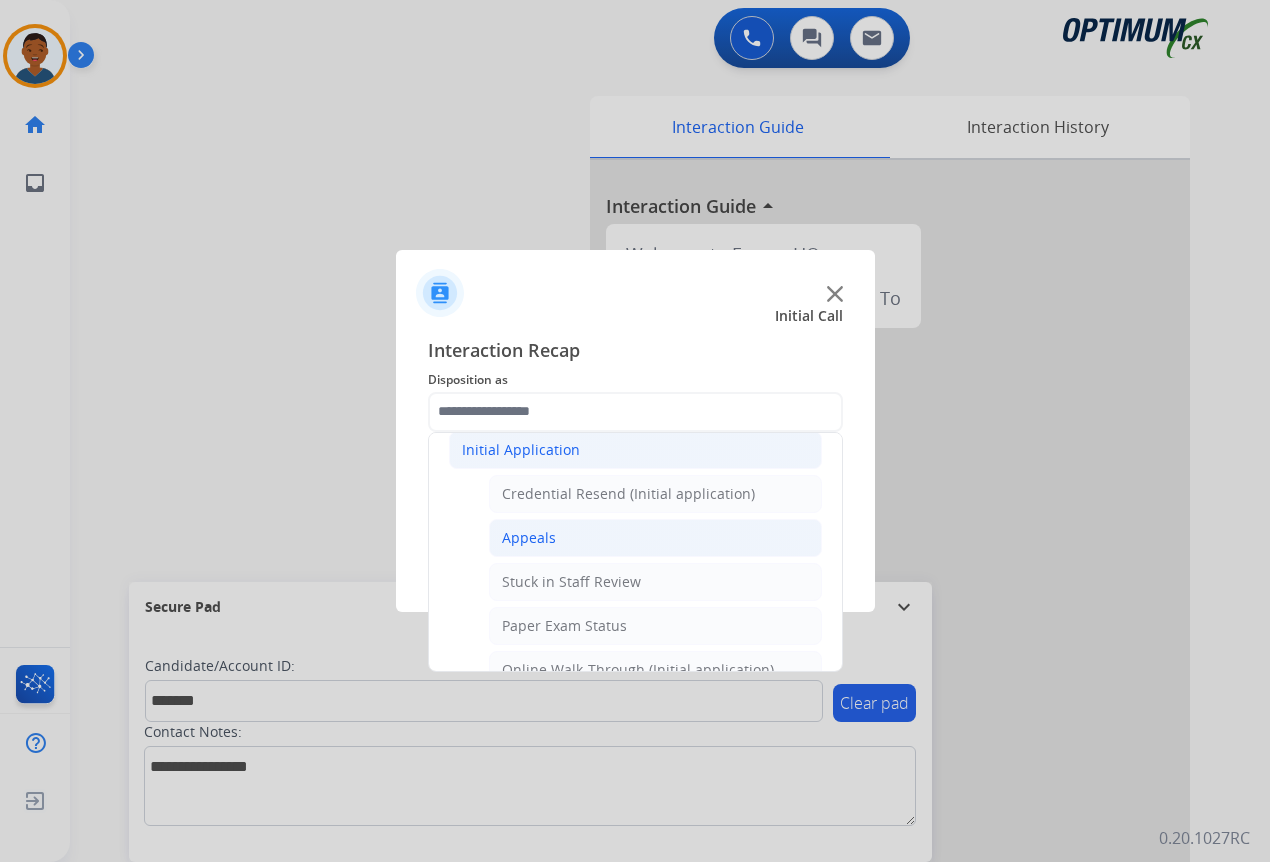 click on "Appeals" 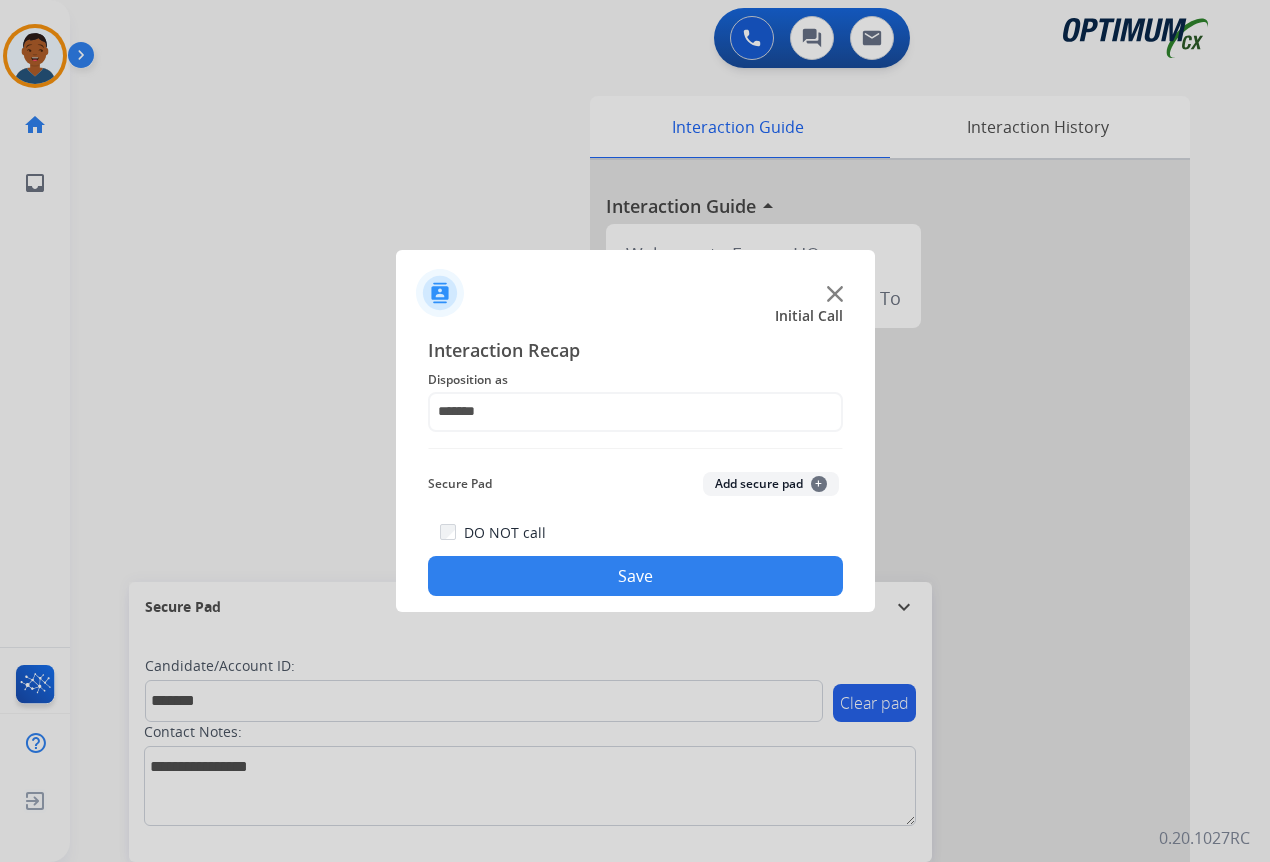 click on "Add secure pad  +" 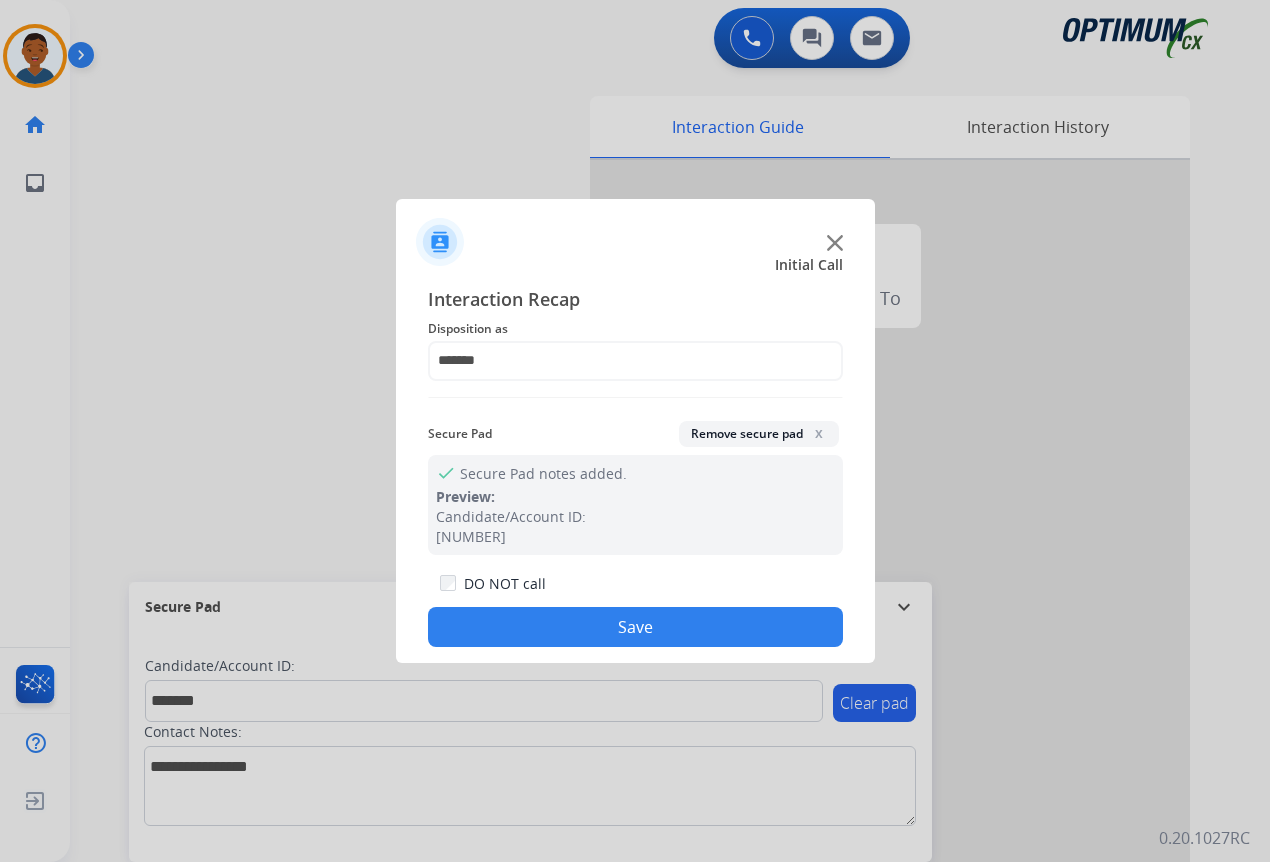click on "Save" 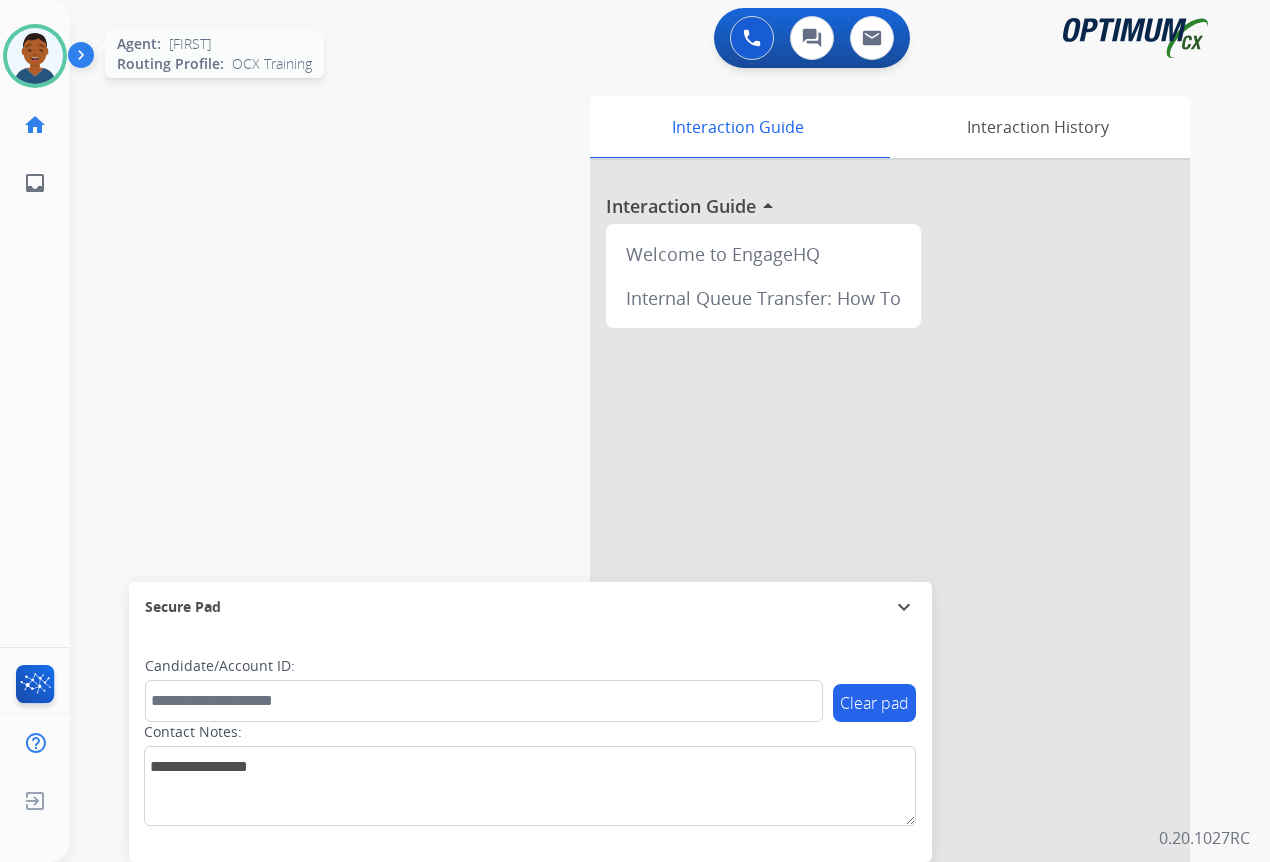 drag, startPoint x: 33, startPoint y: 58, endPoint x: 57, endPoint y: 76, distance: 30 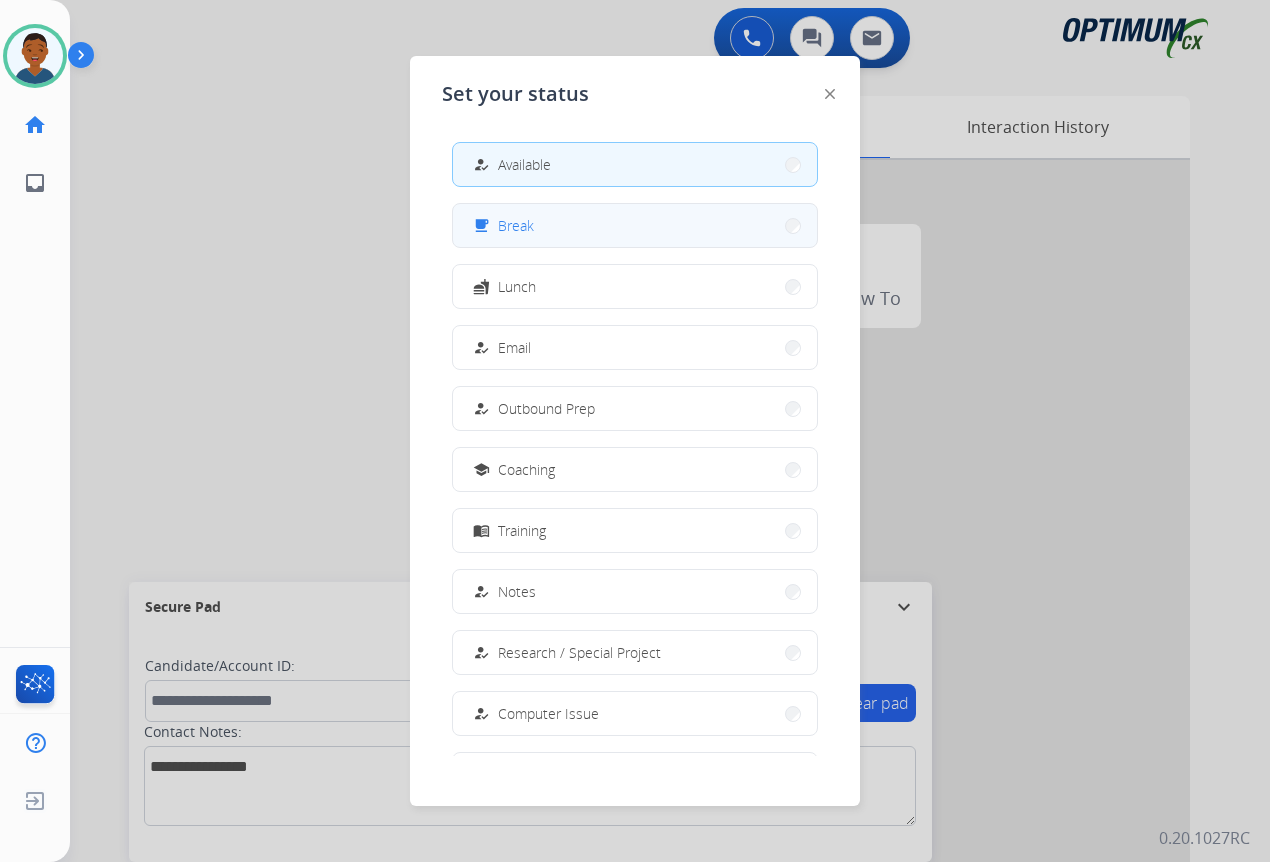 click on "Break" at bounding box center [516, 225] 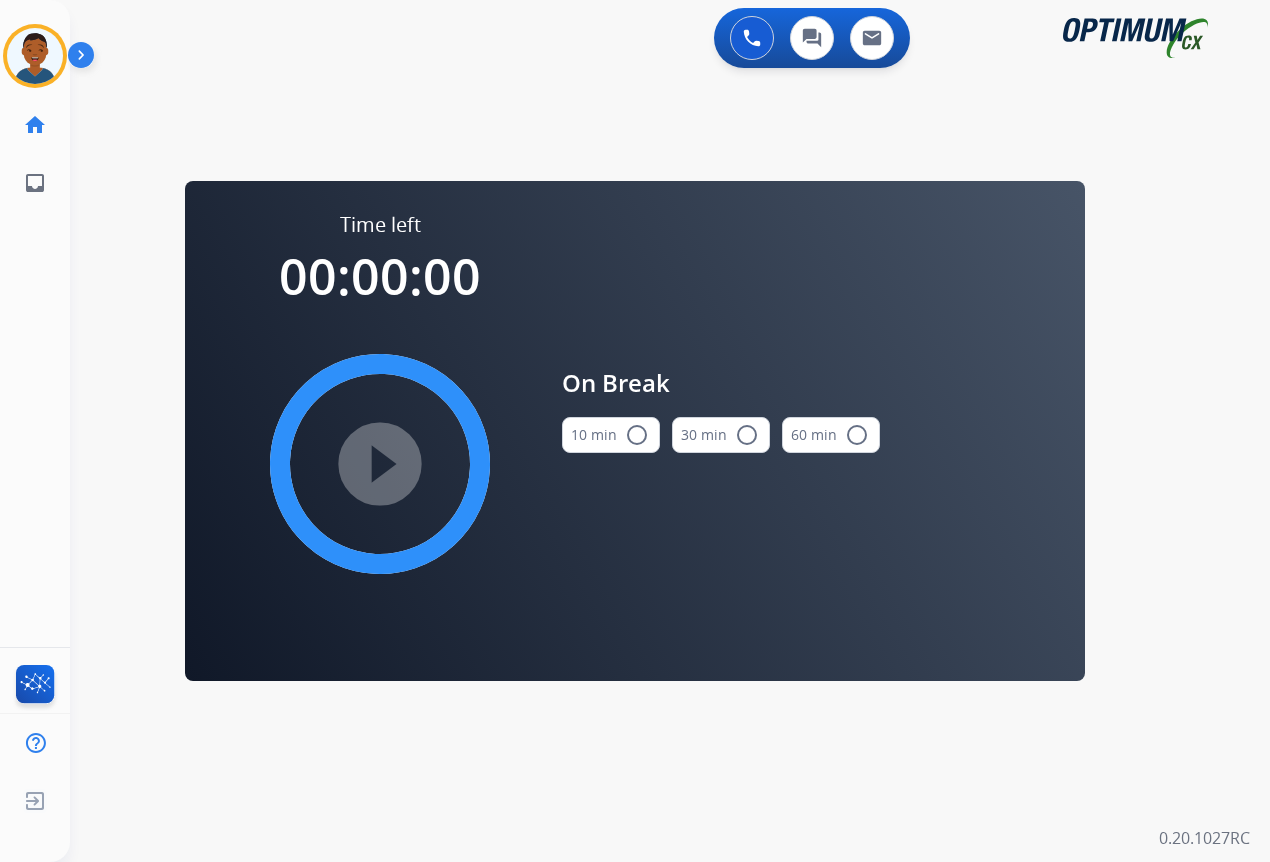 click on "radio_button_unchecked" at bounding box center (637, 435) 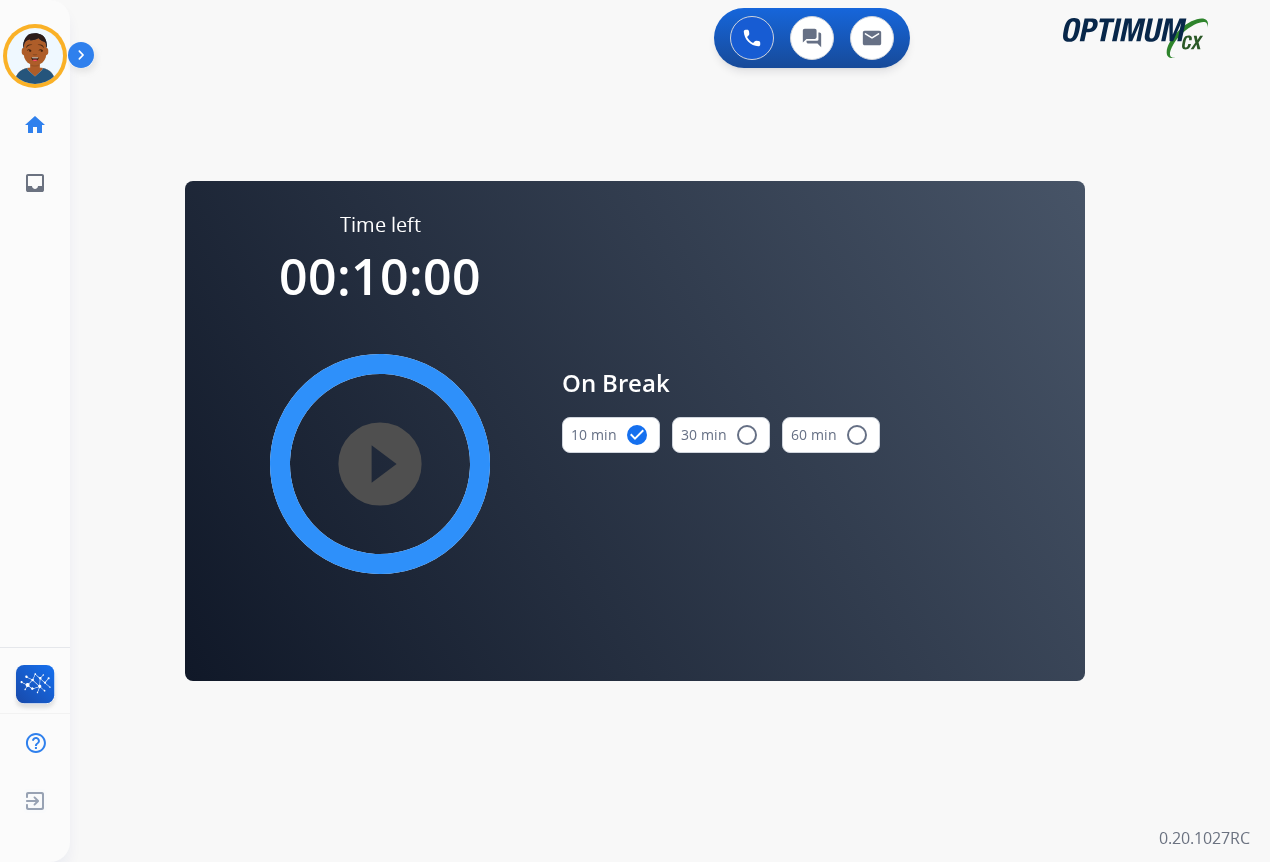 click on "play_circle_filled" at bounding box center [380, 464] 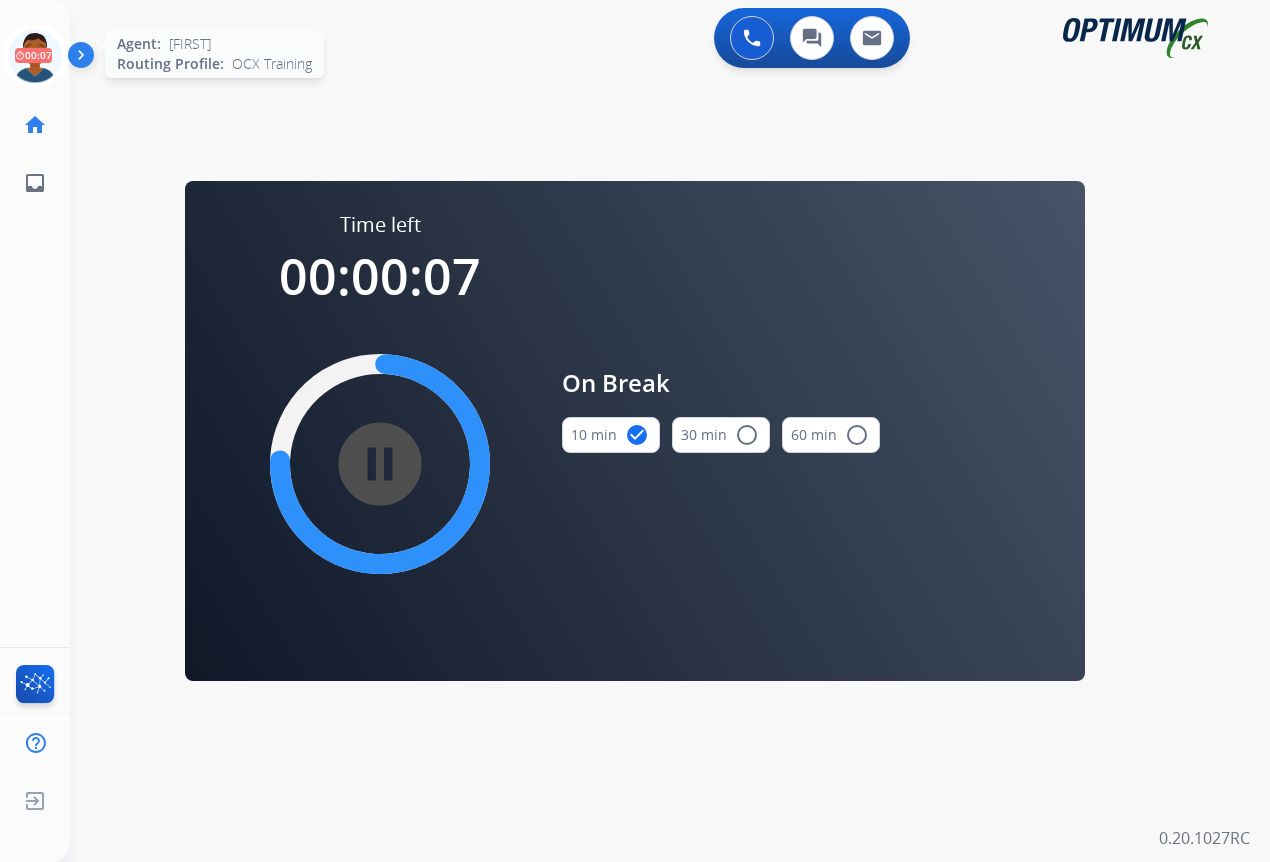 drag, startPoint x: 40, startPoint y: 61, endPoint x: 50, endPoint y: 64, distance: 10.440307 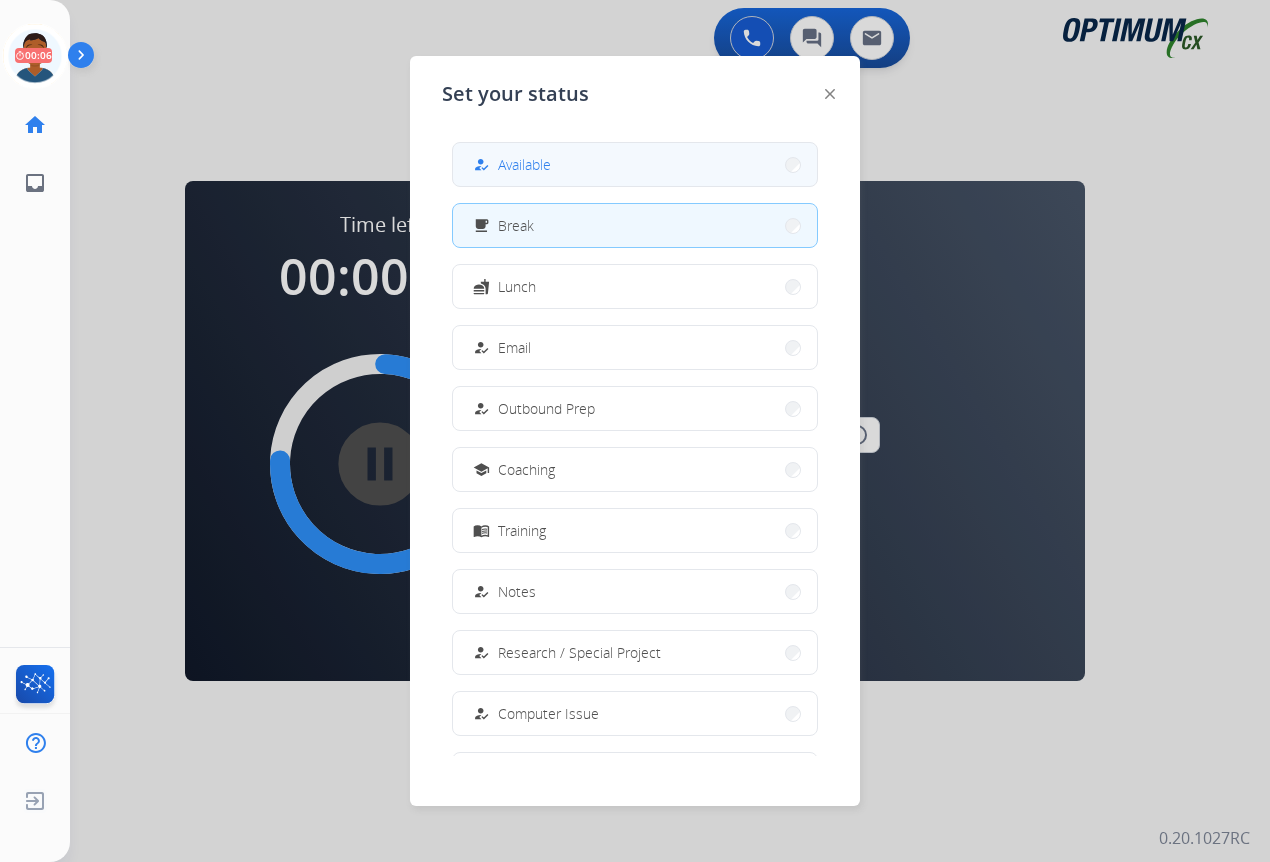 click on "Available" at bounding box center [524, 164] 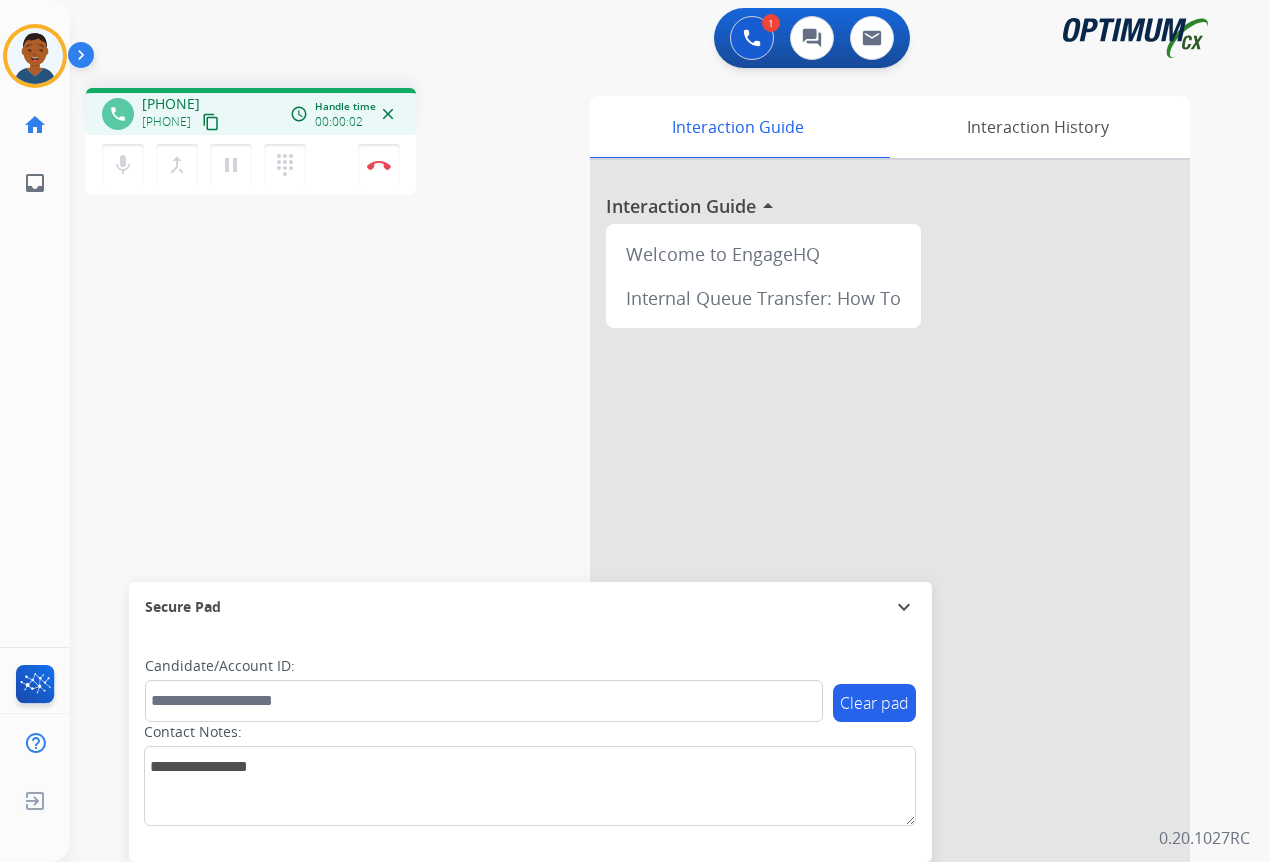 click on "content_copy" at bounding box center (211, 122) 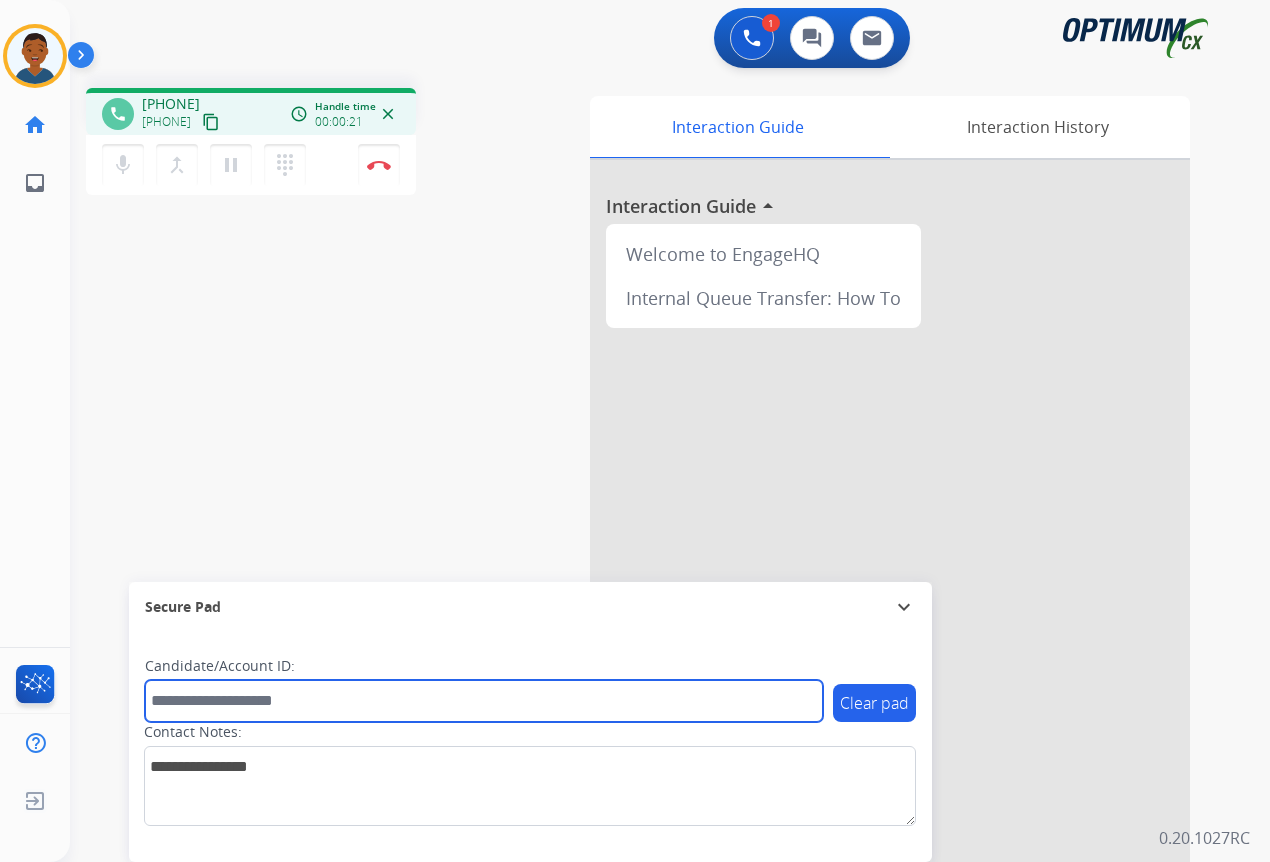 click at bounding box center (484, 701) 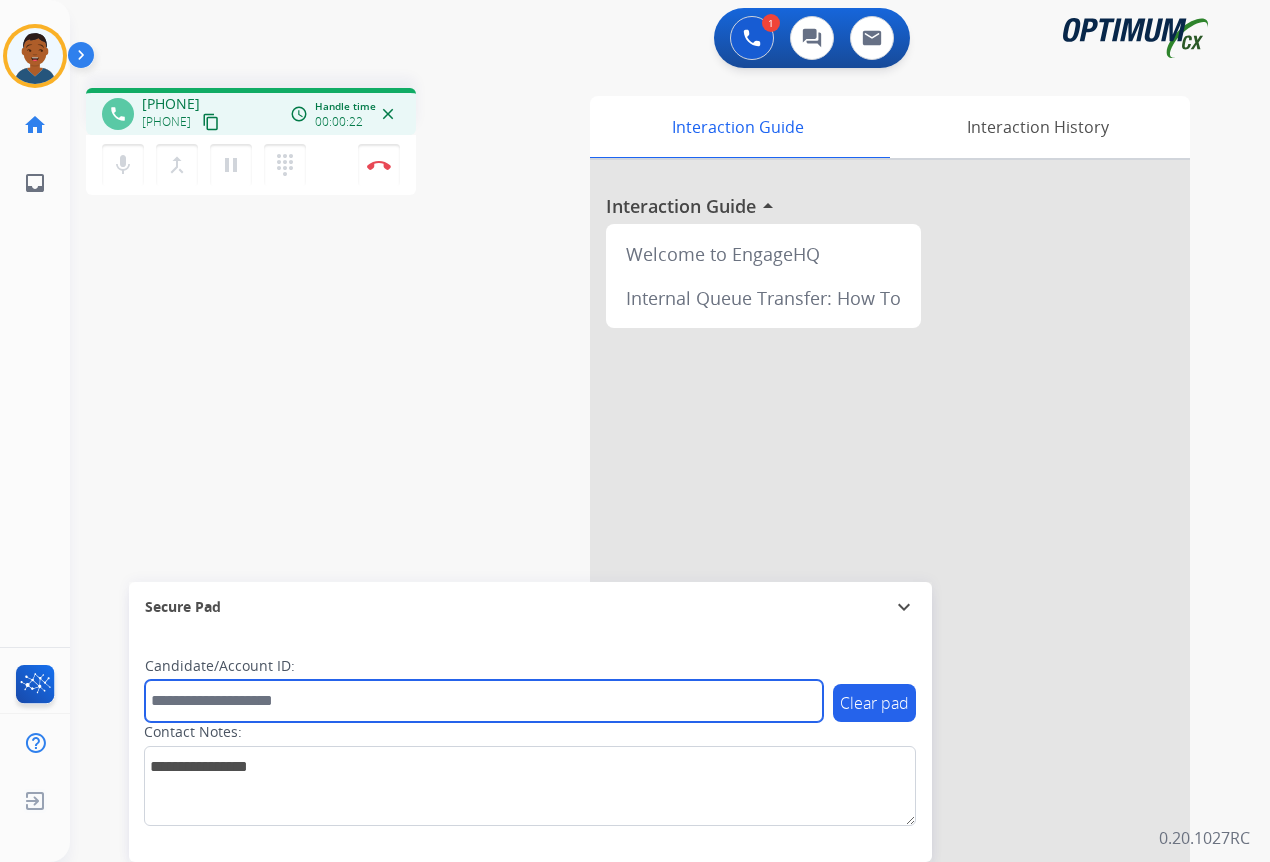 paste on "*******" 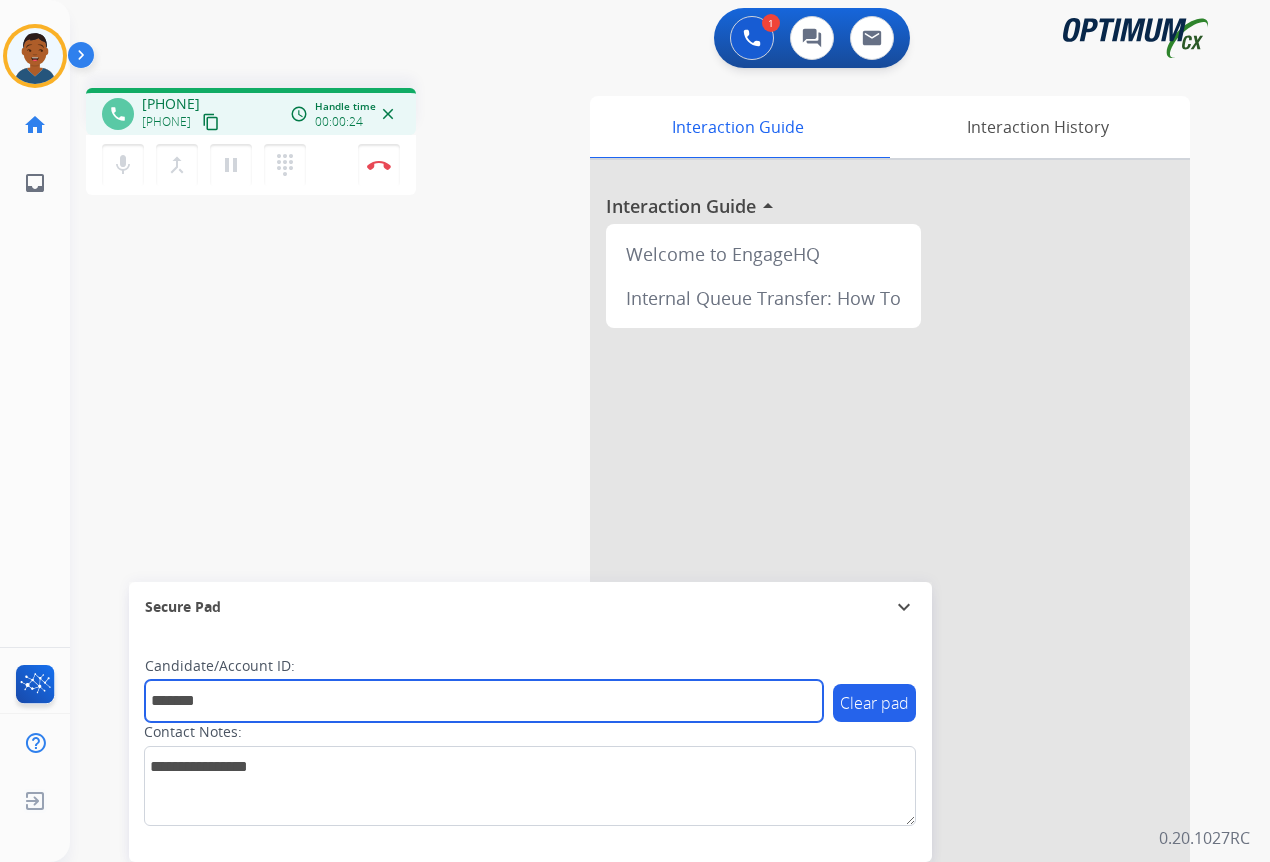 type on "*******" 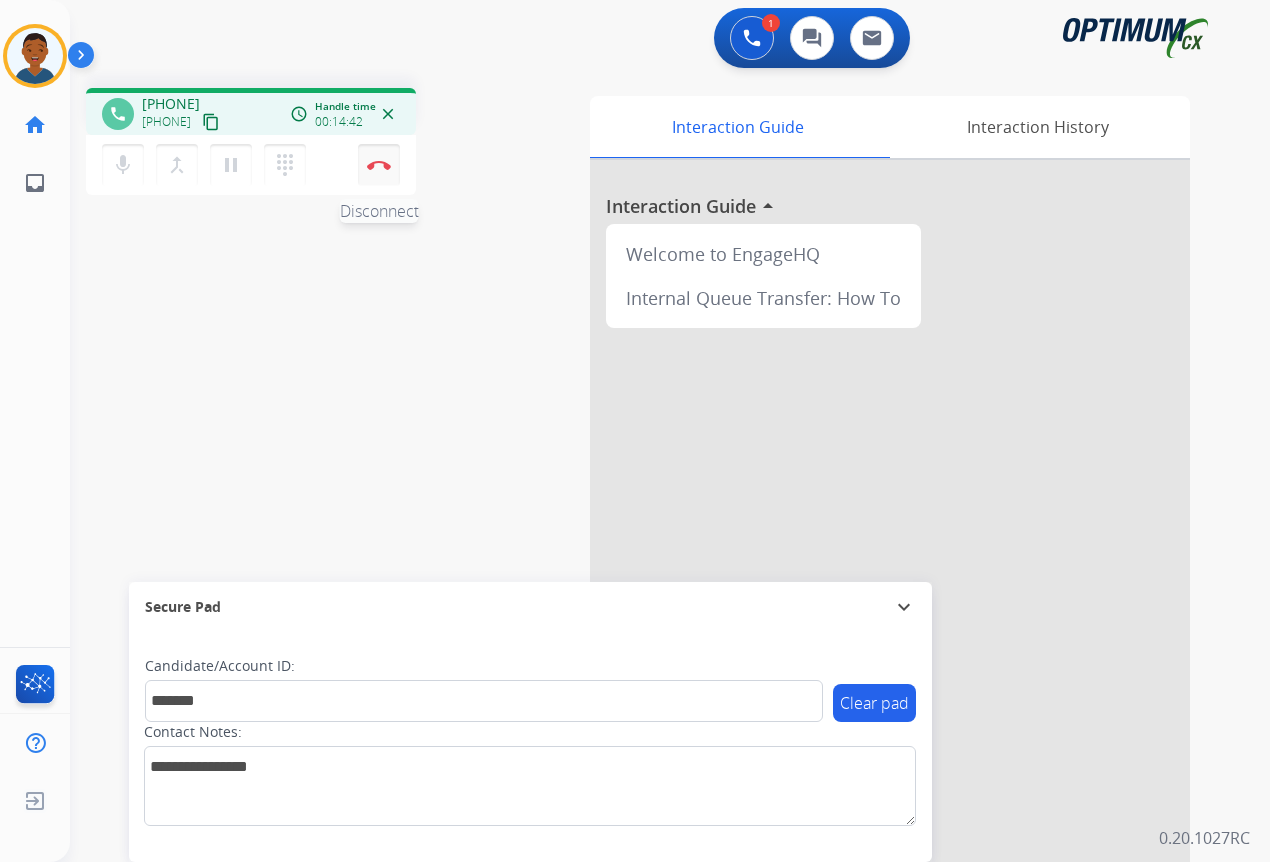 click on "Disconnect" at bounding box center (379, 165) 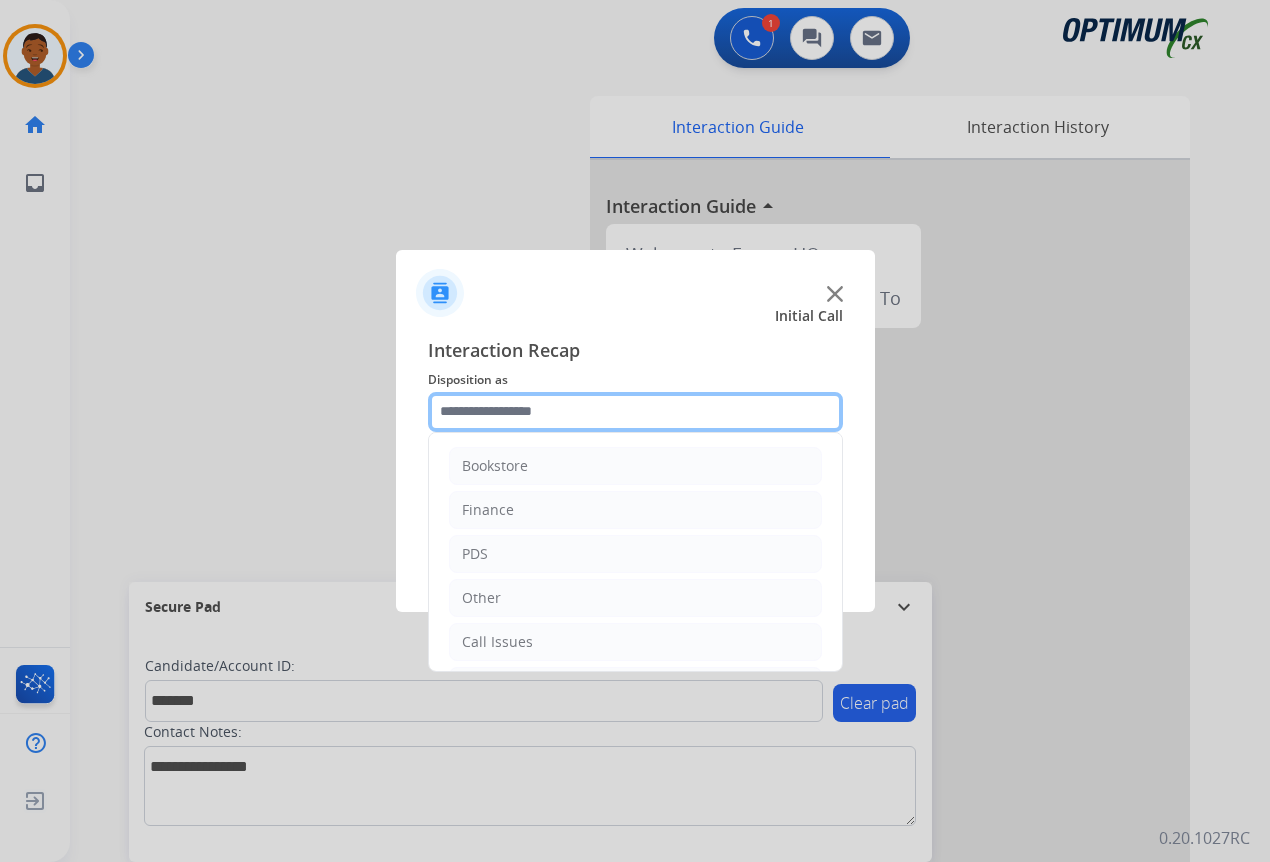 click 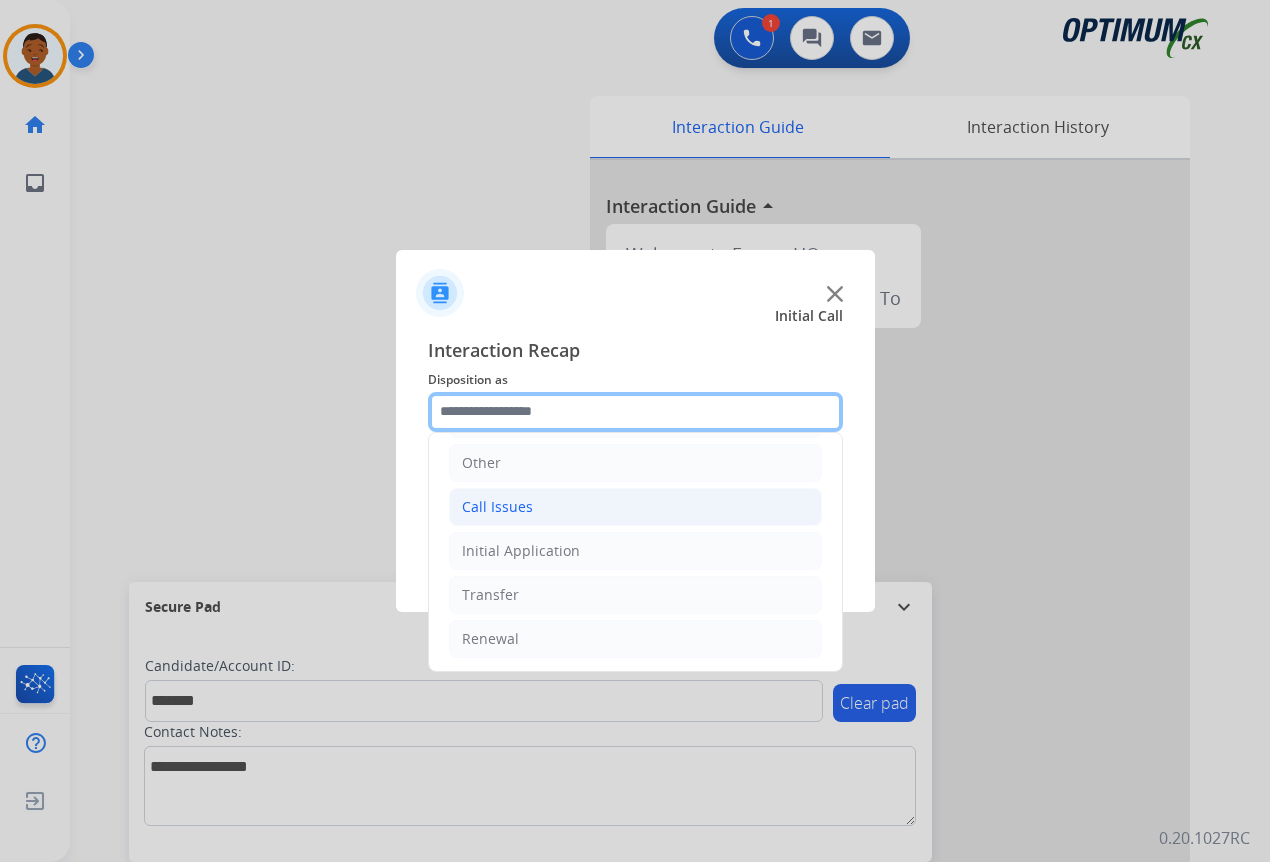 scroll, scrollTop: 136, scrollLeft: 0, axis: vertical 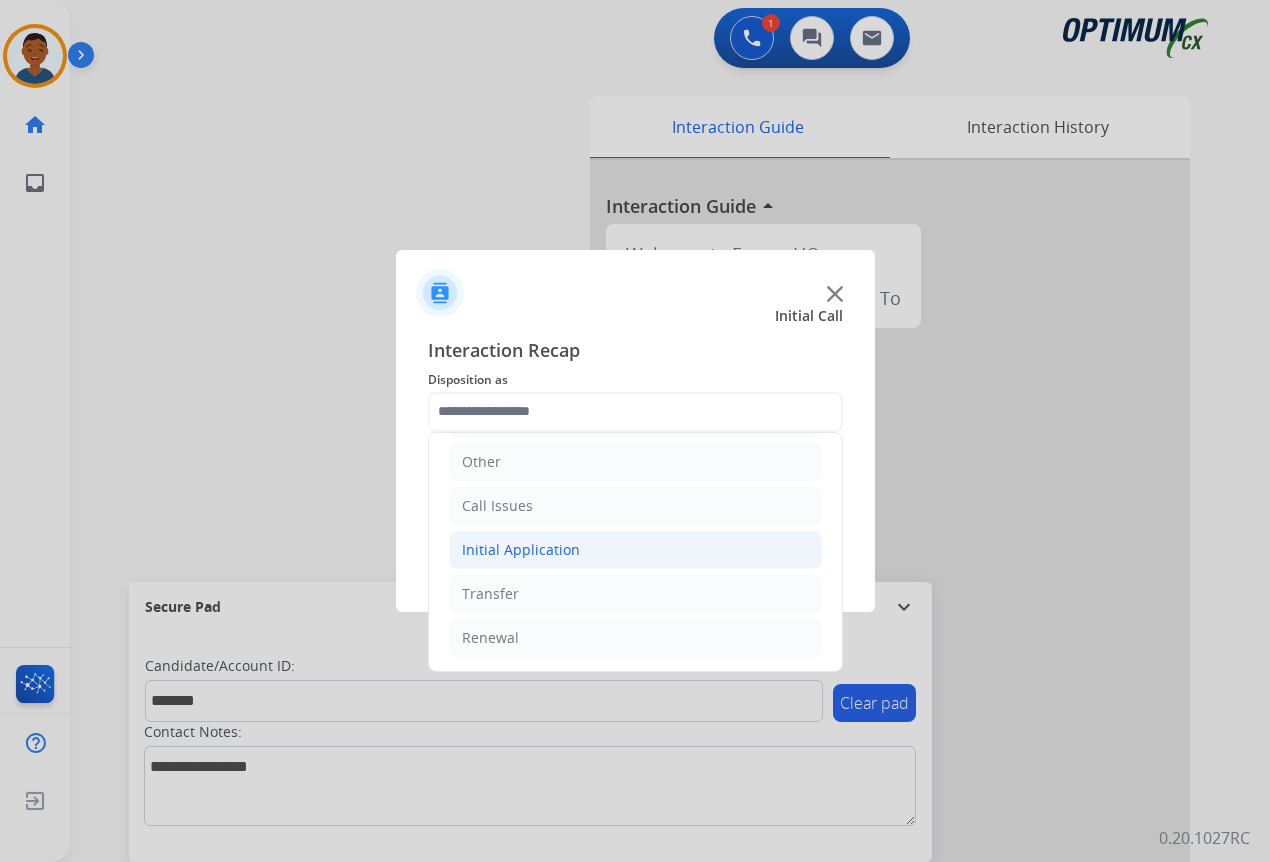 click on "Initial Application" 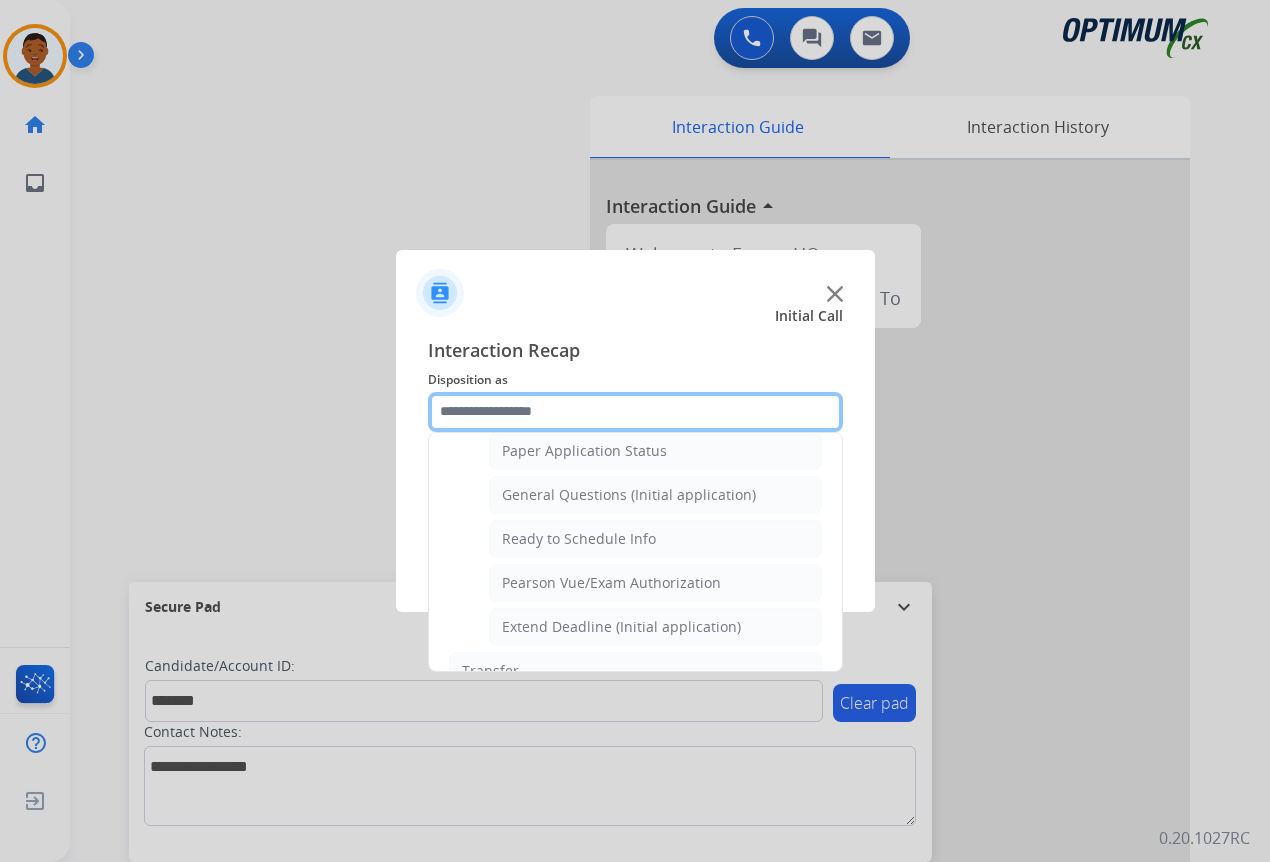 scroll, scrollTop: 1136, scrollLeft: 0, axis: vertical 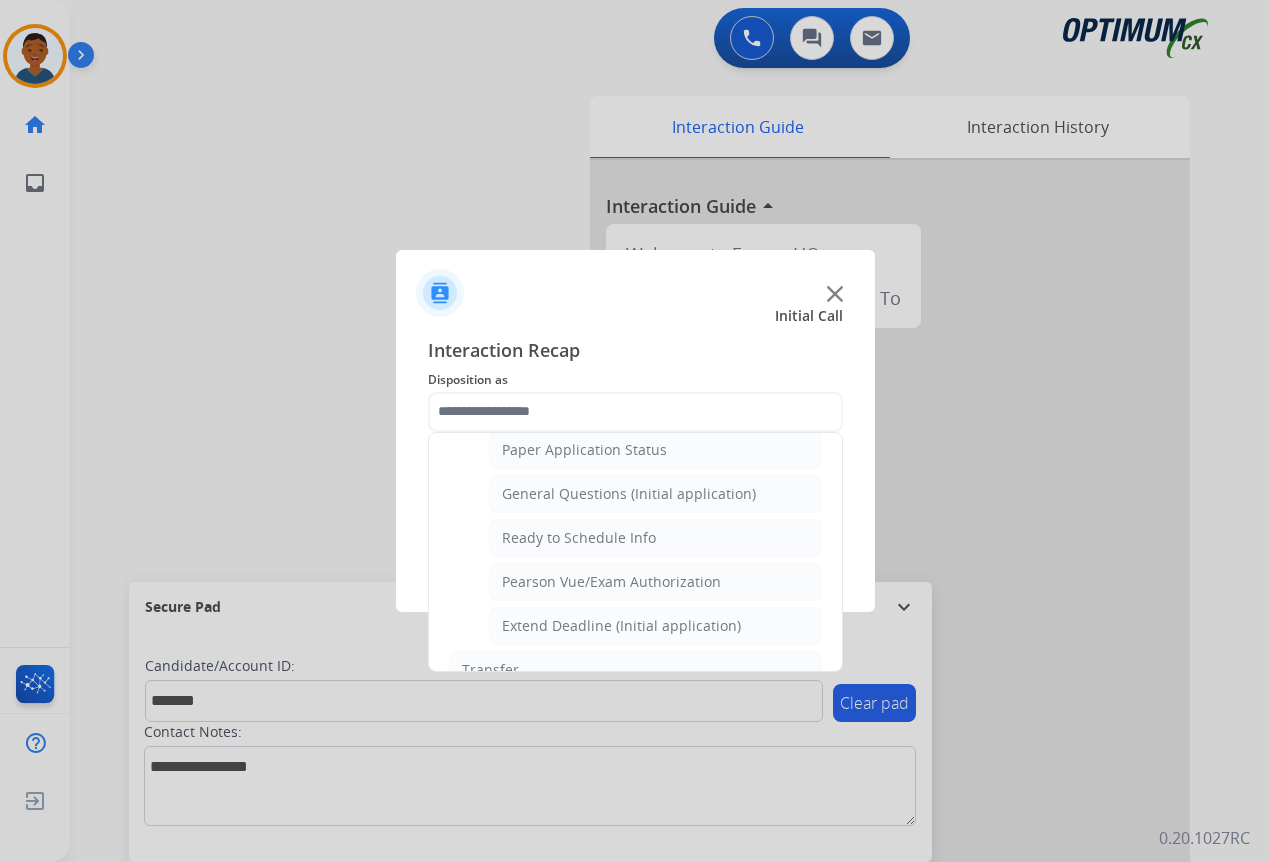 click on "General Questions (Initial application)" 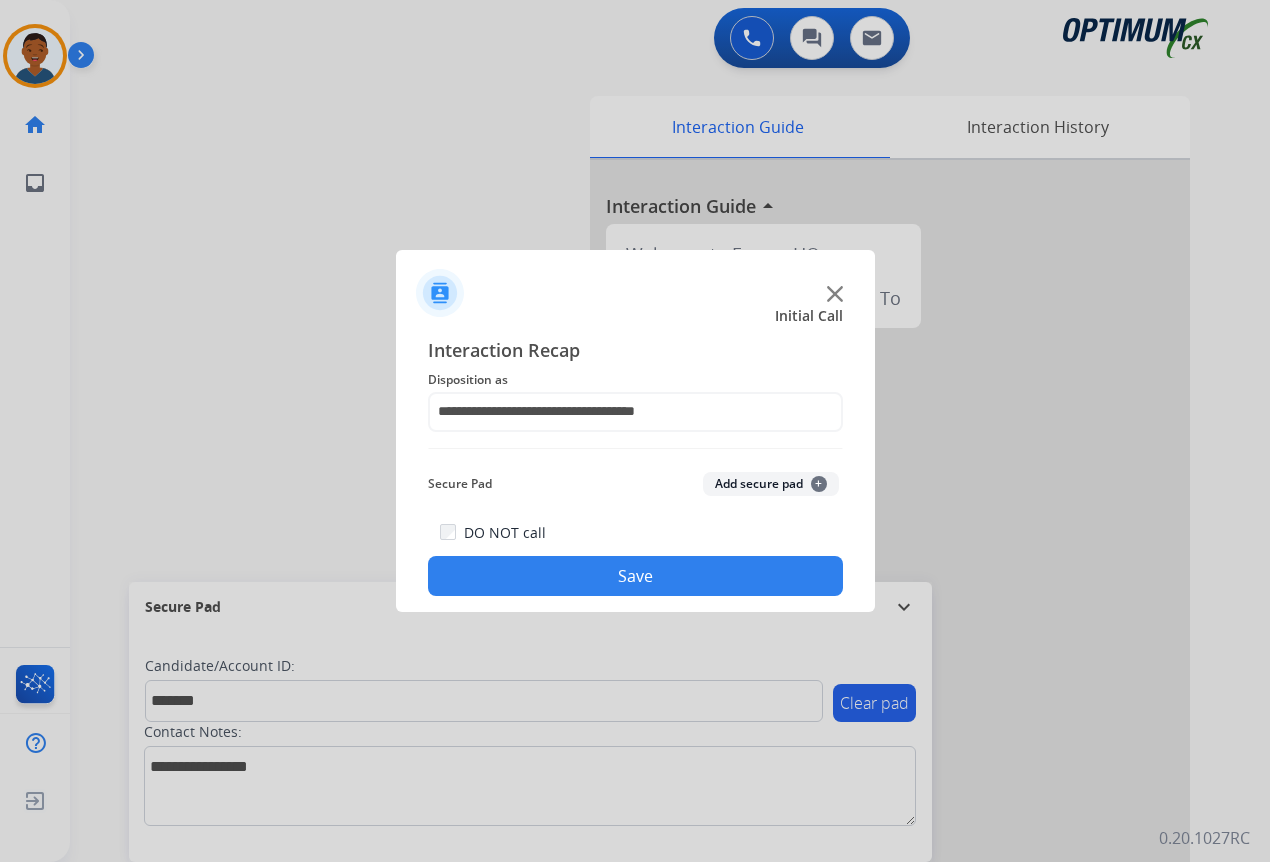 click on "Add secure pad  +" 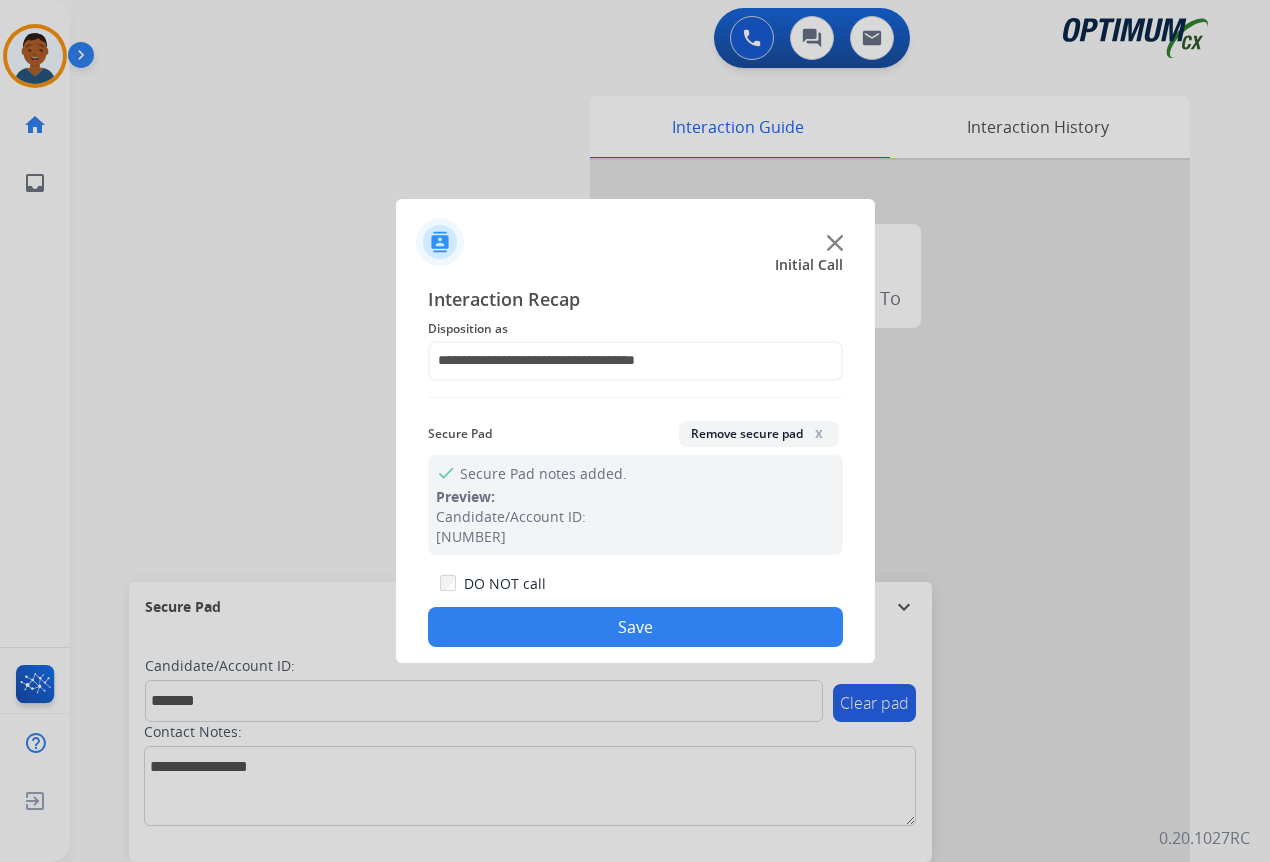 click on "Save" 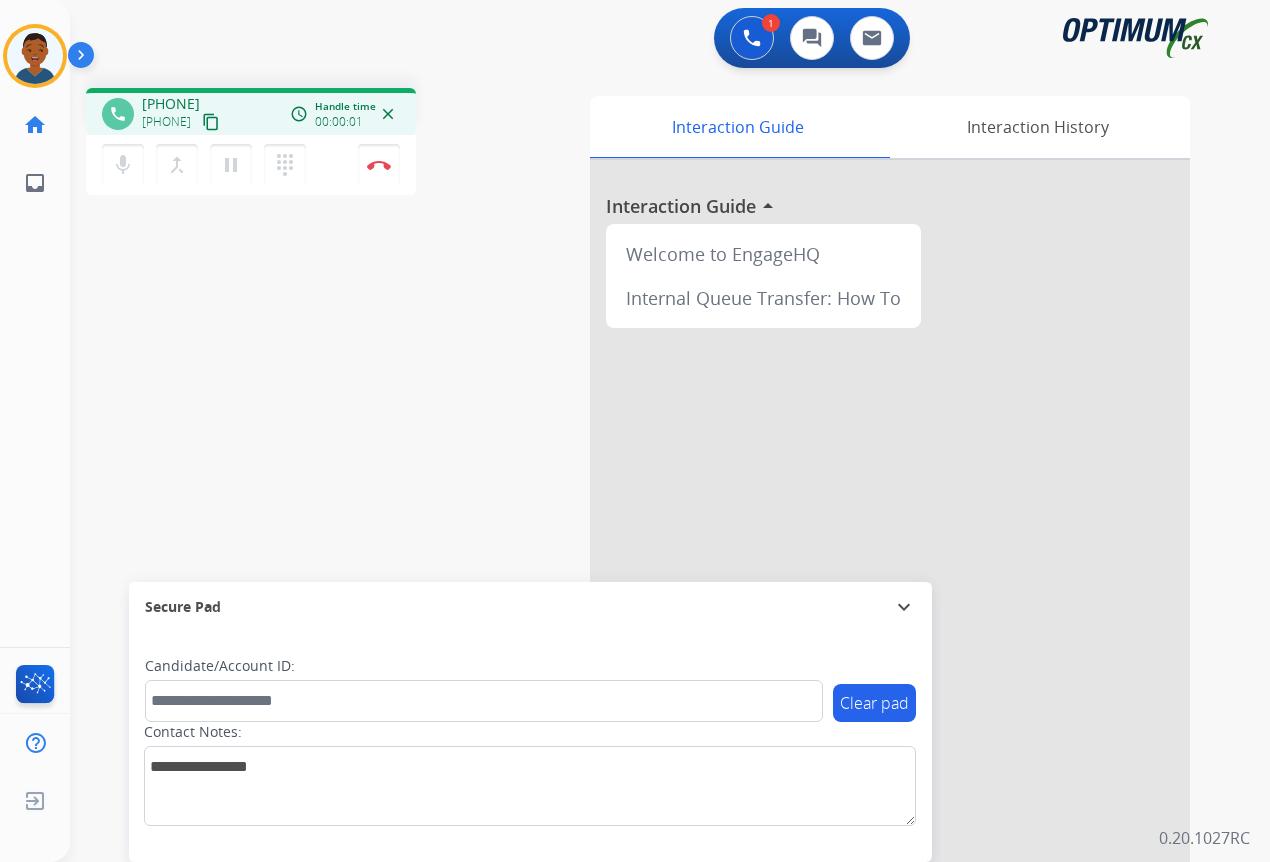 click on "content_copy" at bounding box center [211, 122] 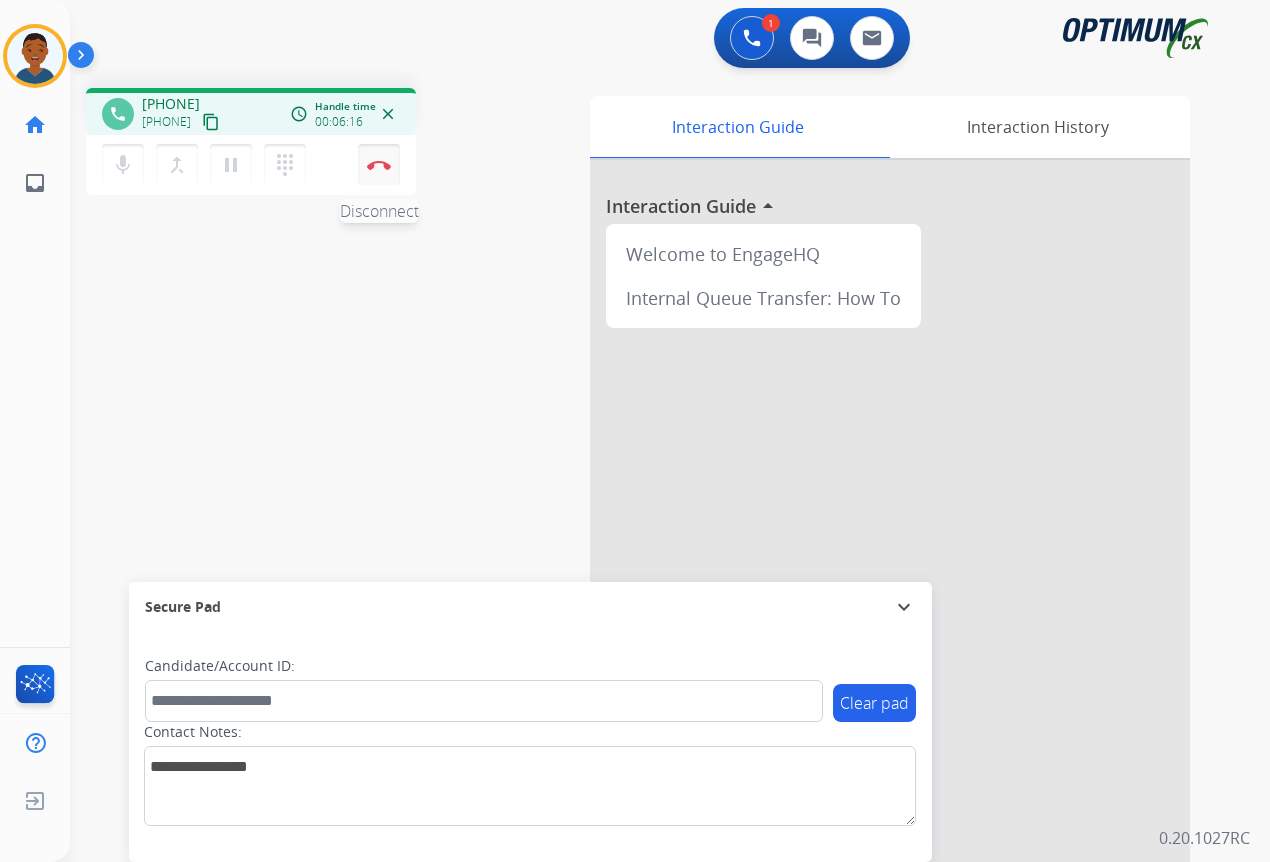 click at bounding box center (379, 165) 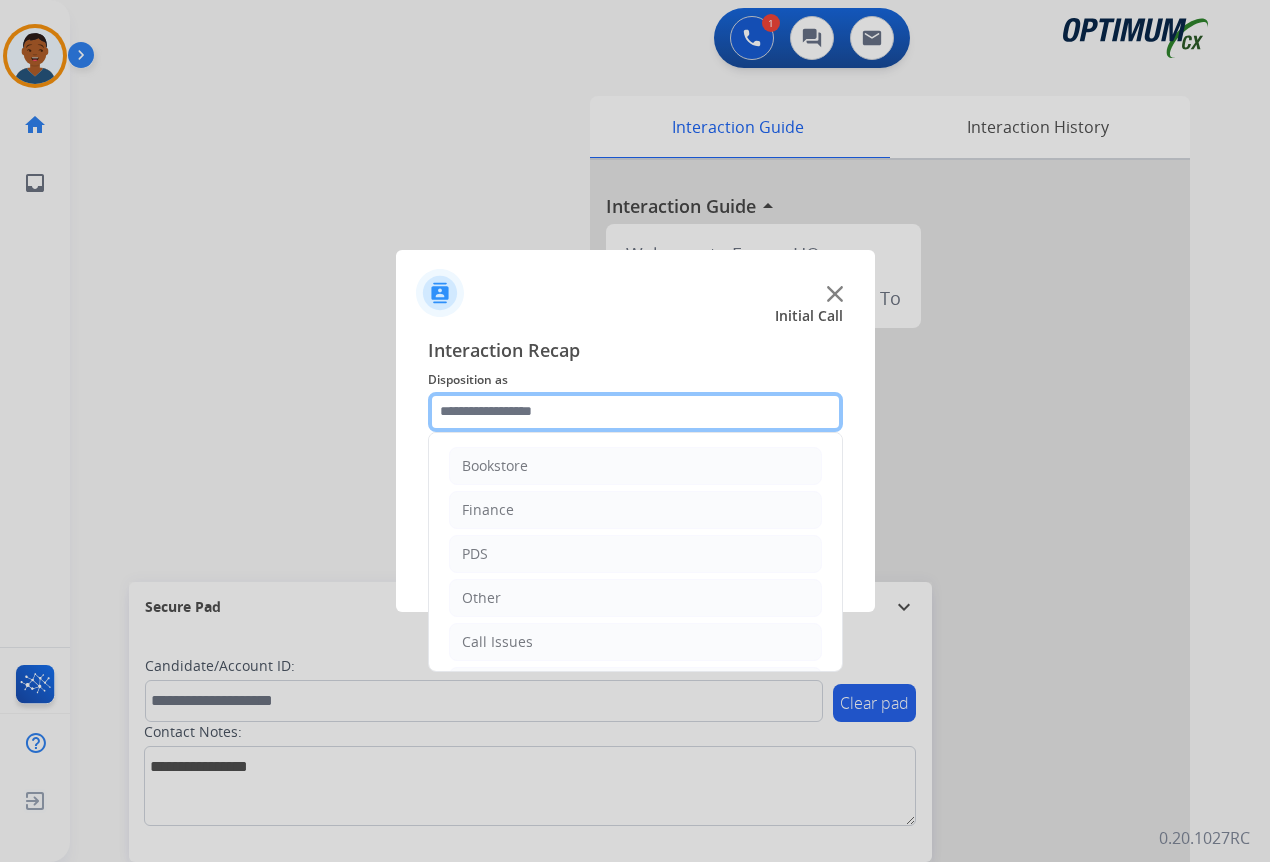 click 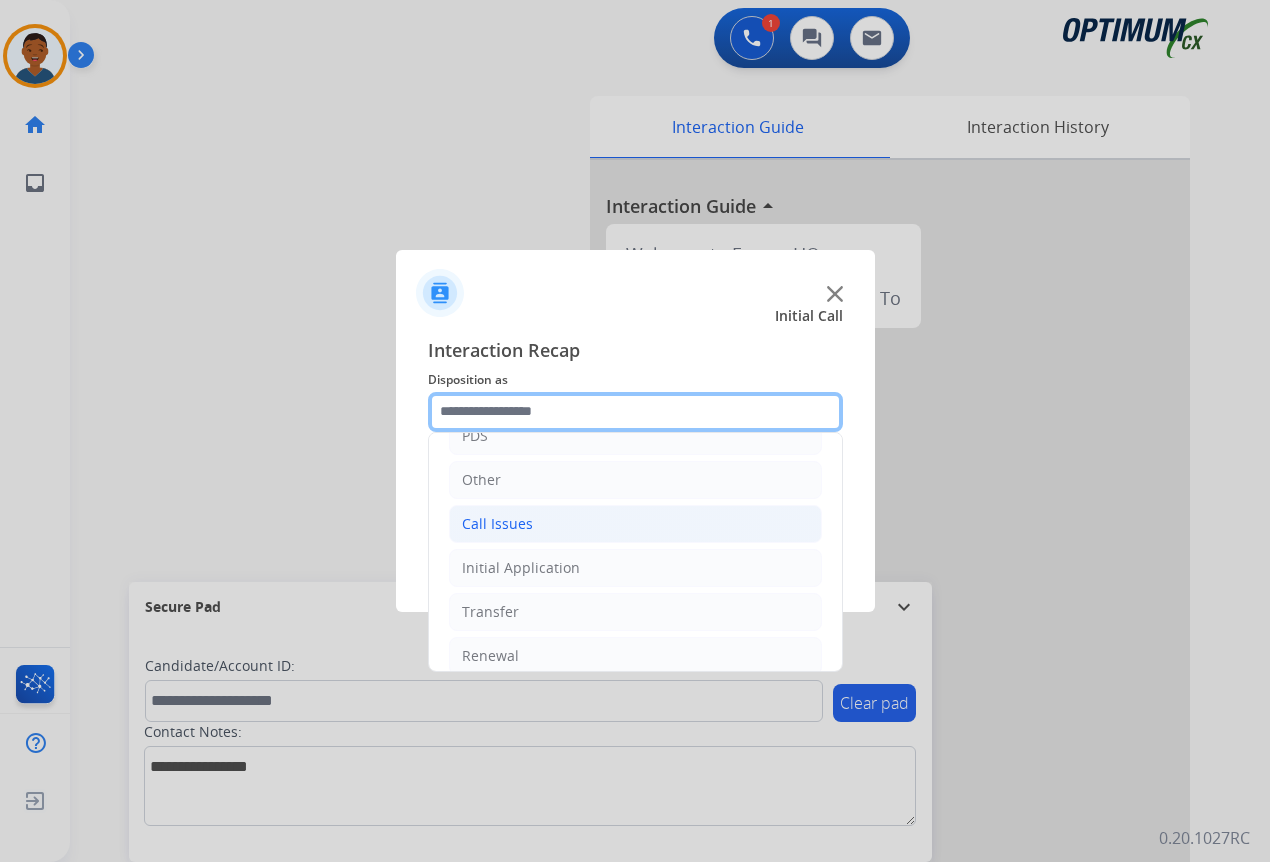 scroll, scrollTop: 136, scrollLeft: 0, axis: vertical 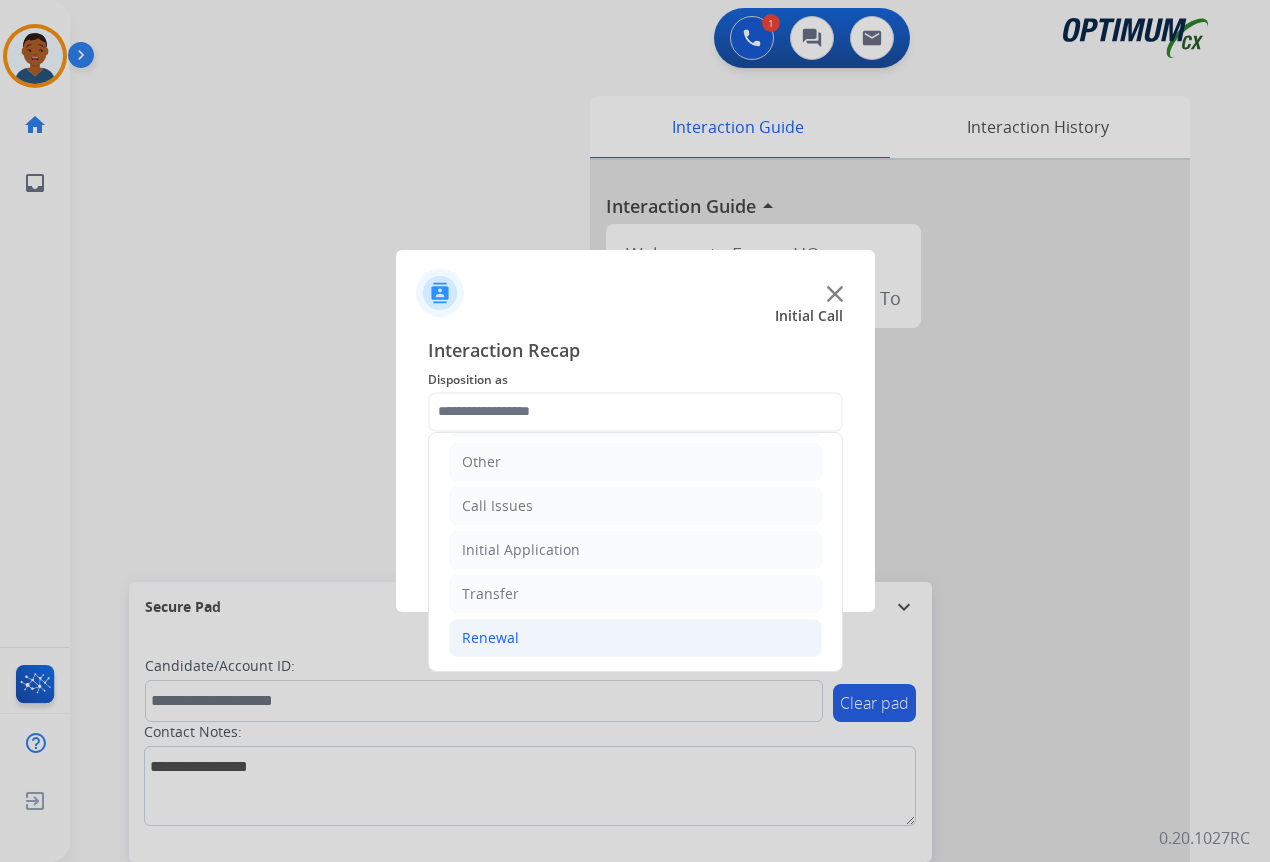 click on "Renewal" 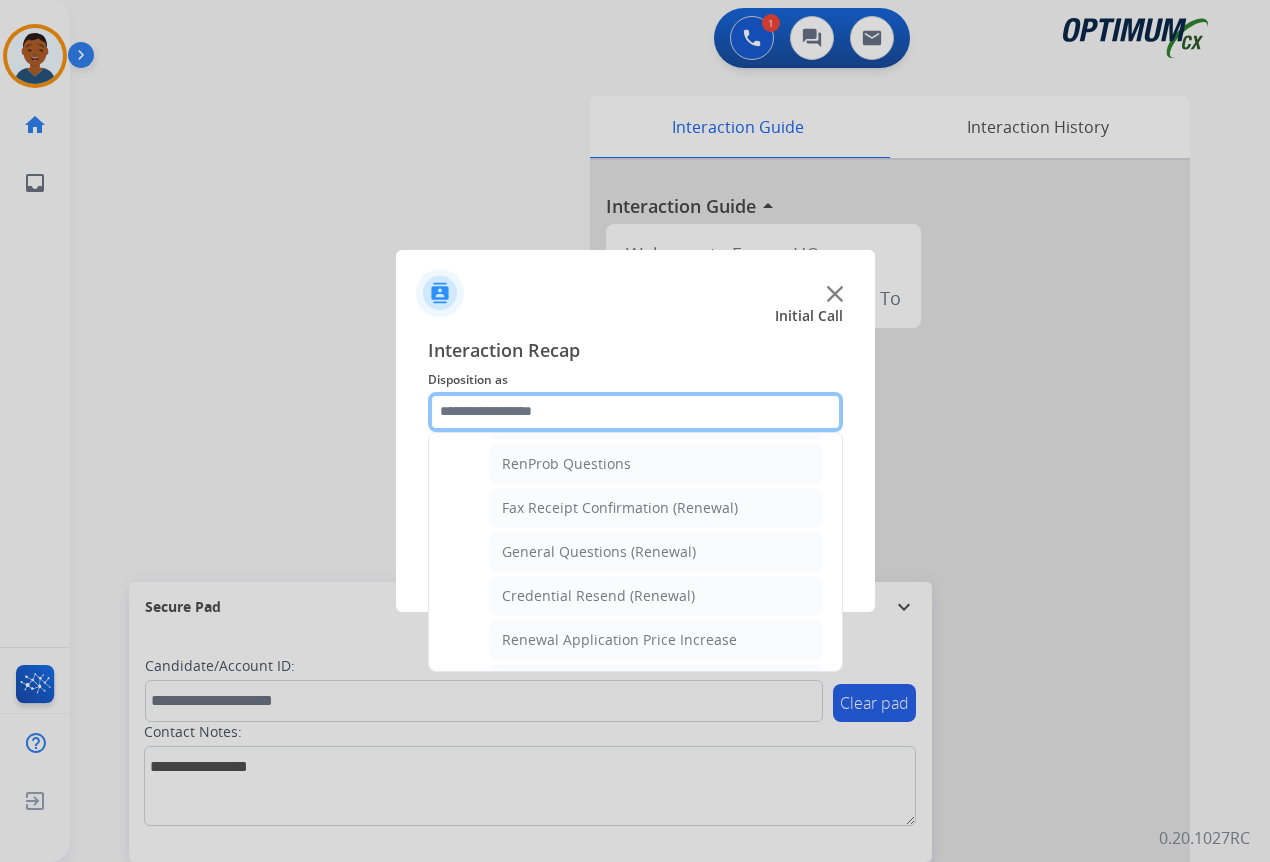 scroll, scrollTop: 536, scrollLeft: 0, axis: vertical 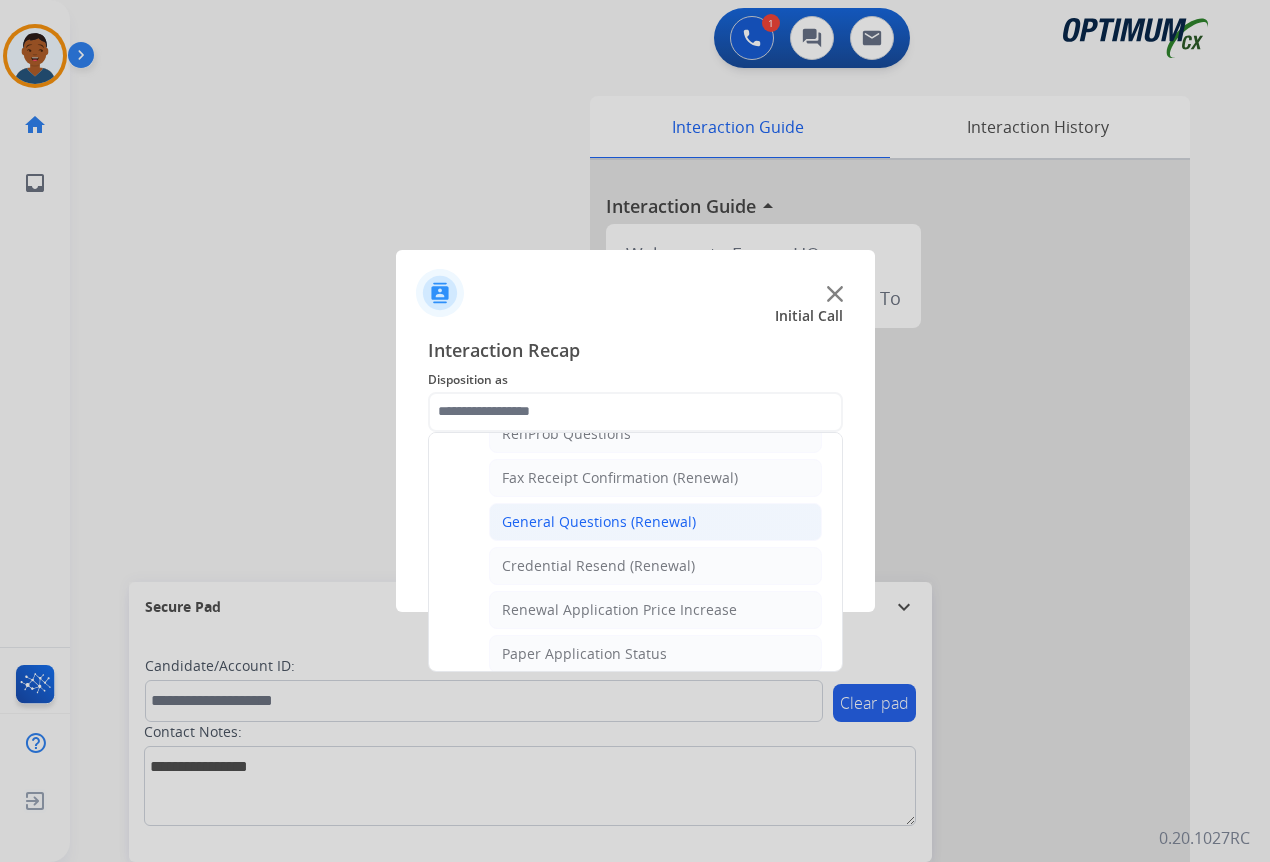 click on "General Questions (Renewal)" 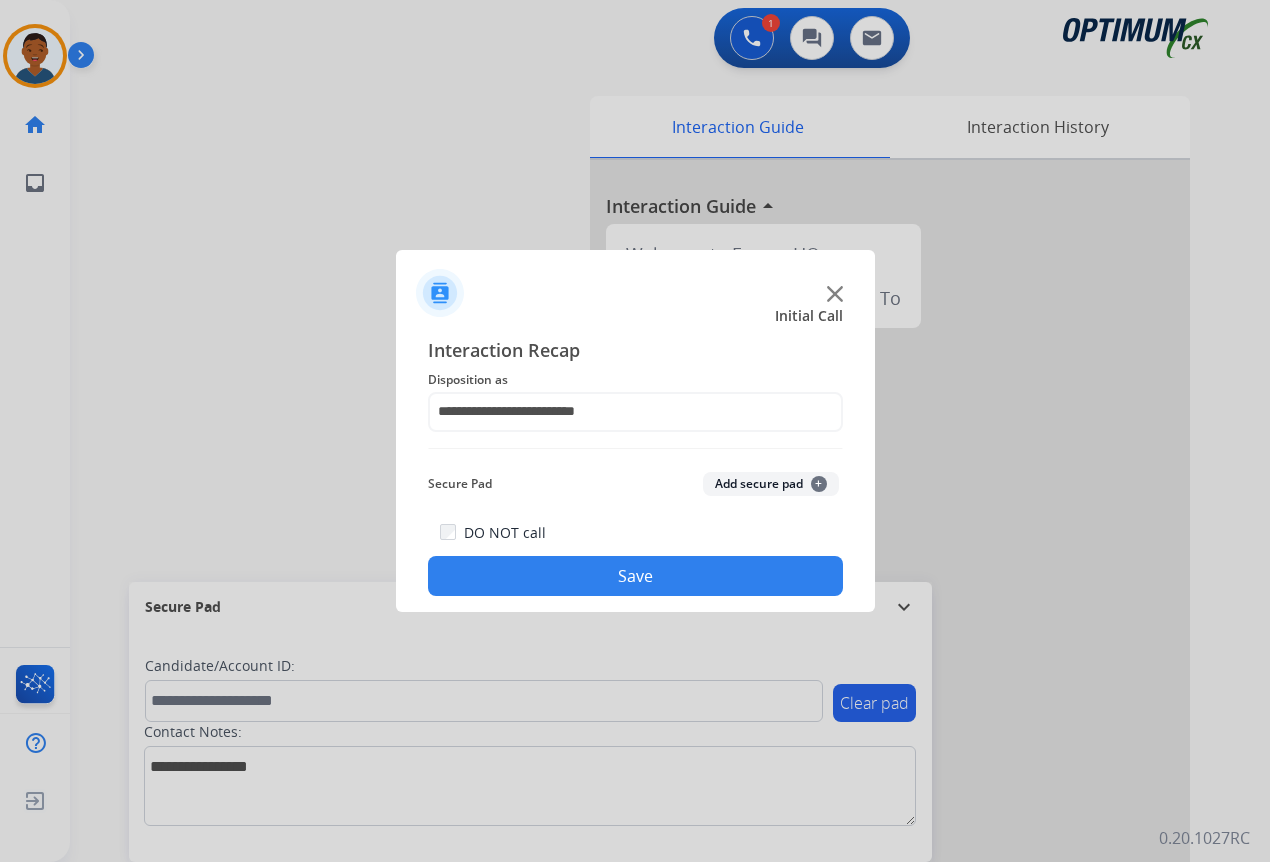 click on "Save" 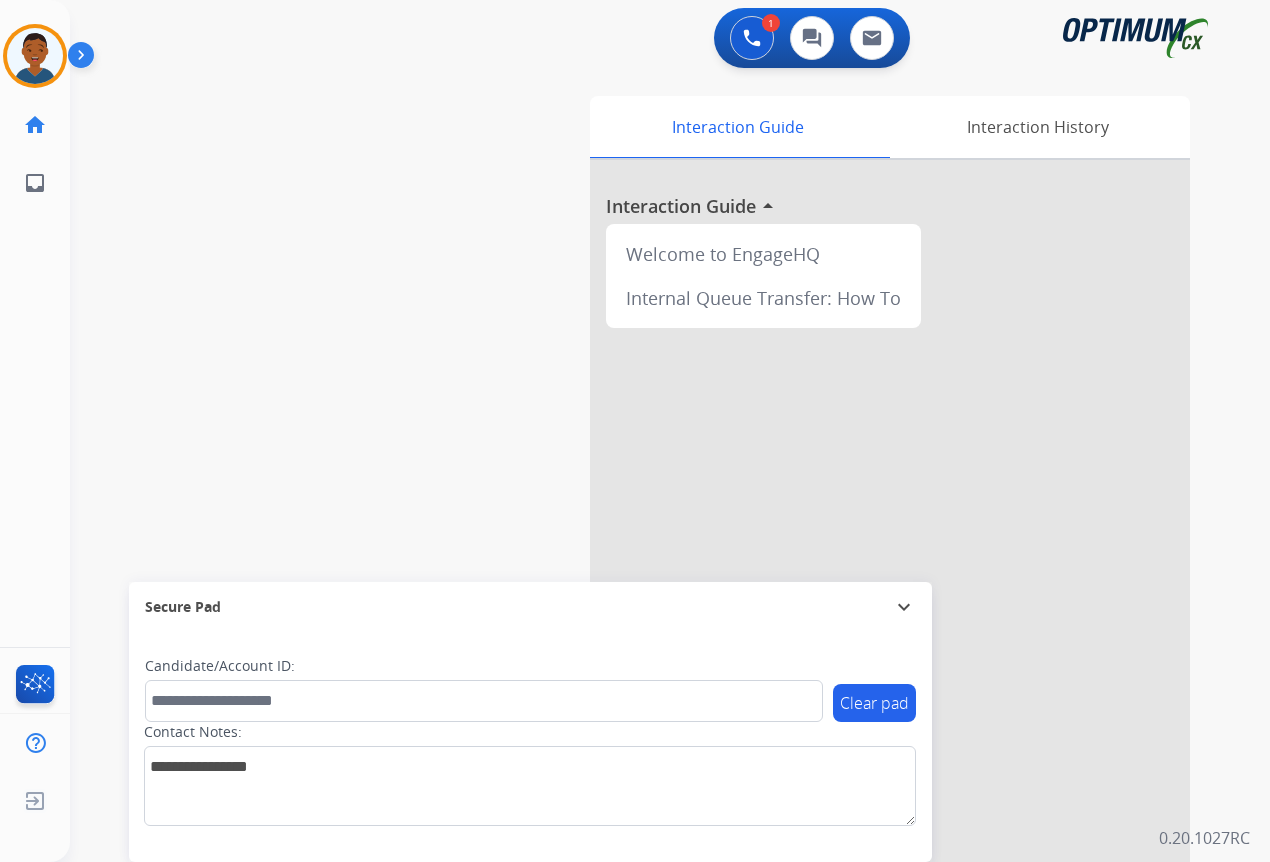 drag, startPoint x: 32, startPoint y: 55, endPoint x: 71, endPoint y: 79, distance: 45.79301 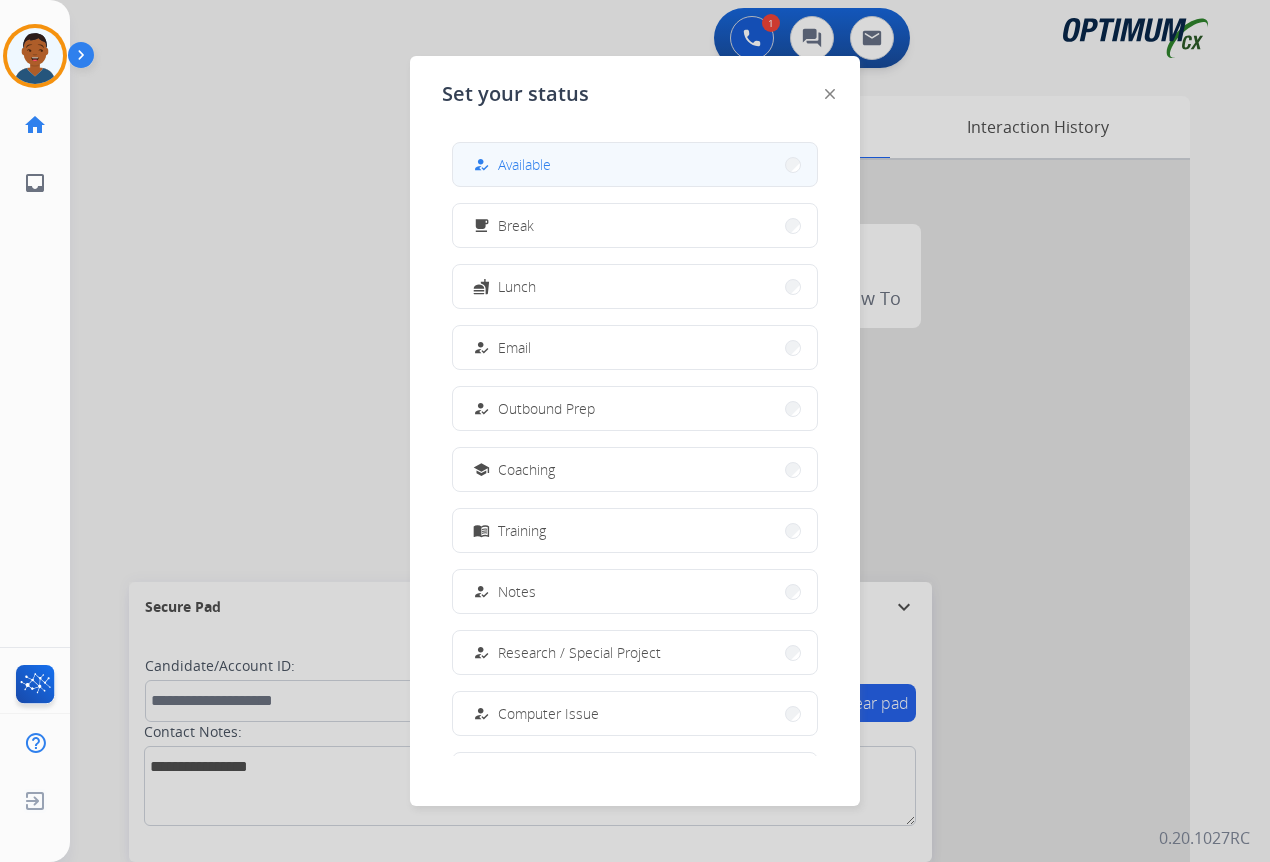 click on "Available" at bounding box center (524, 164) 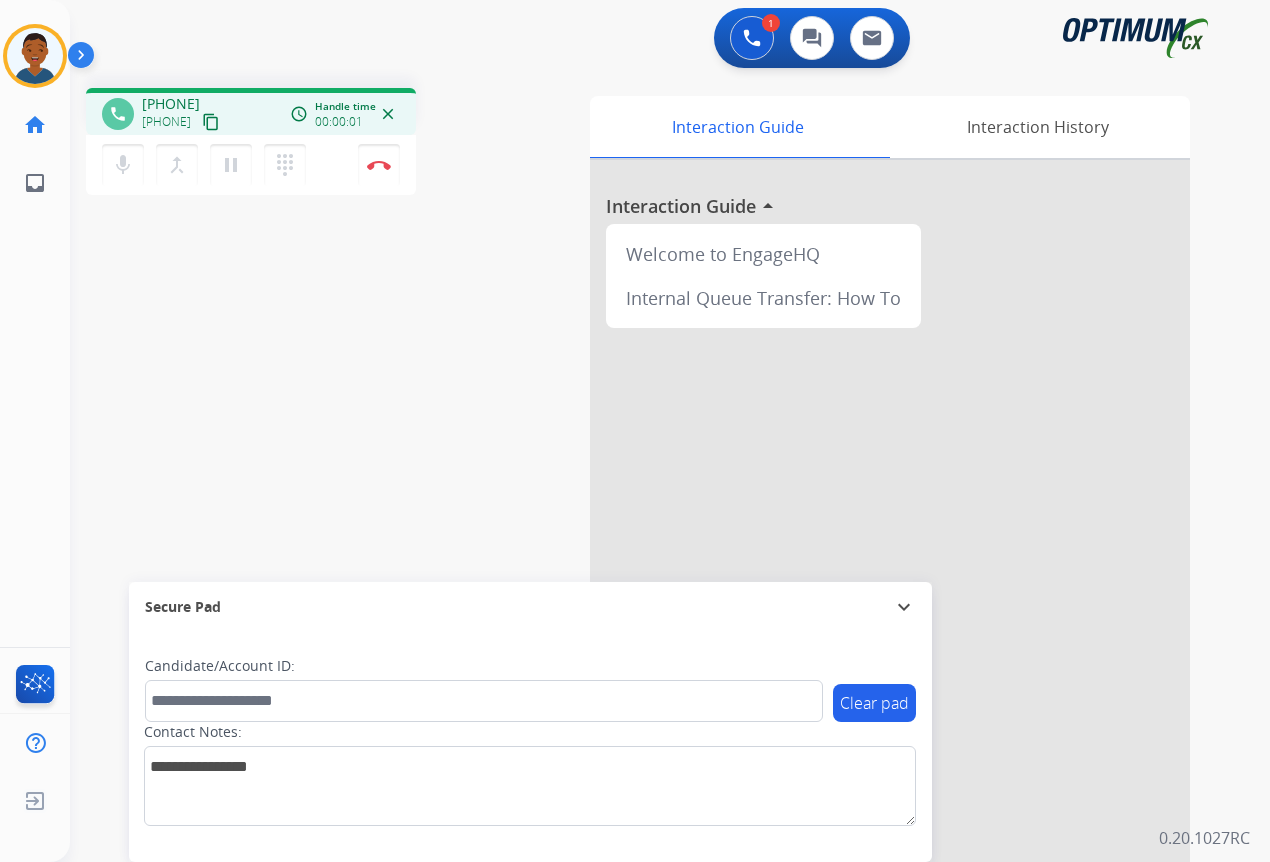 click on "content_copy" at bounding box center [211, 122] 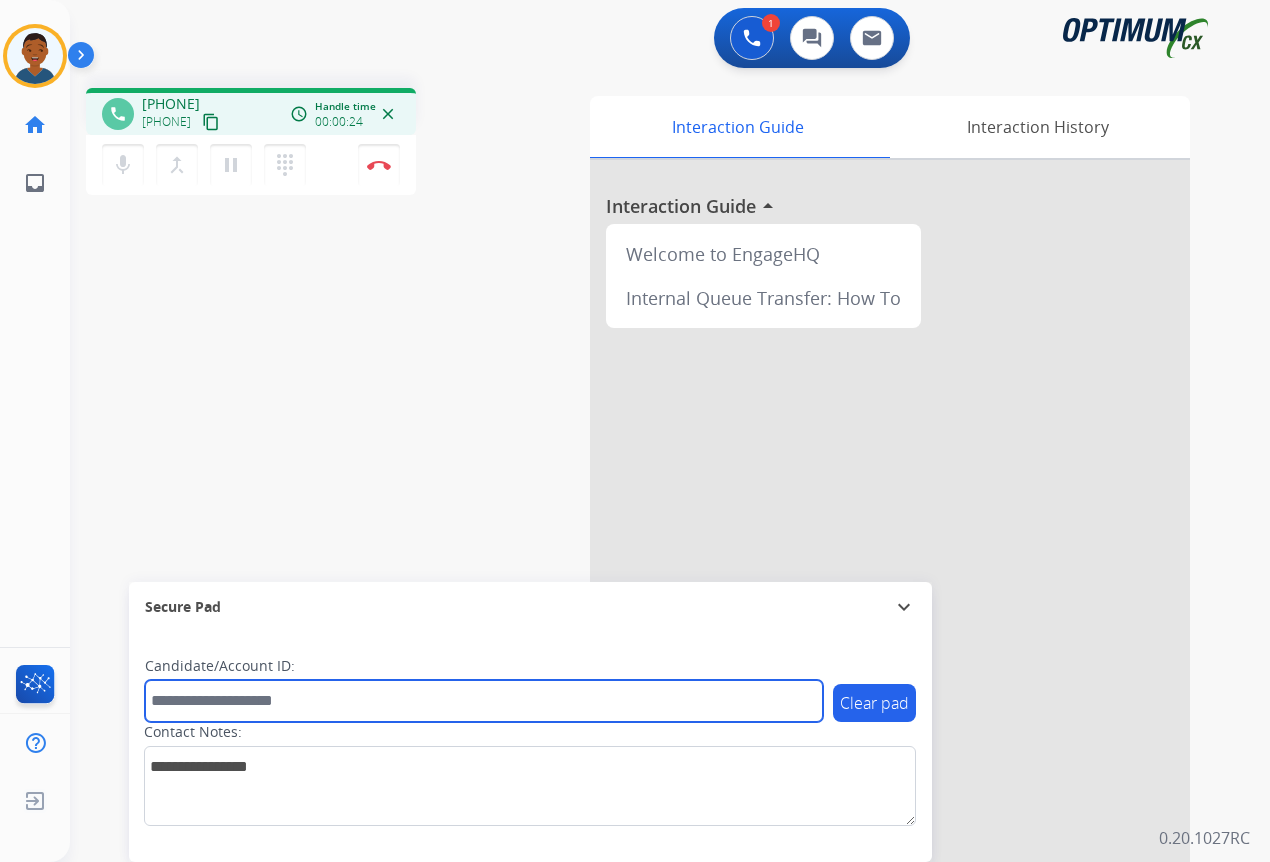 click at bounding box center (484, 701) 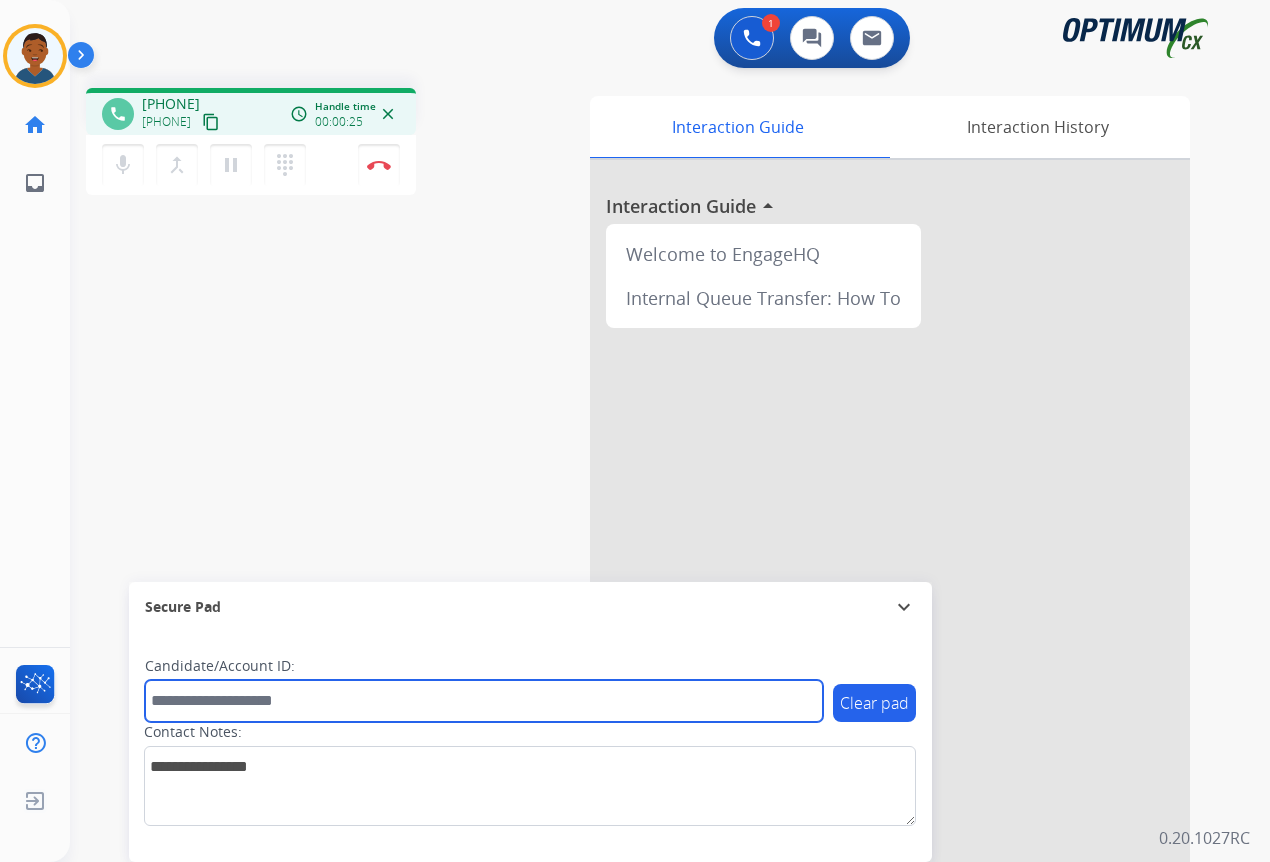 paste on "*******" 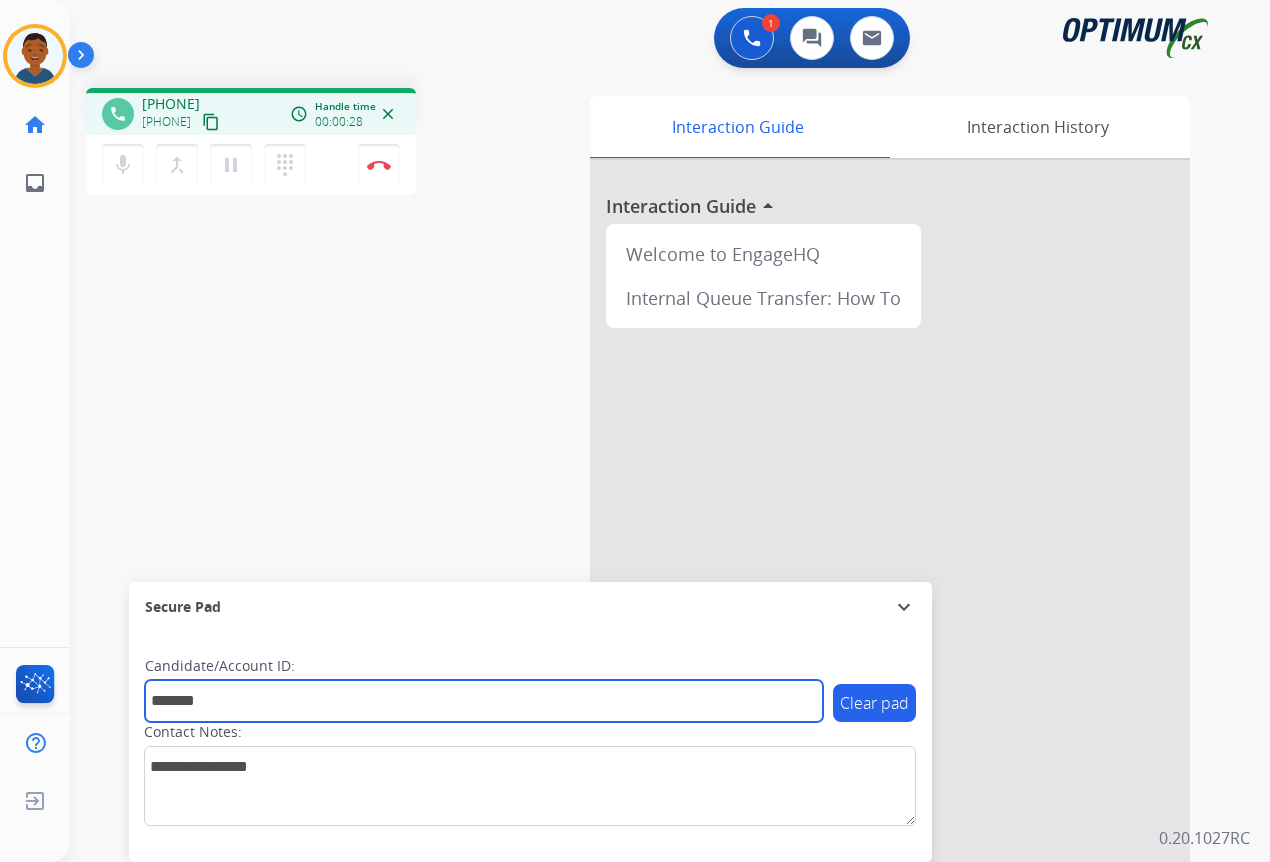 type on "*******" 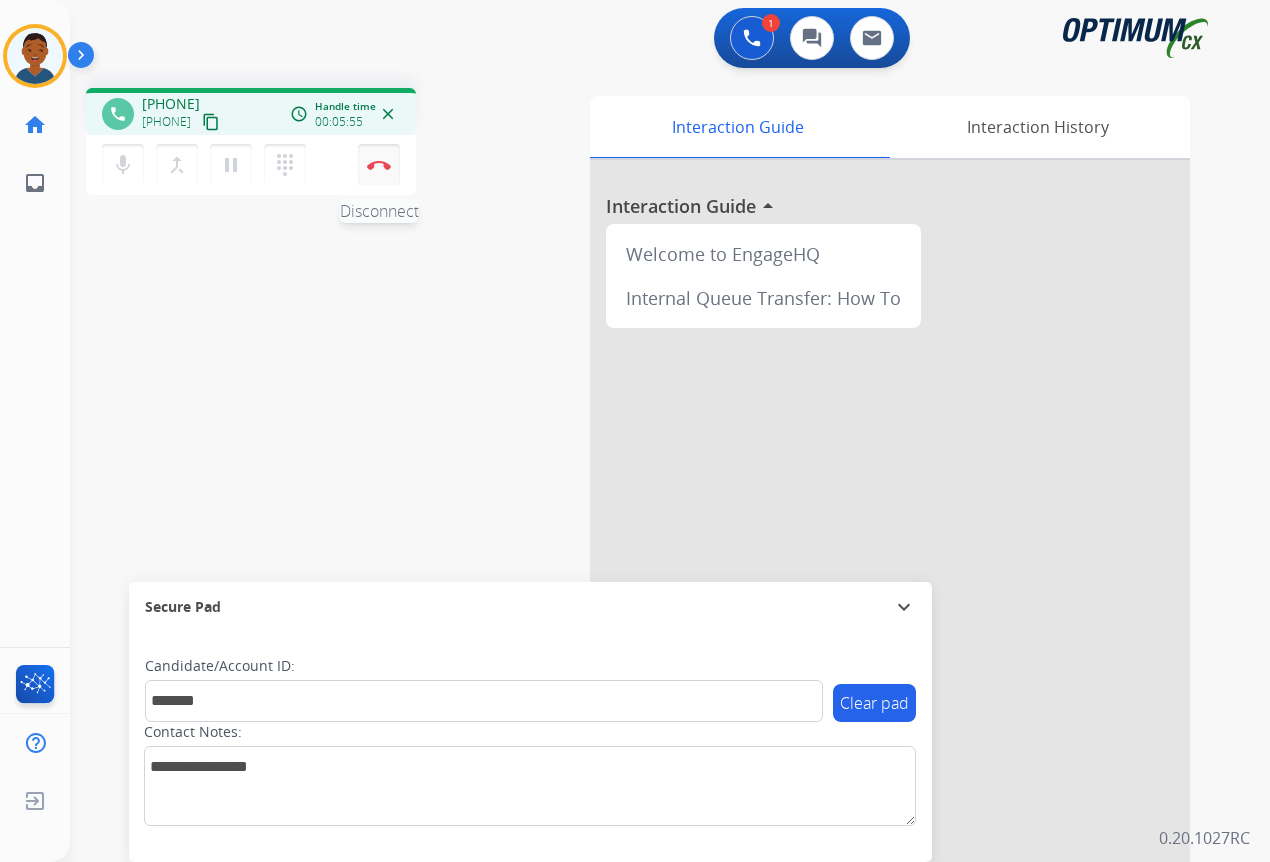 click on "Disconnect" at bounding box center [379, 165] 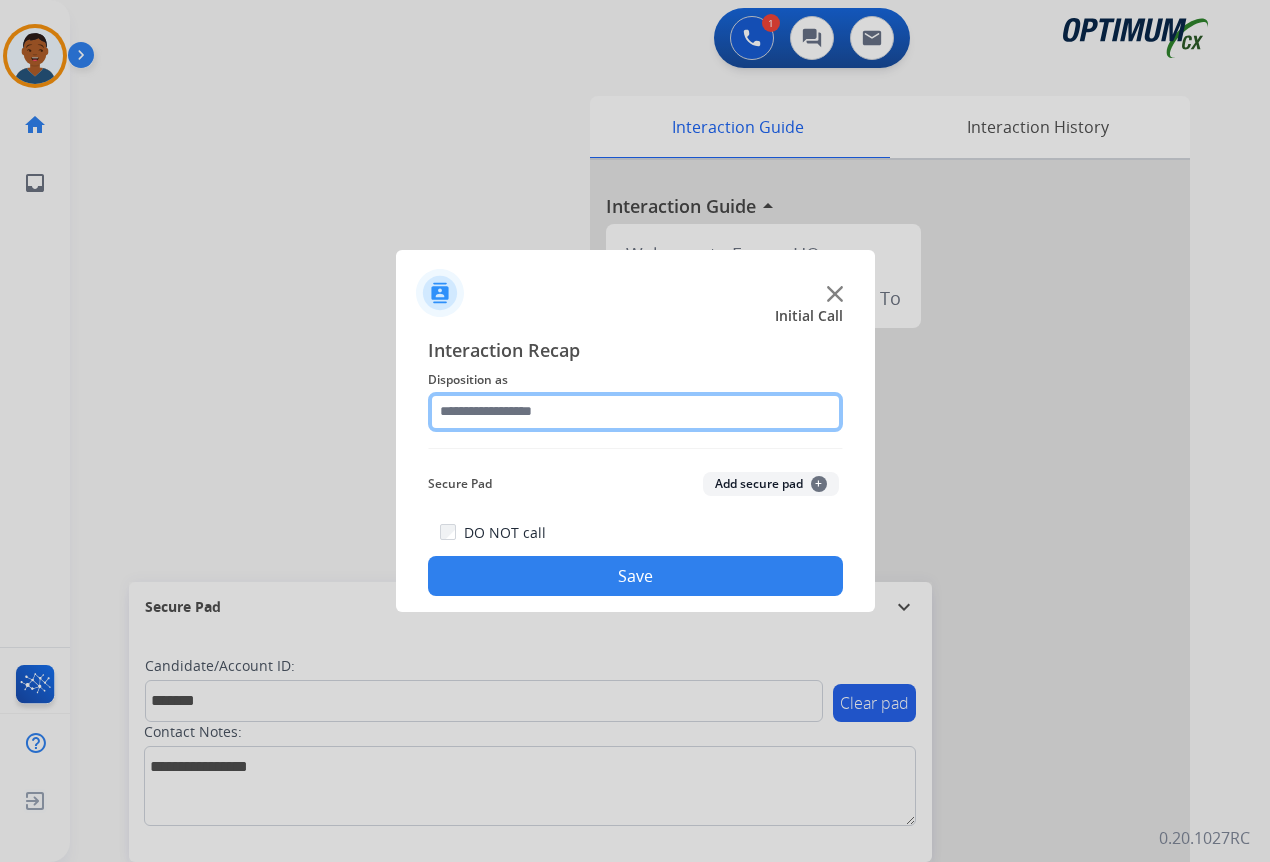 click 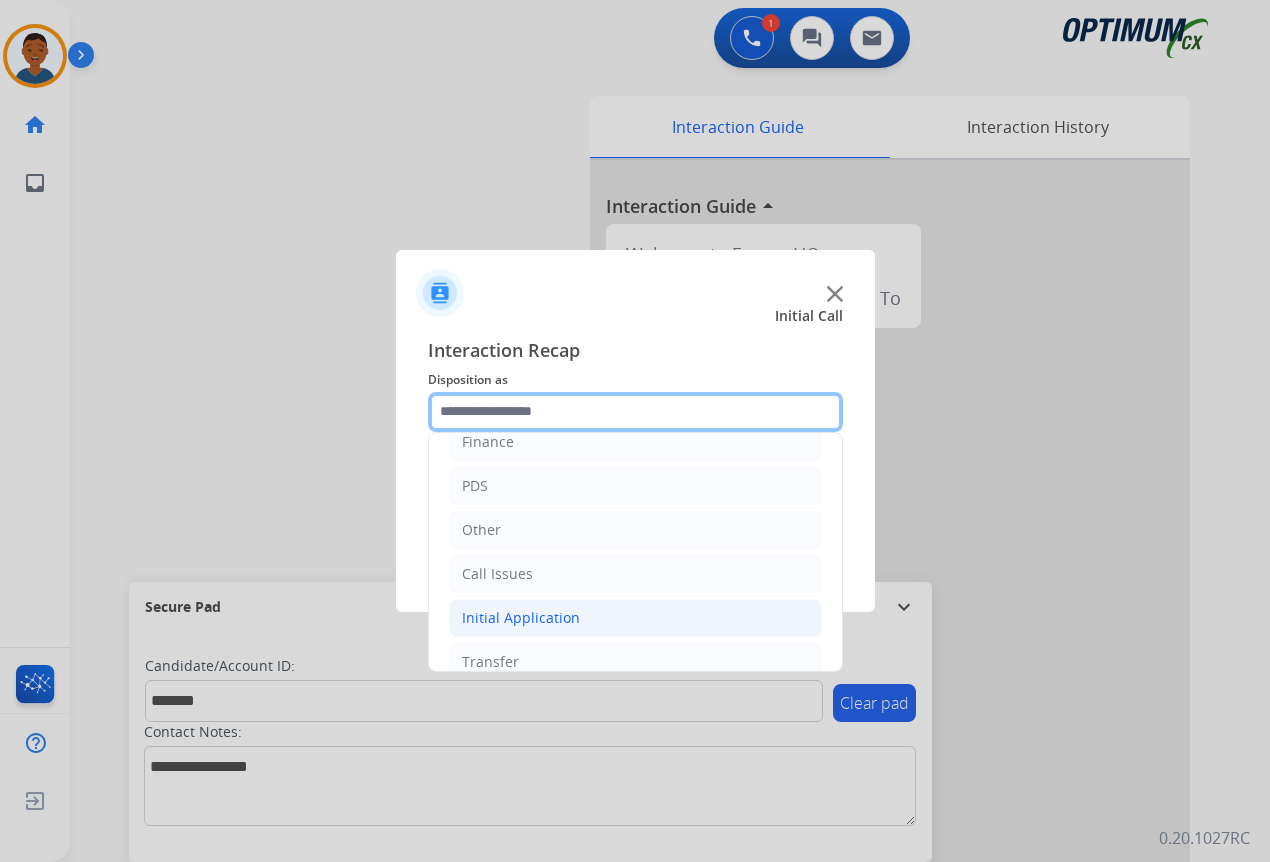 scroll, scrollTop: 36, scrollLeft: 0, axis: vertical 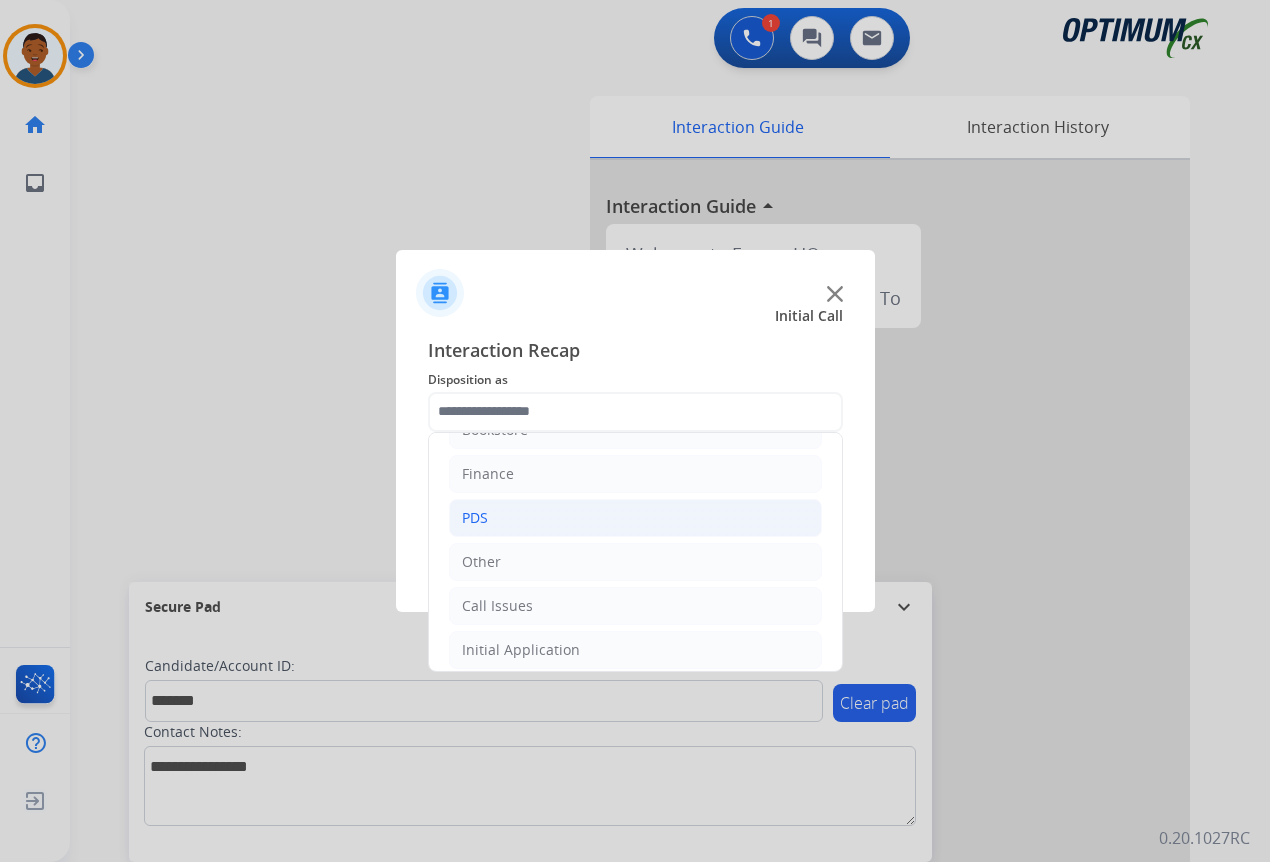 click on "PDS" 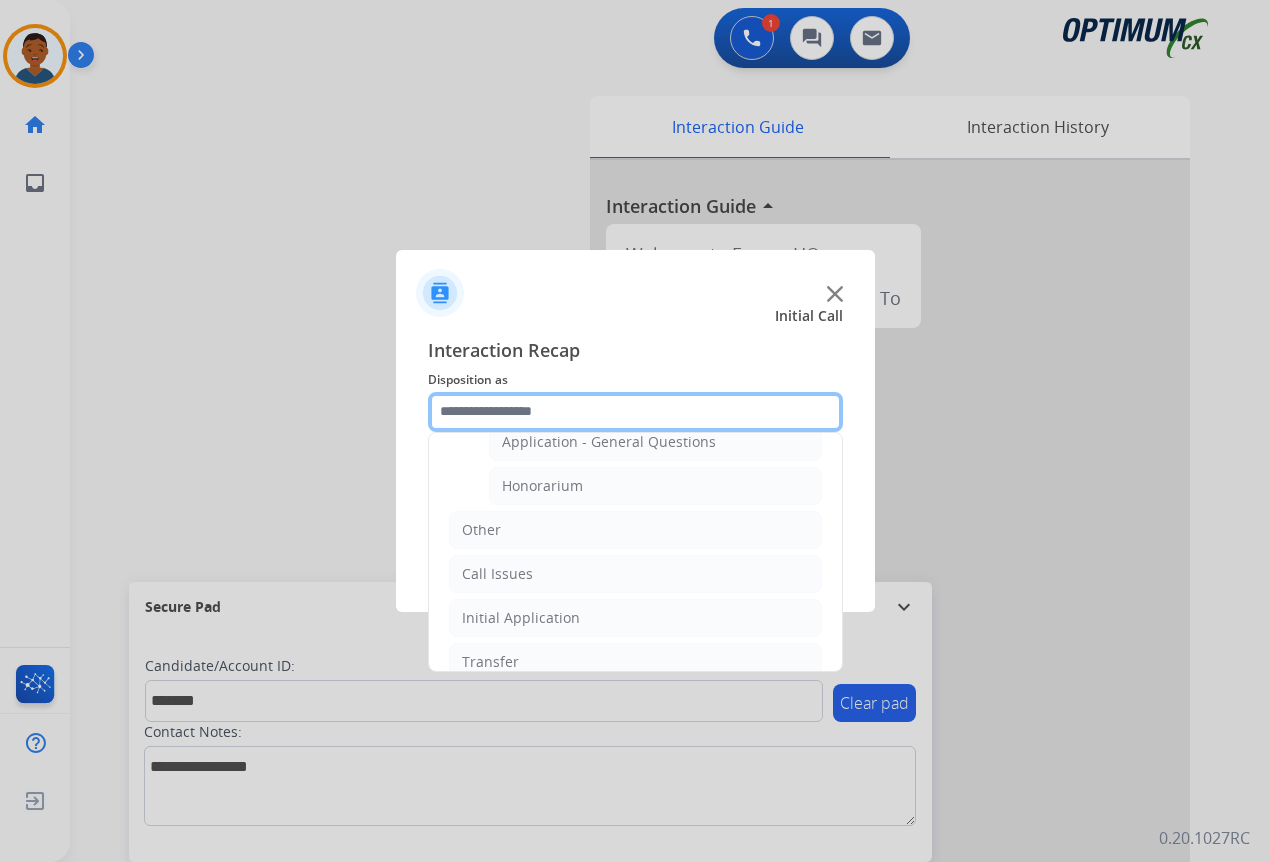 scroll, scrollTop: 536, scrollLeft: 0, axis: vertical 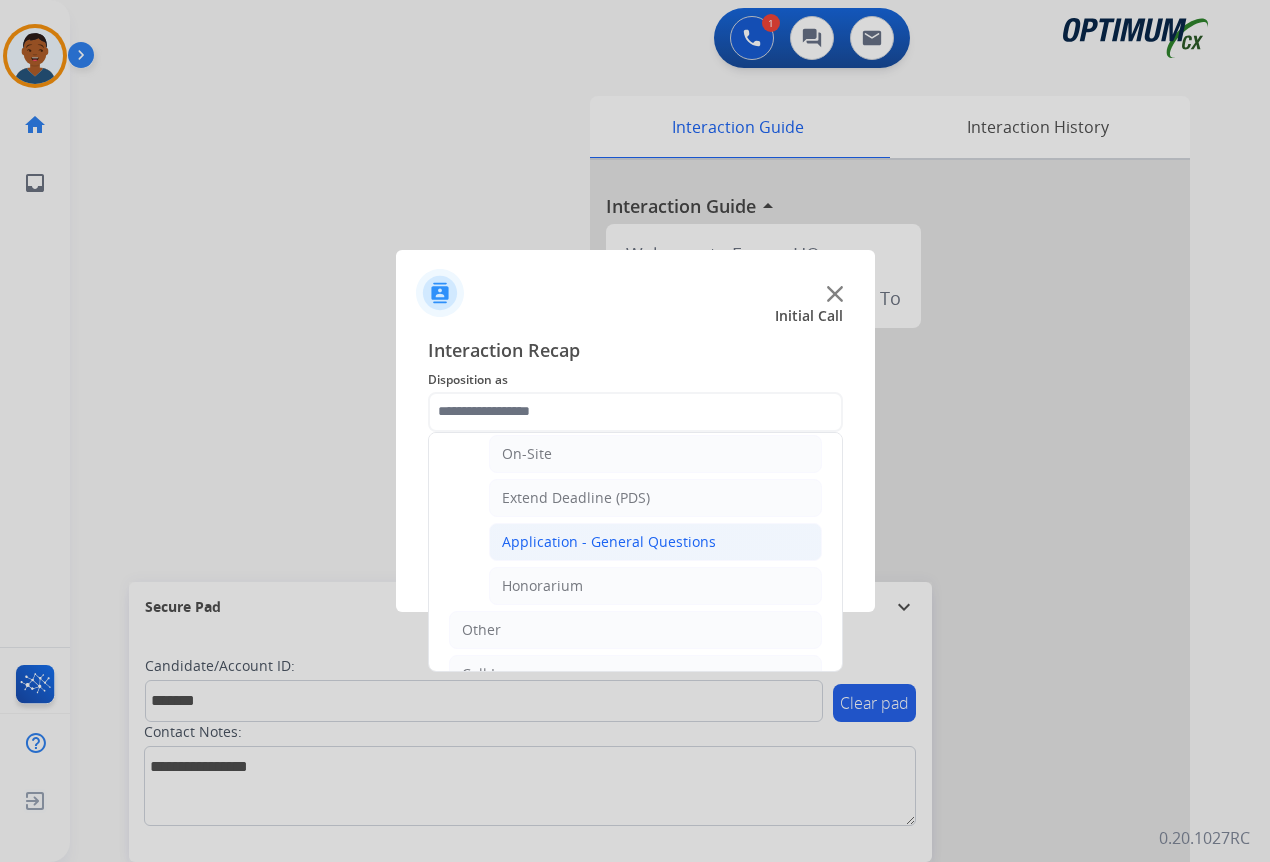 click on "Application - General Questions" 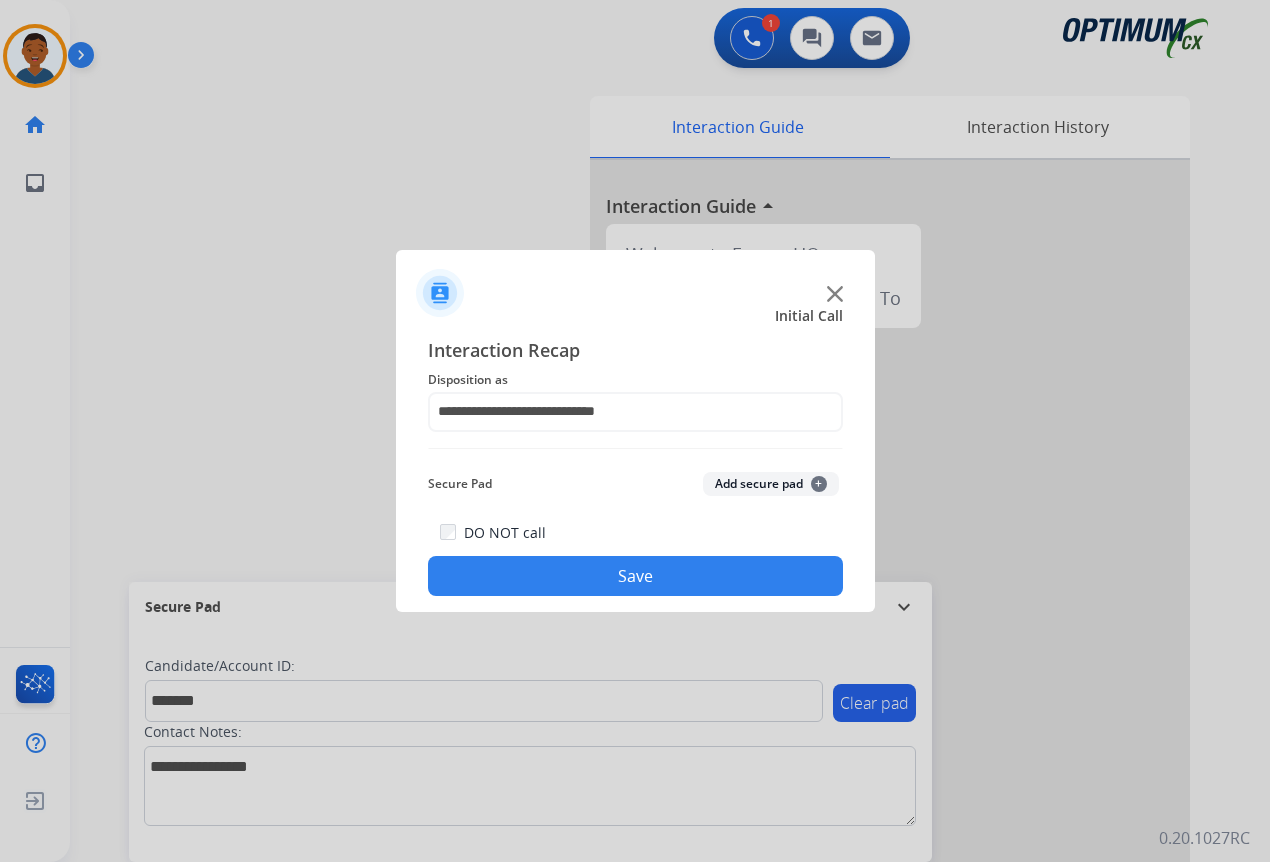 click on "Add secure pad  +" 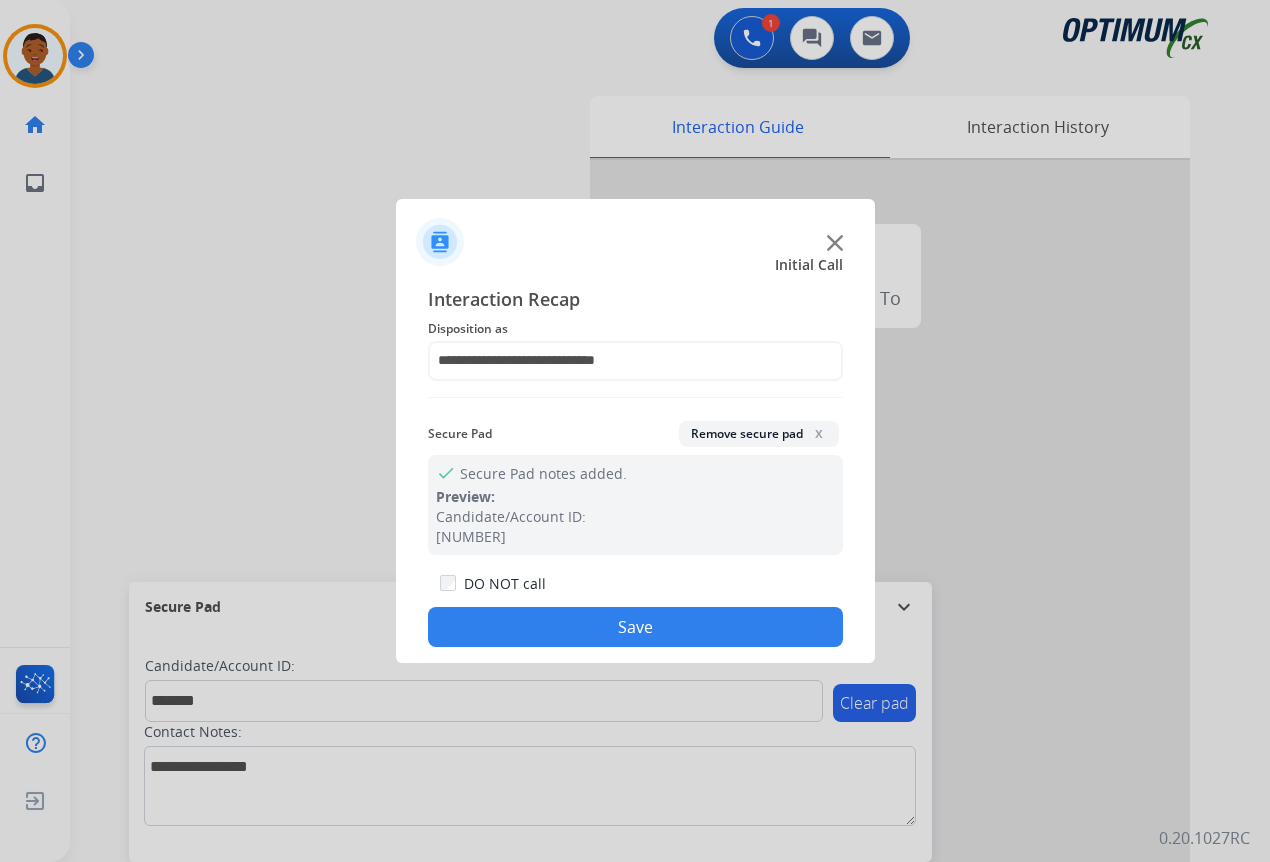 click on "Save" 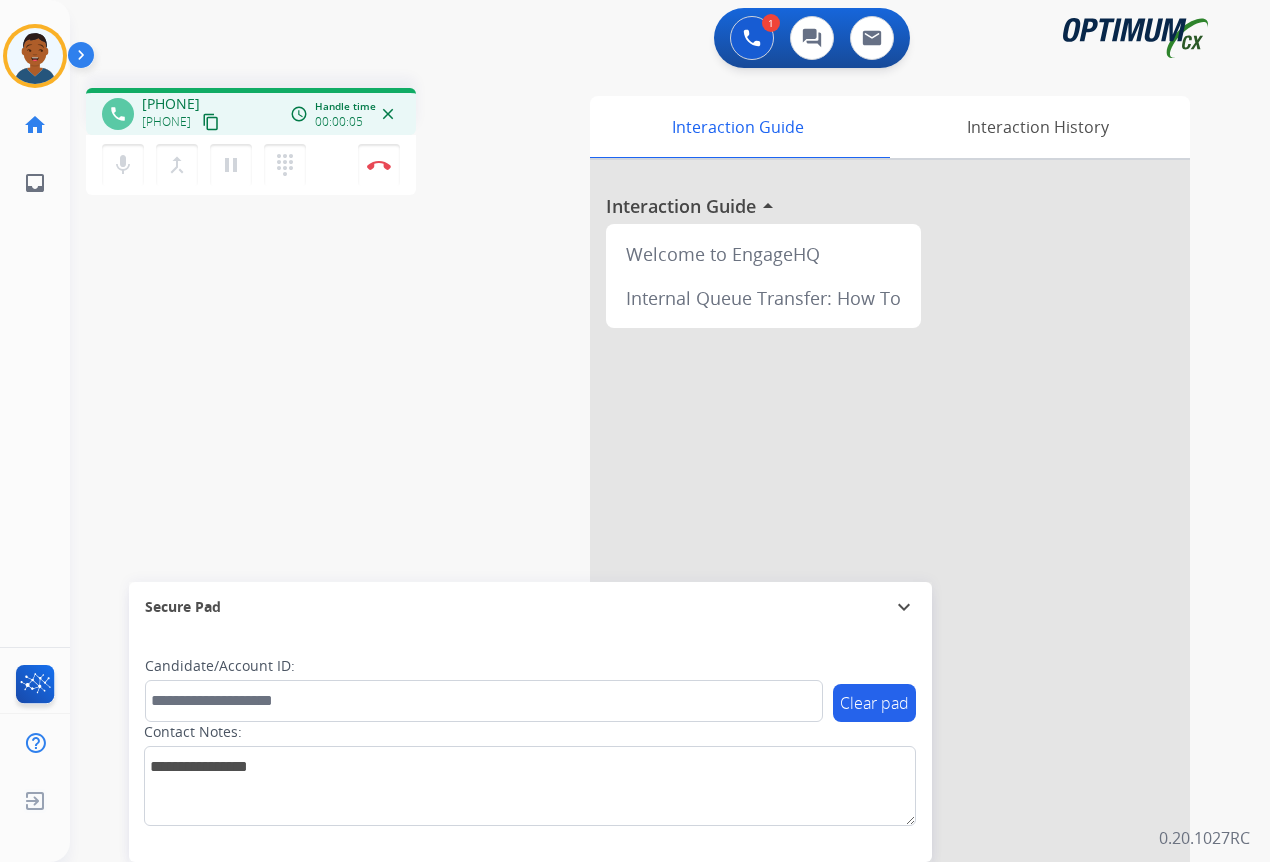 click on "content_copy" at bounding box center (211, 122) 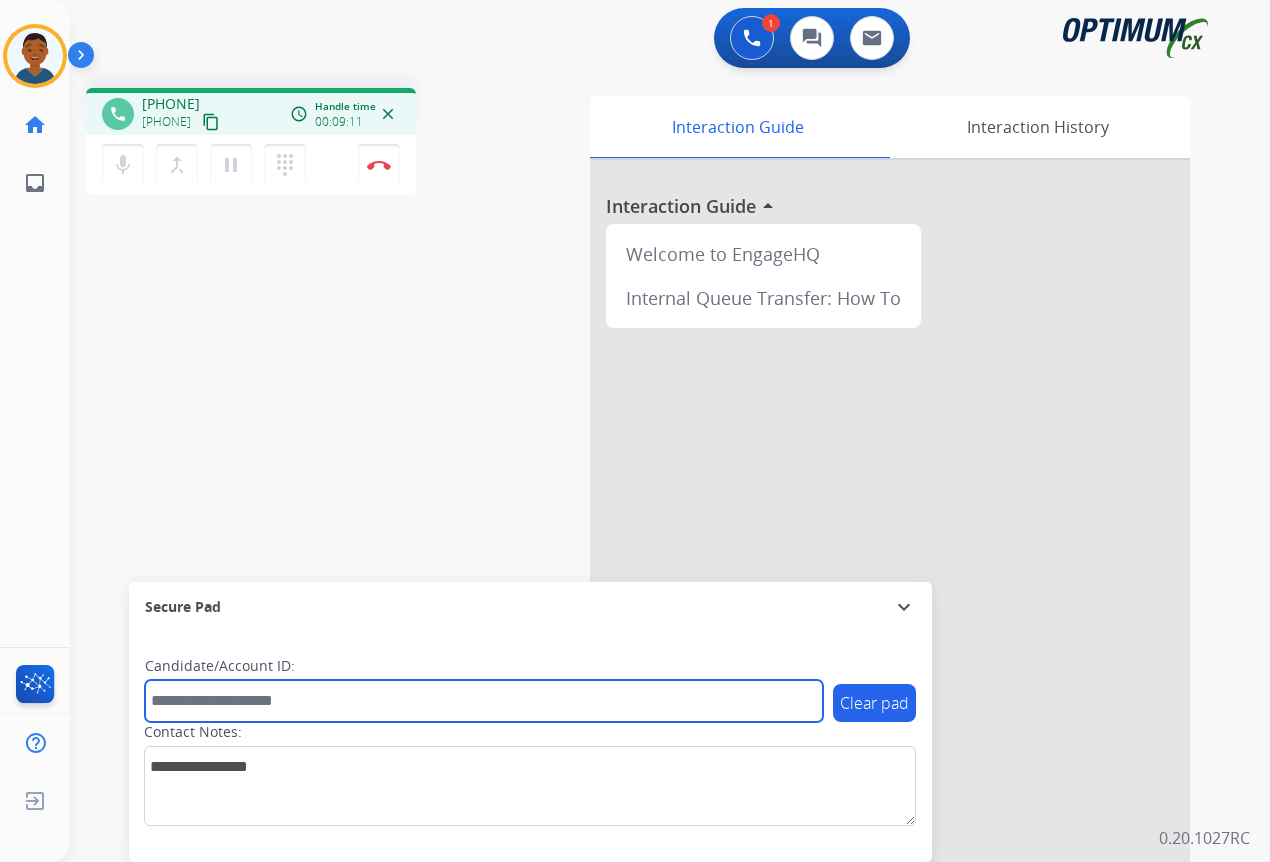 click at bounding box center (484, 701) 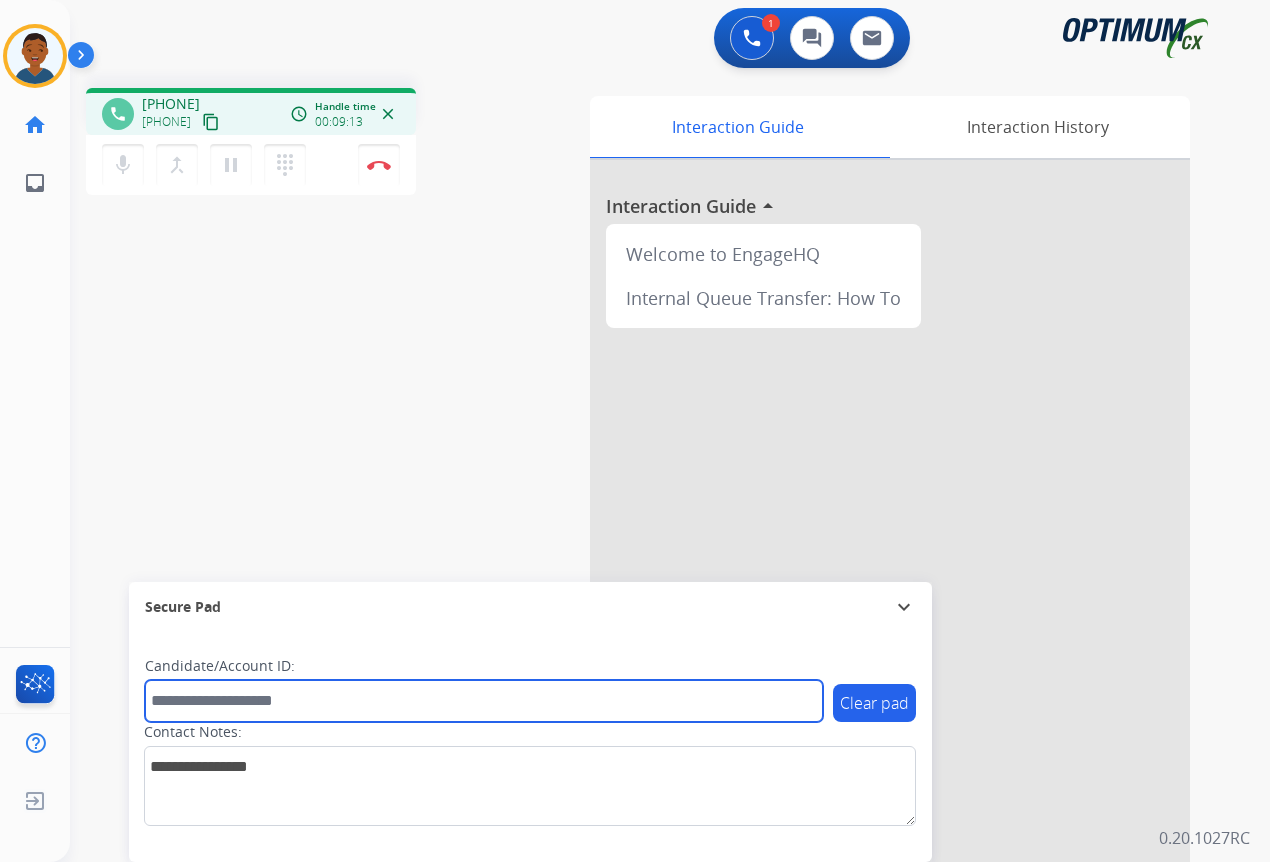 paste on "*******" 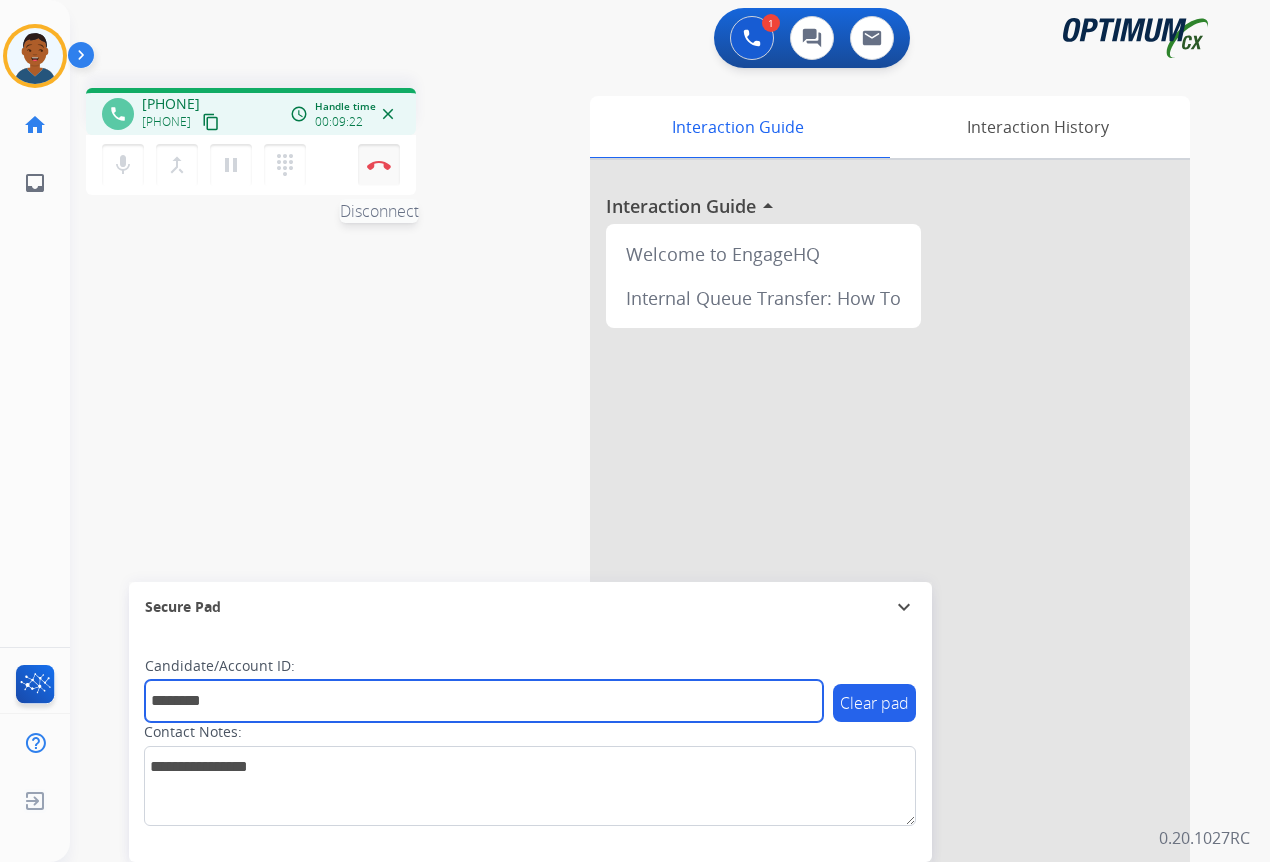 type on "*******" 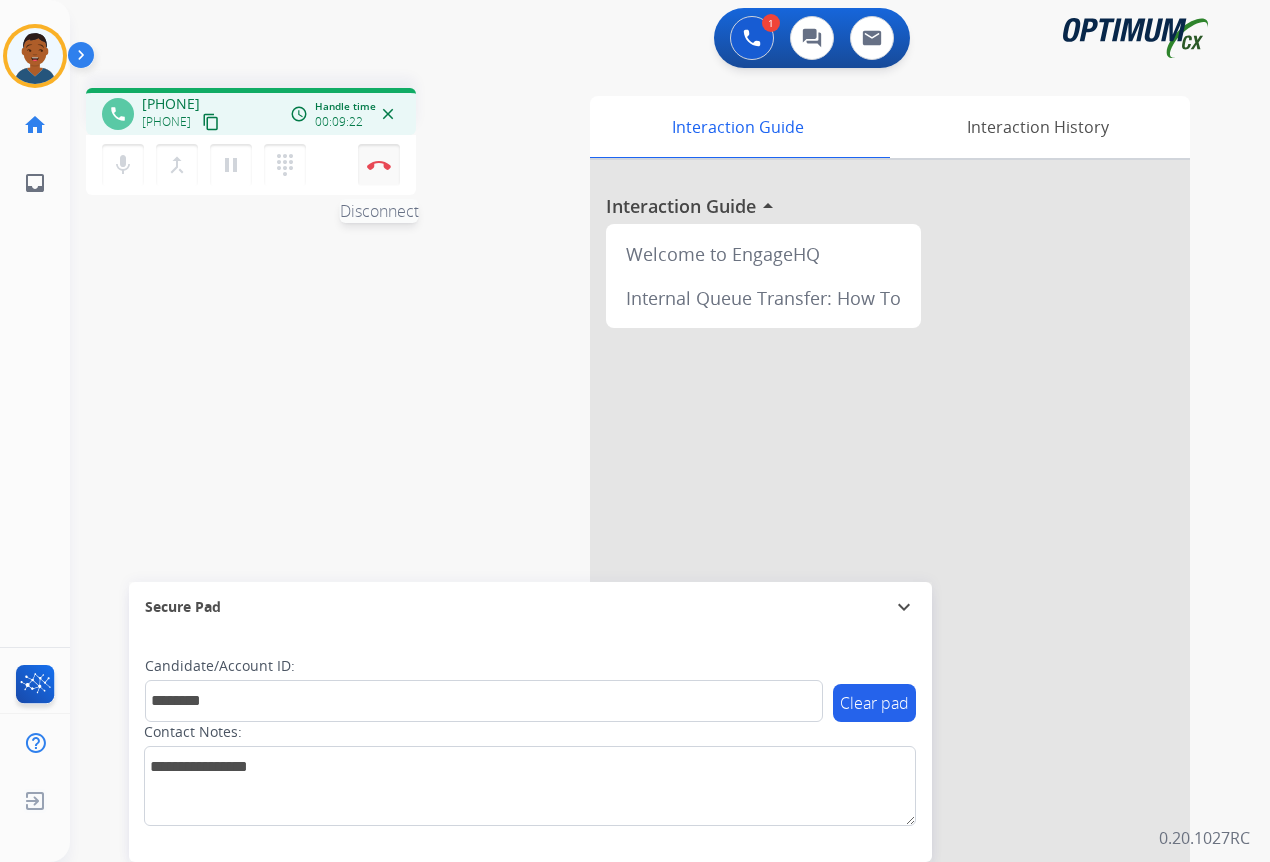click on "Disconnect" at bounding box center (379, 165) 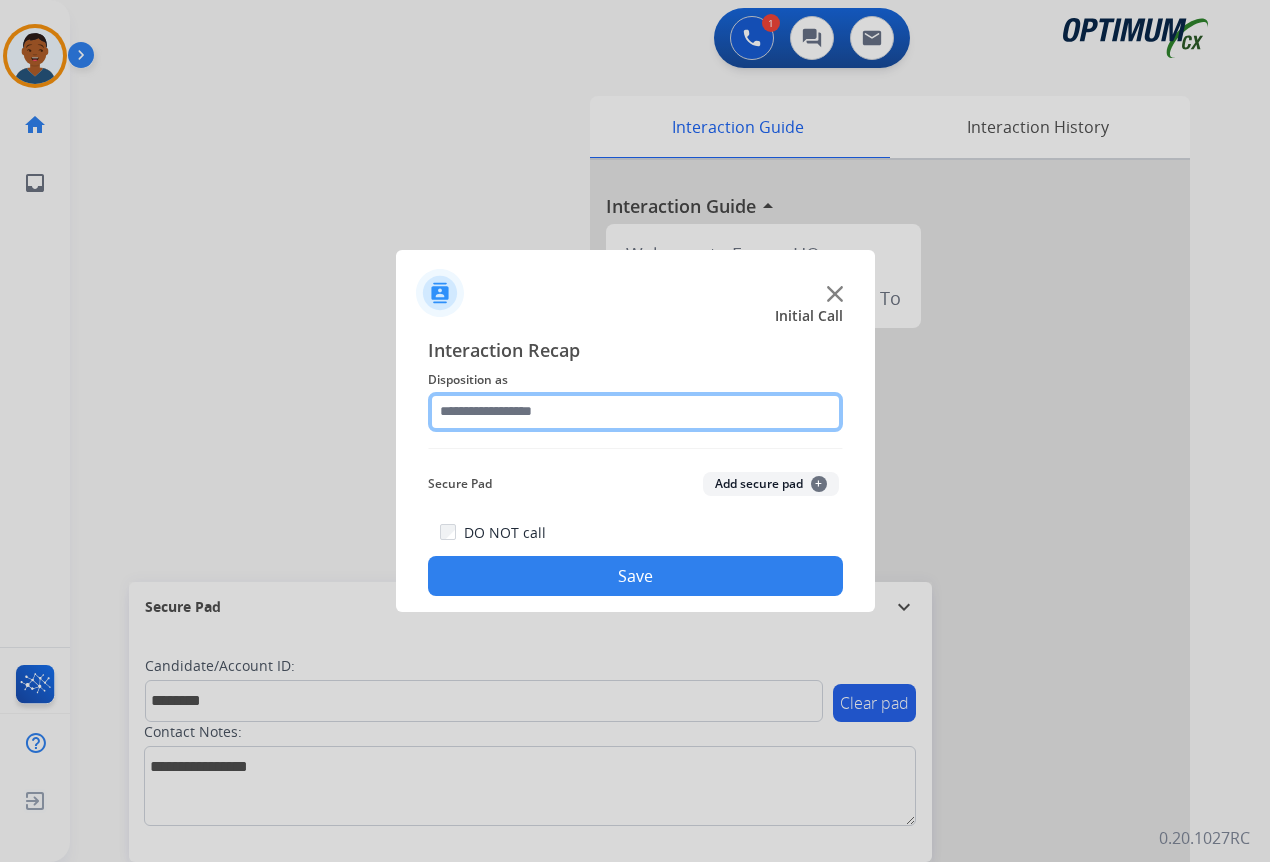 click 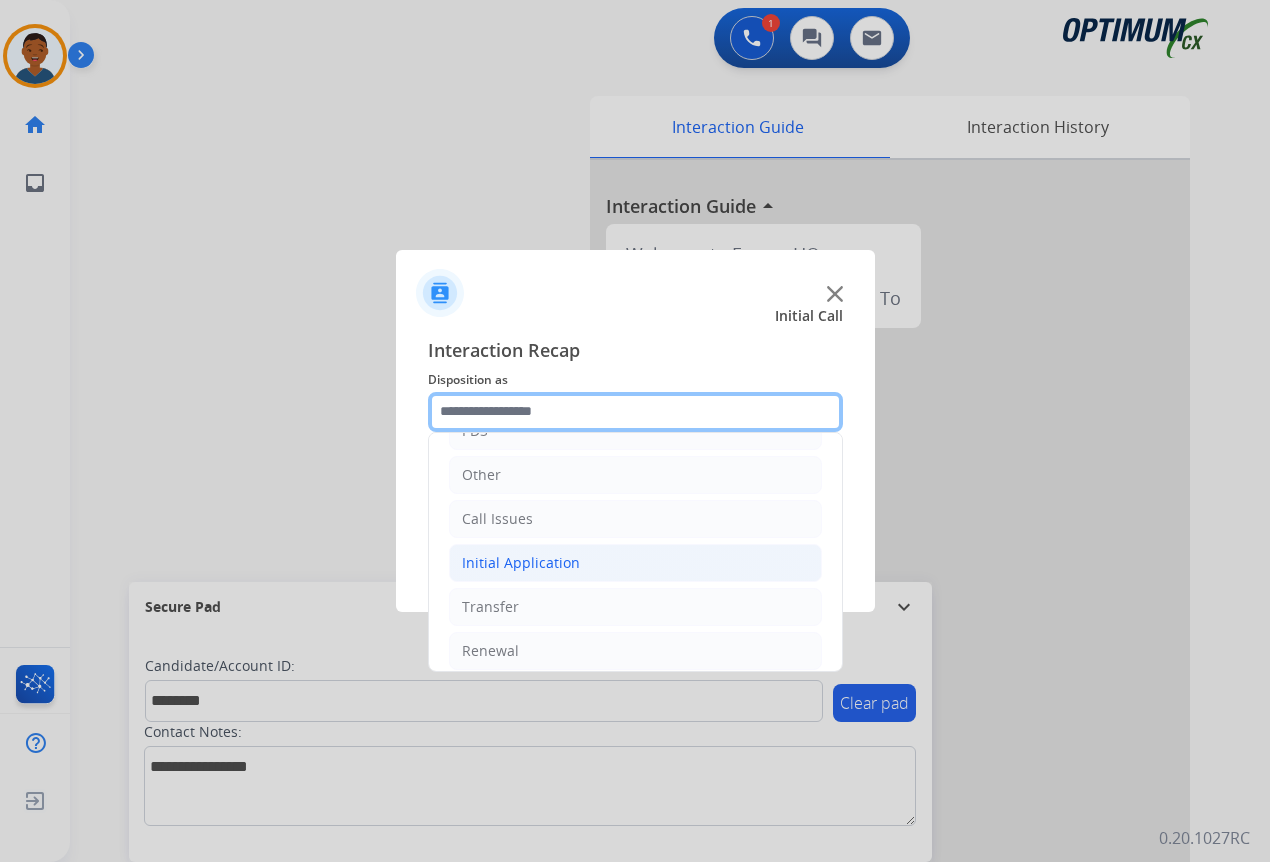 scroll, scrollTop: 136, scrollLeft: 0, axis: vertical 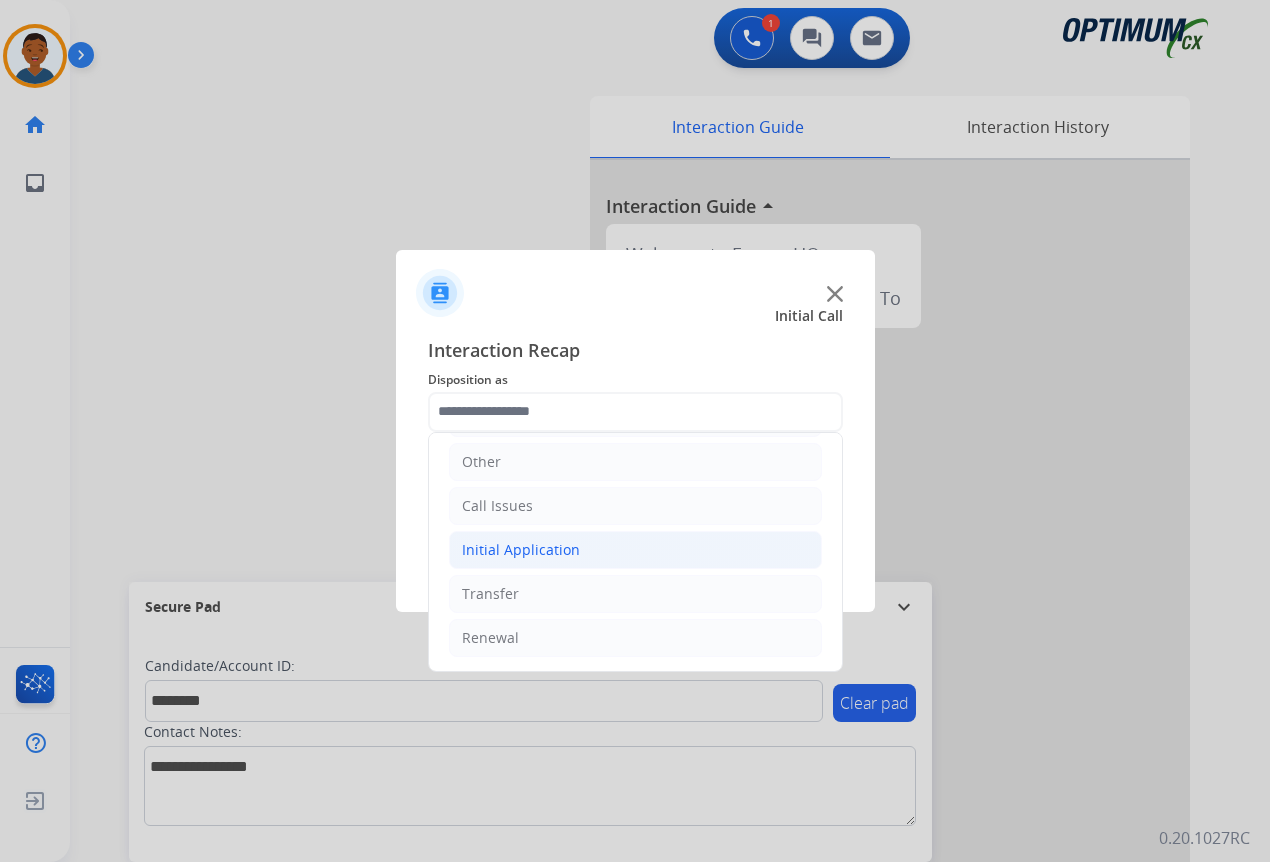 click on "Initial Application" 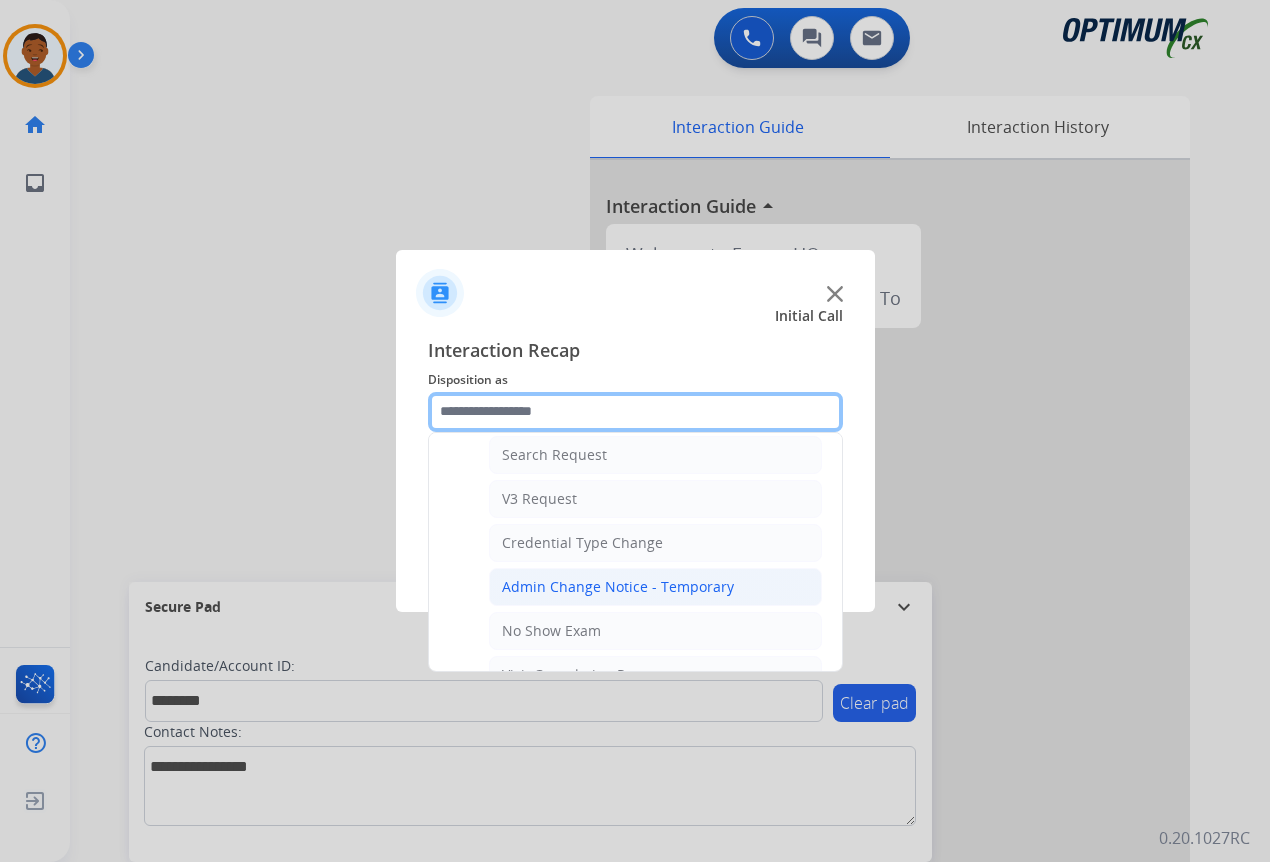 scroll, scrollTop: 736, scrollLeft: 0, axis: vertical 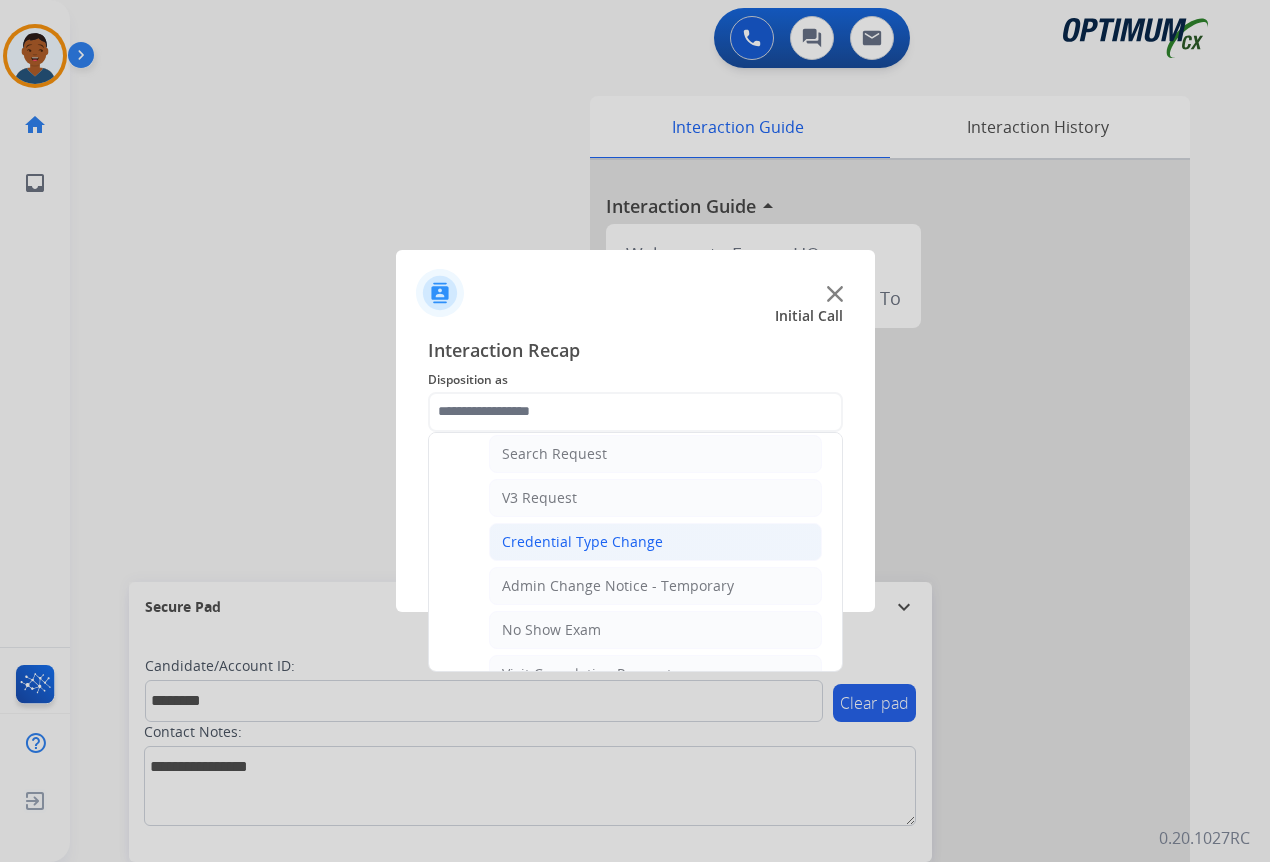 click on "Credential Type Change" 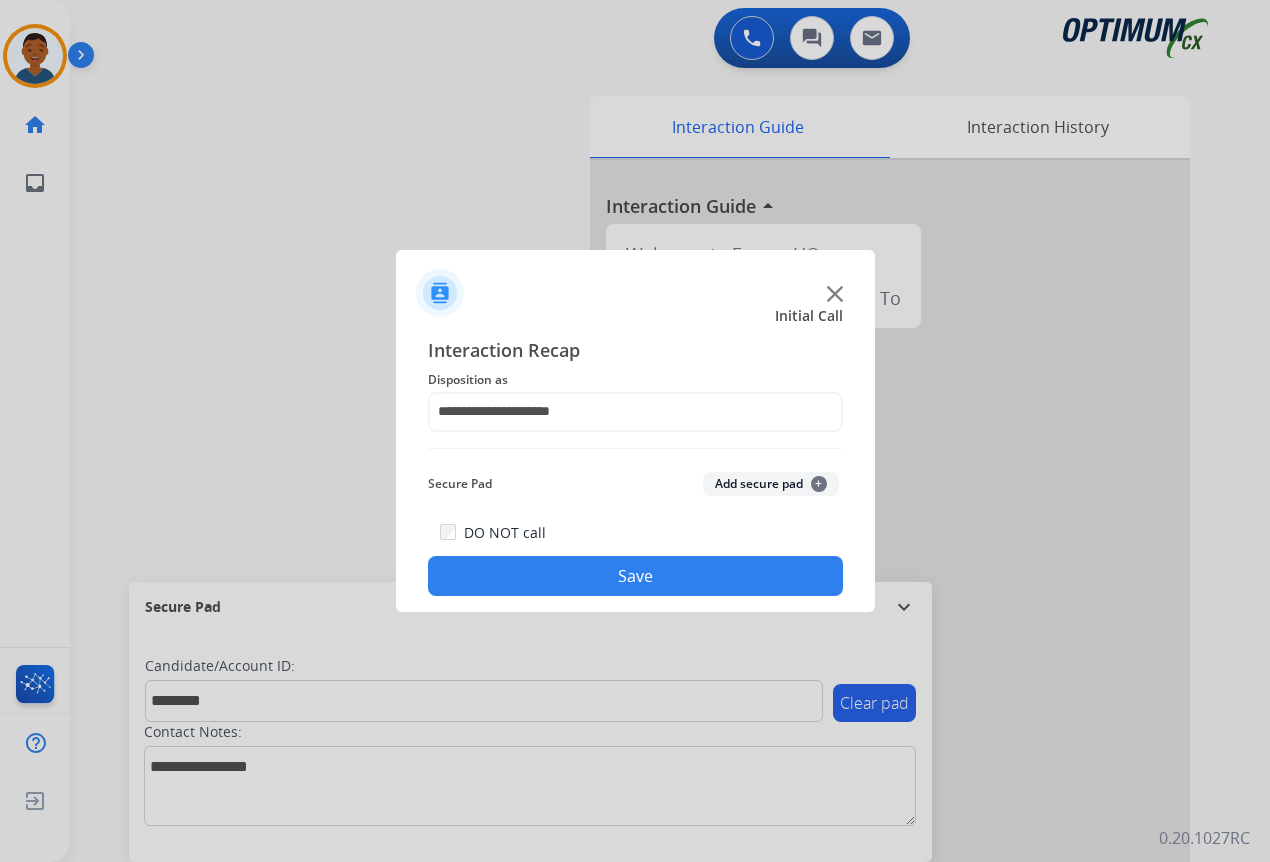 click on "Add secure pad  +" 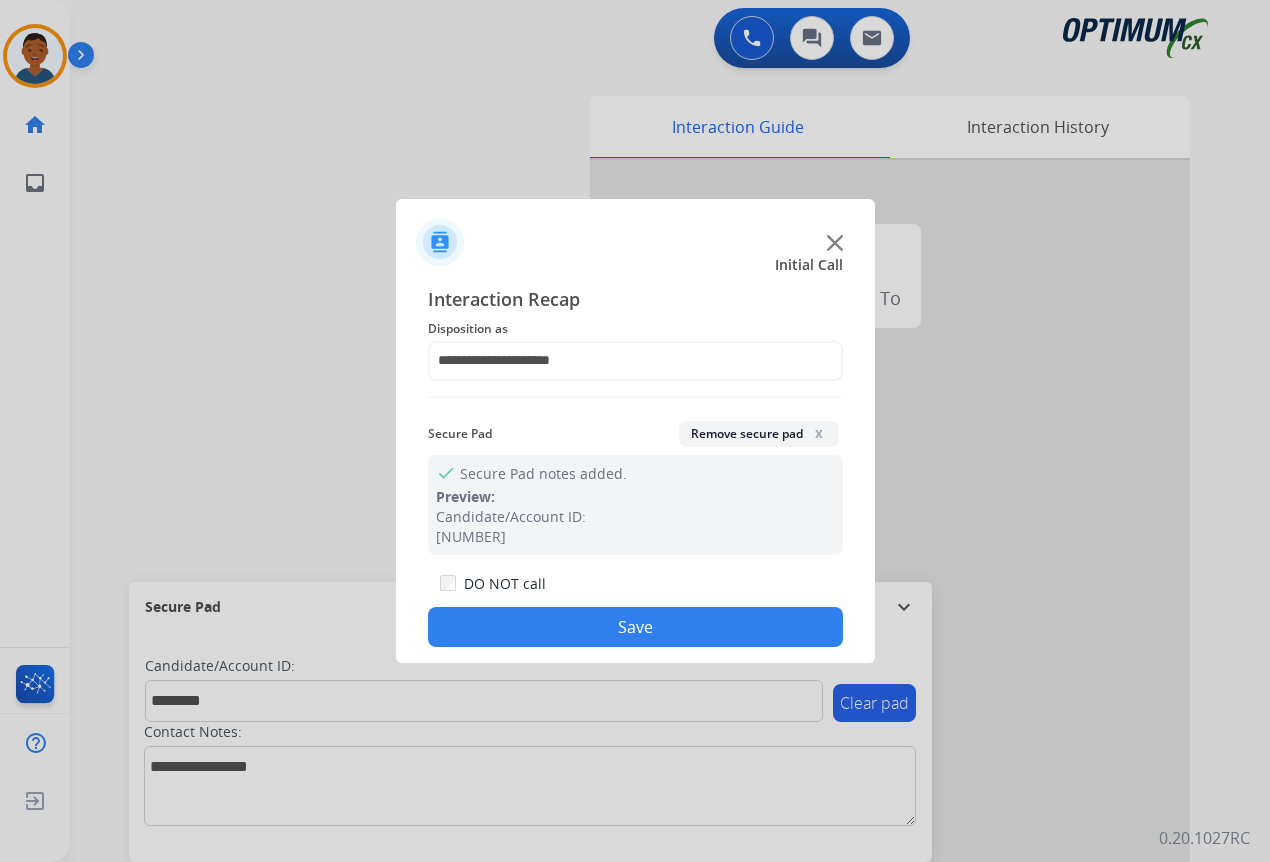 click on "Save" 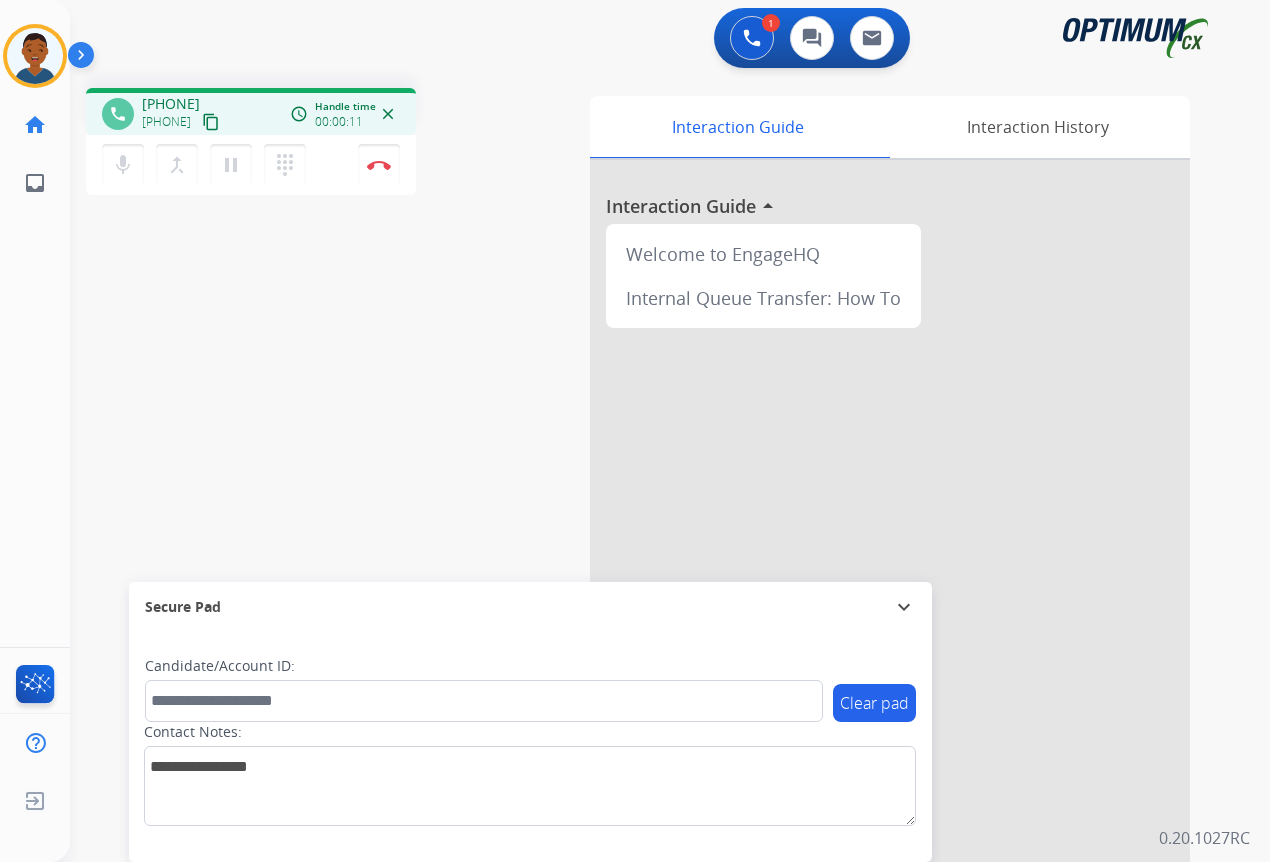 click on "content_copy" at bounding box center [211, 122] 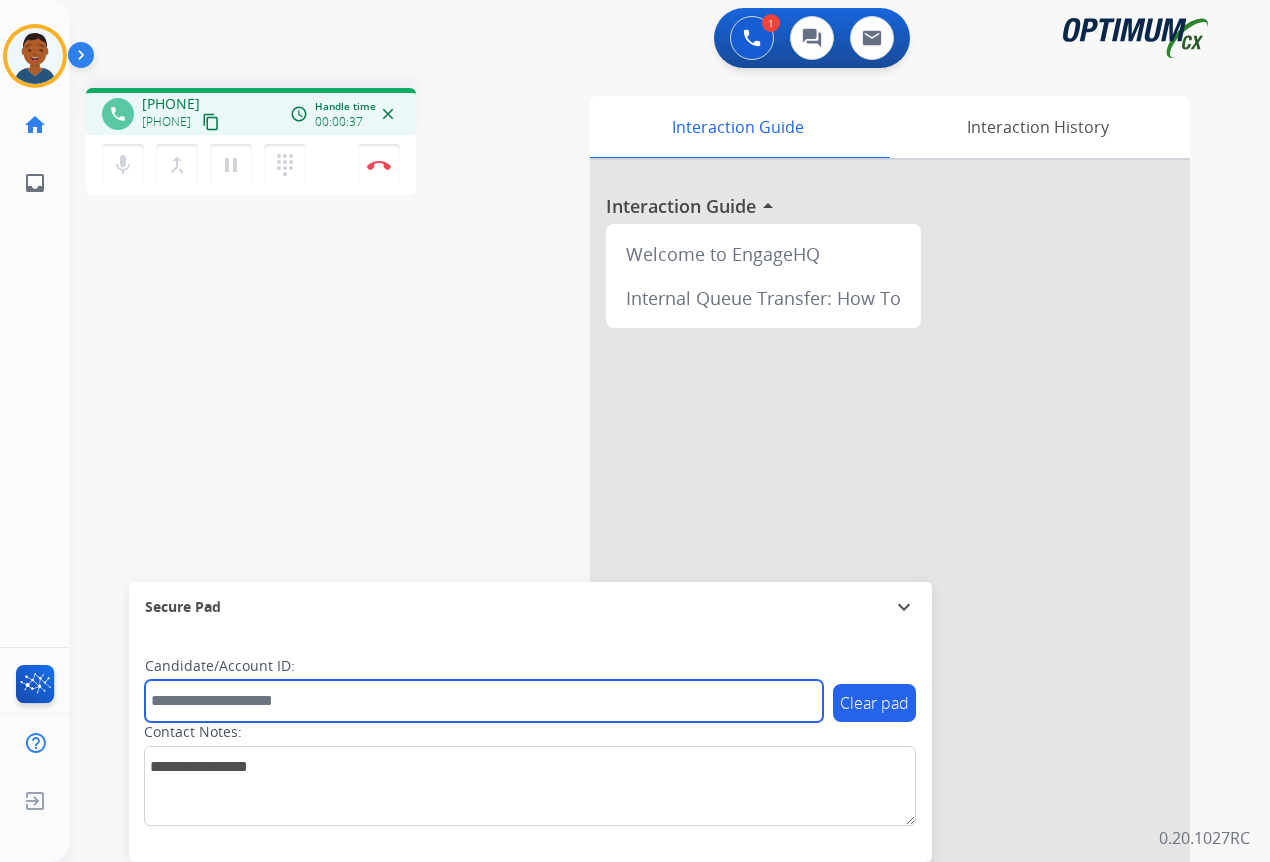 click at bounding box center (484, 701) 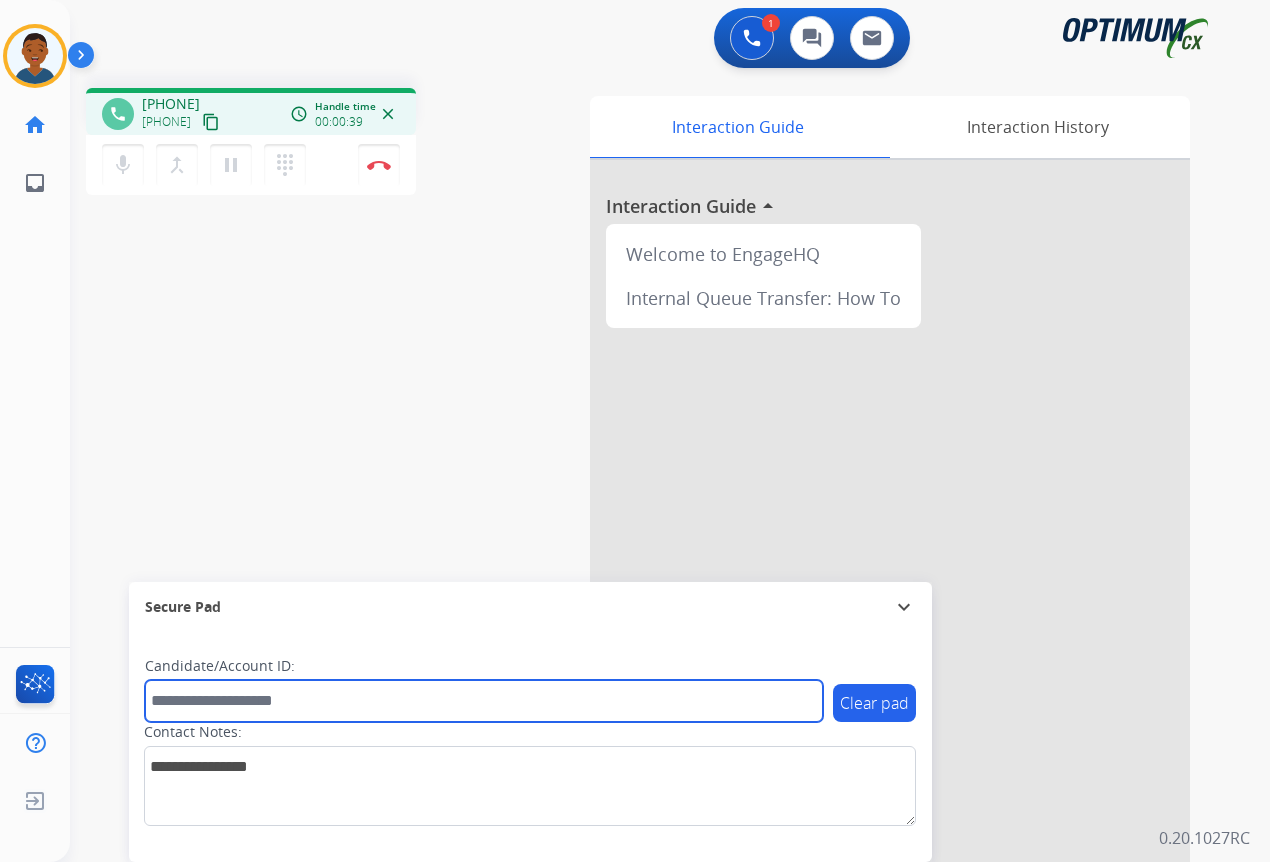 paste on "*******" 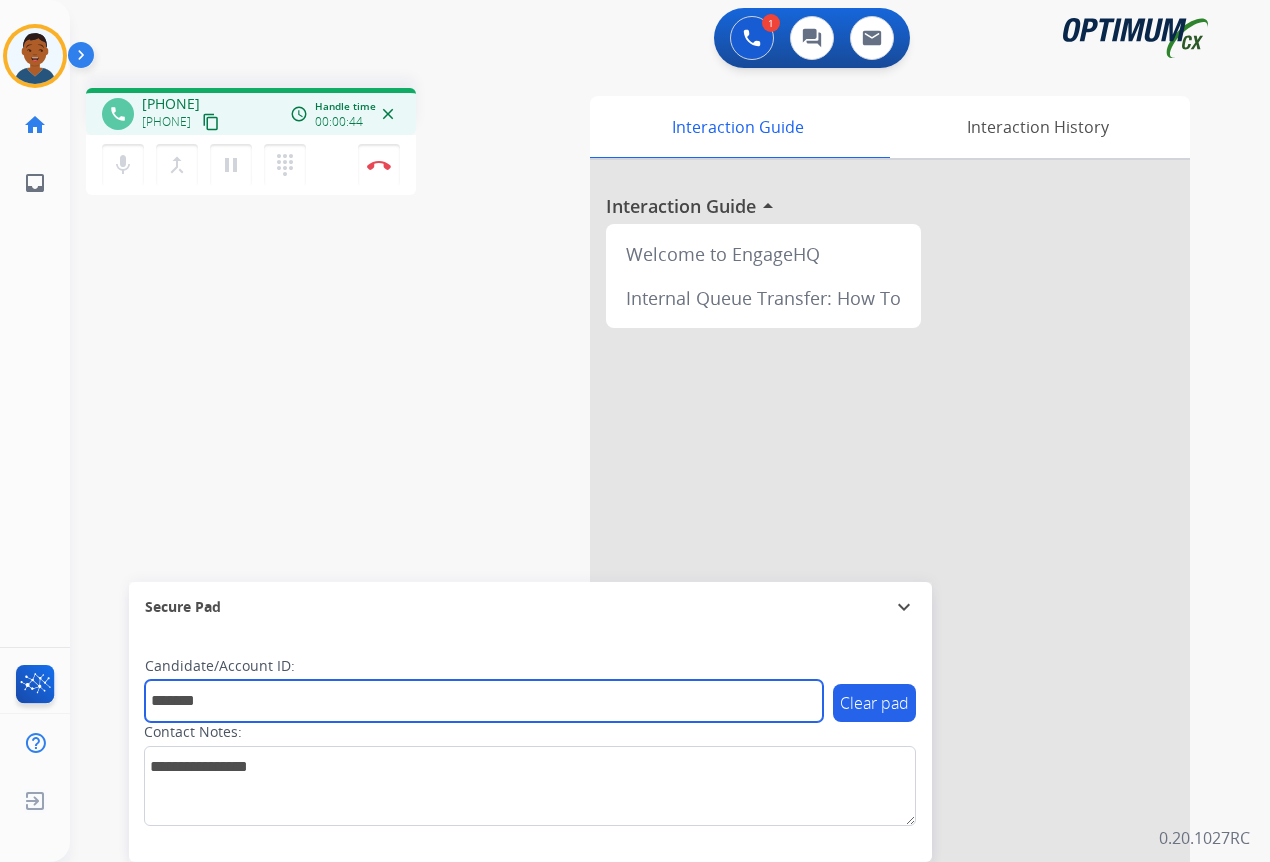 type on "*******" 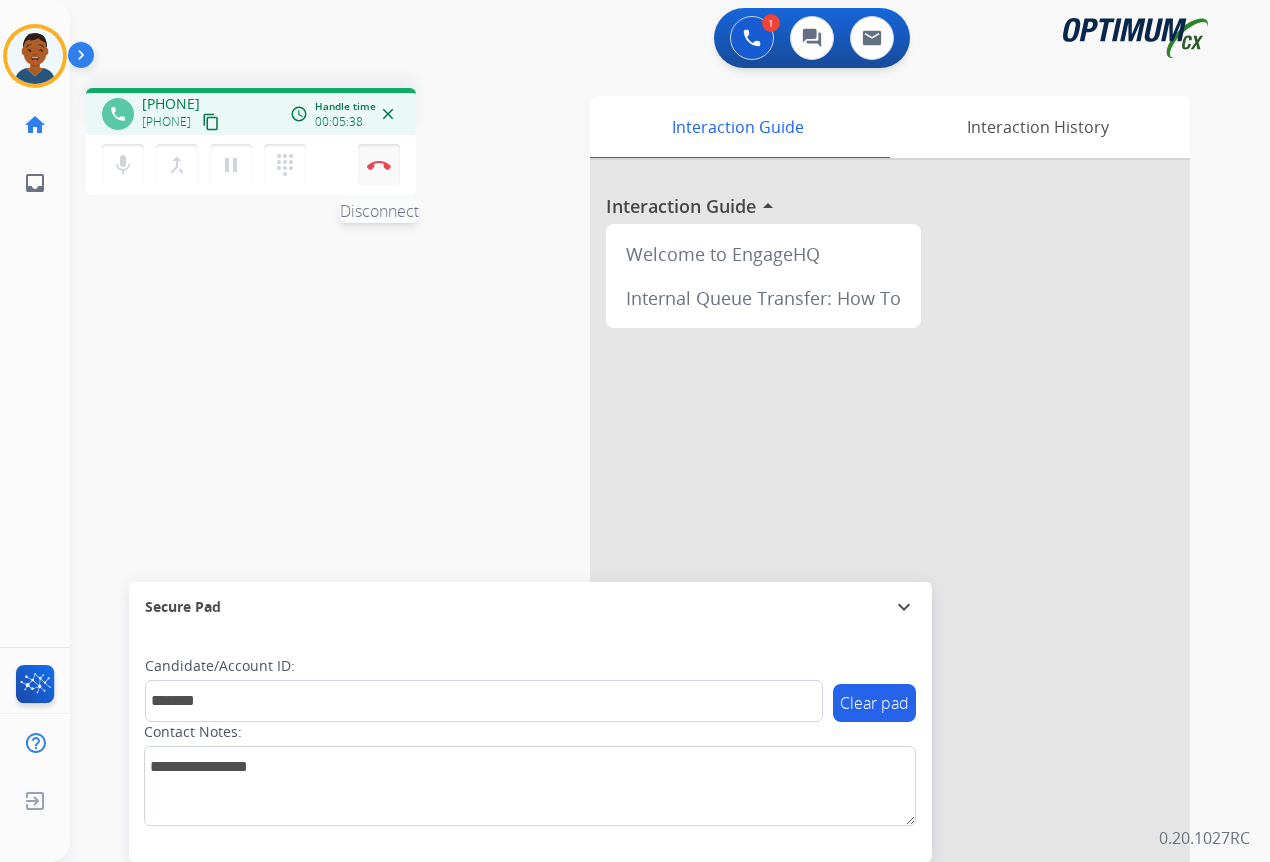 click at bounding box center (379, 165) 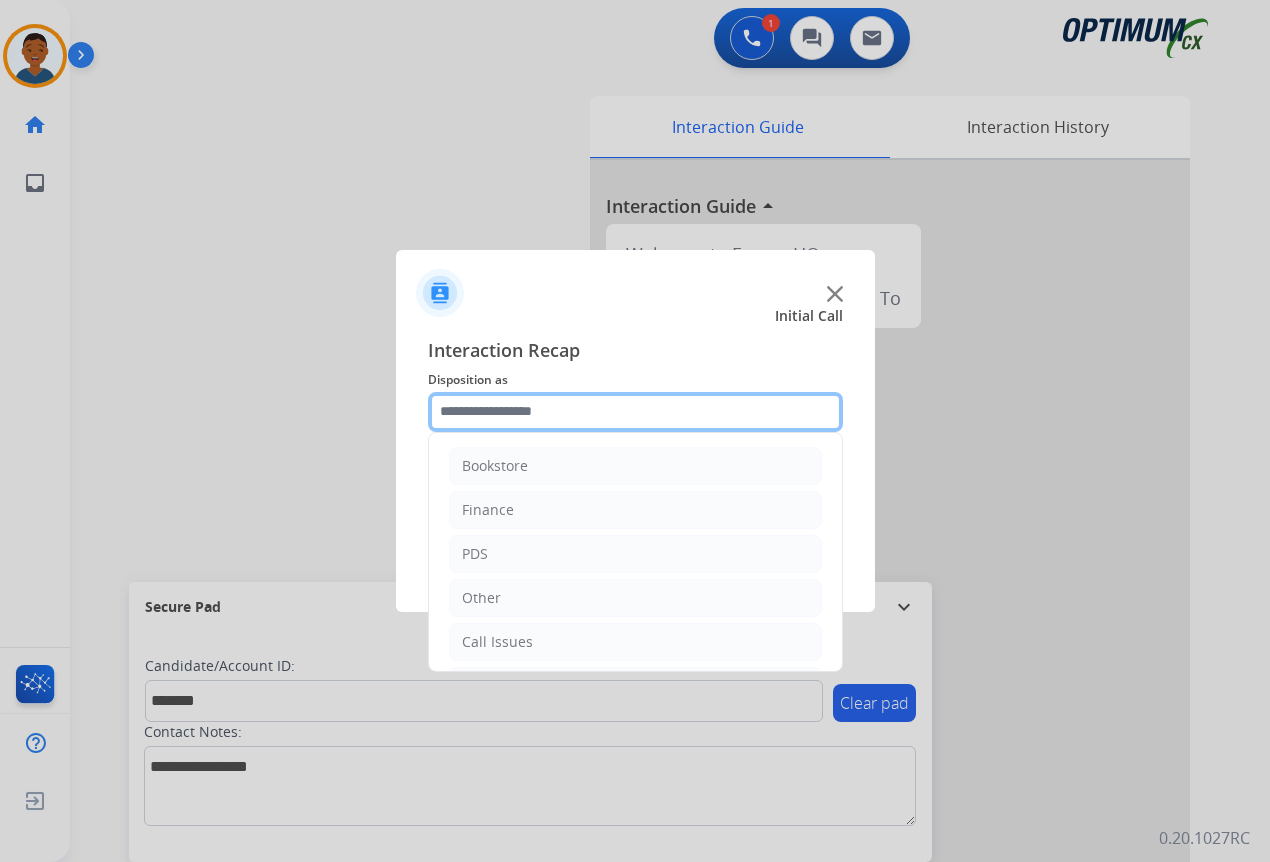 click 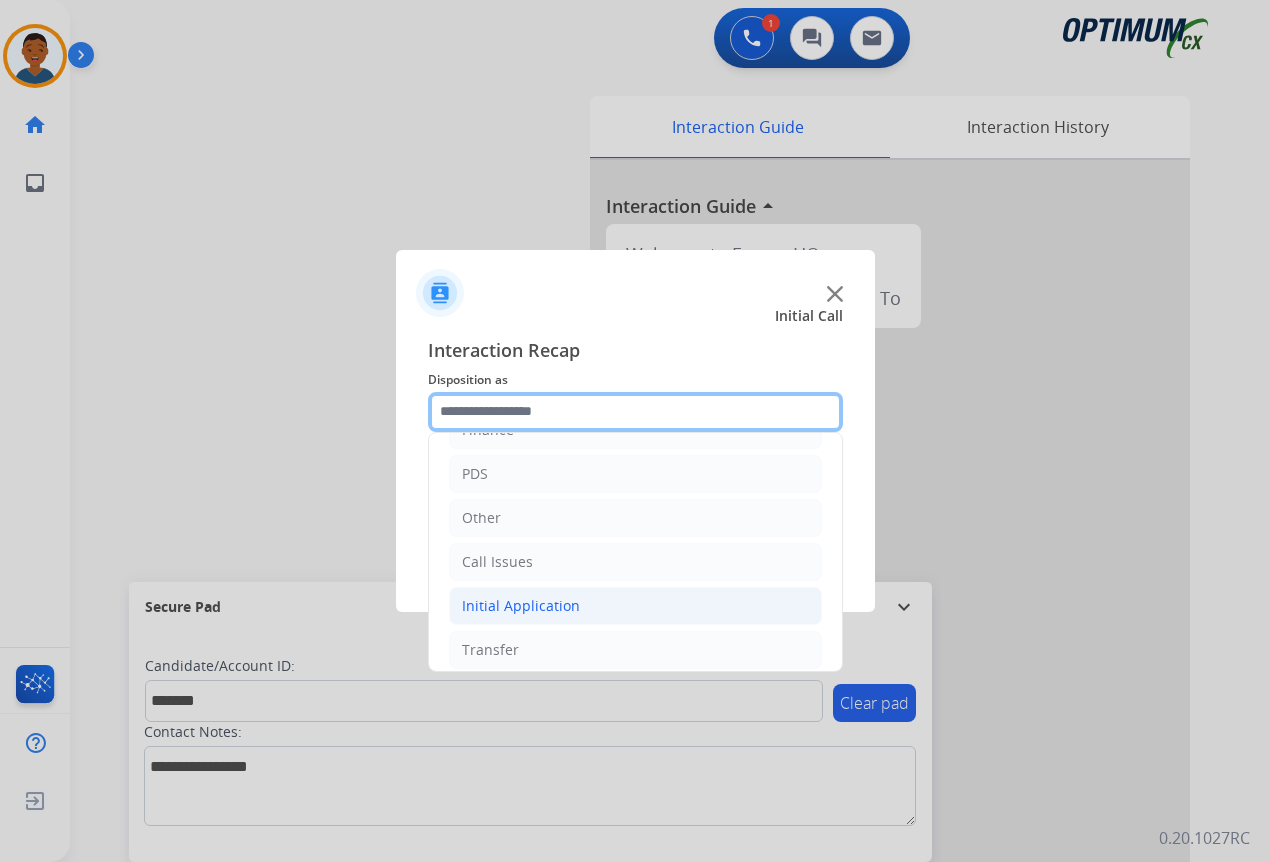 scroll, scrollTop: 136, scrollLeft: 0, axis: vertical 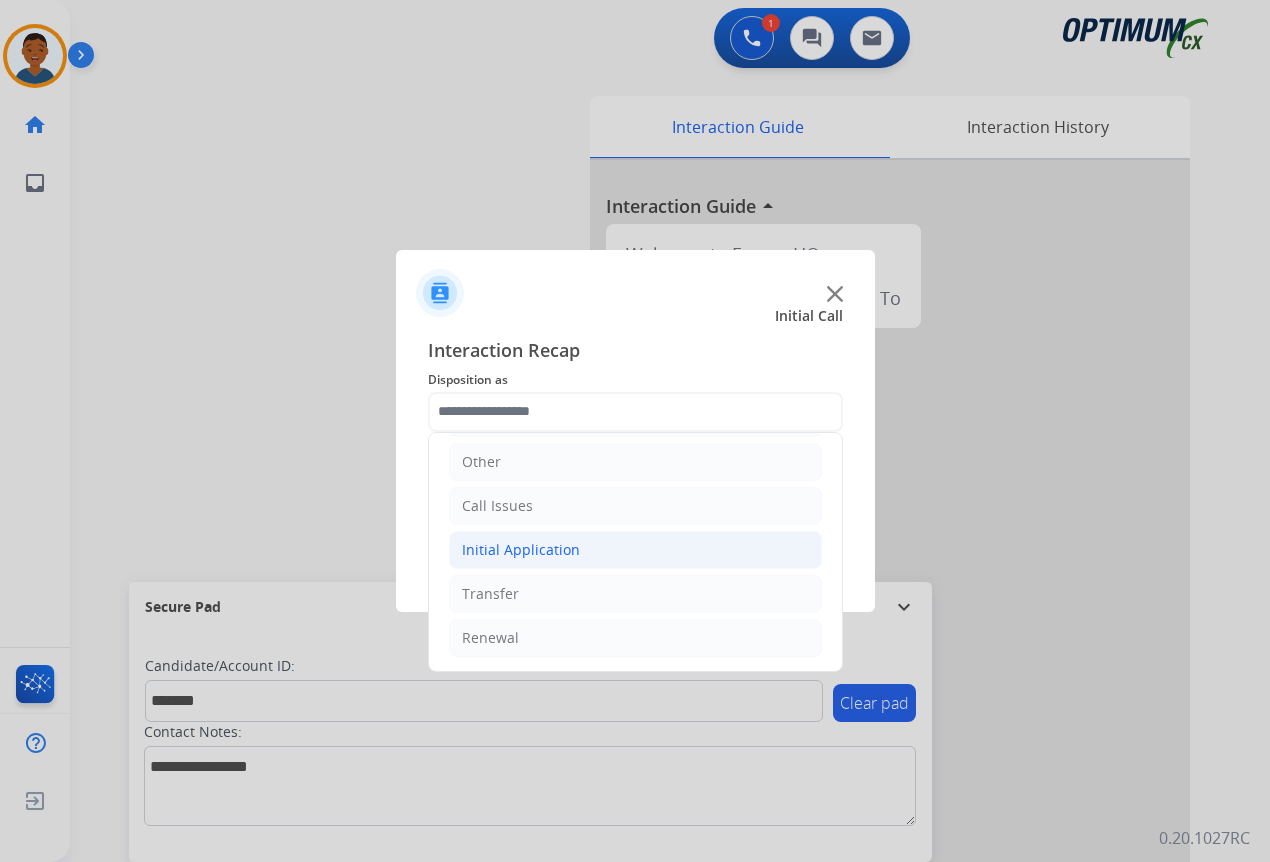click on "Initial Application" 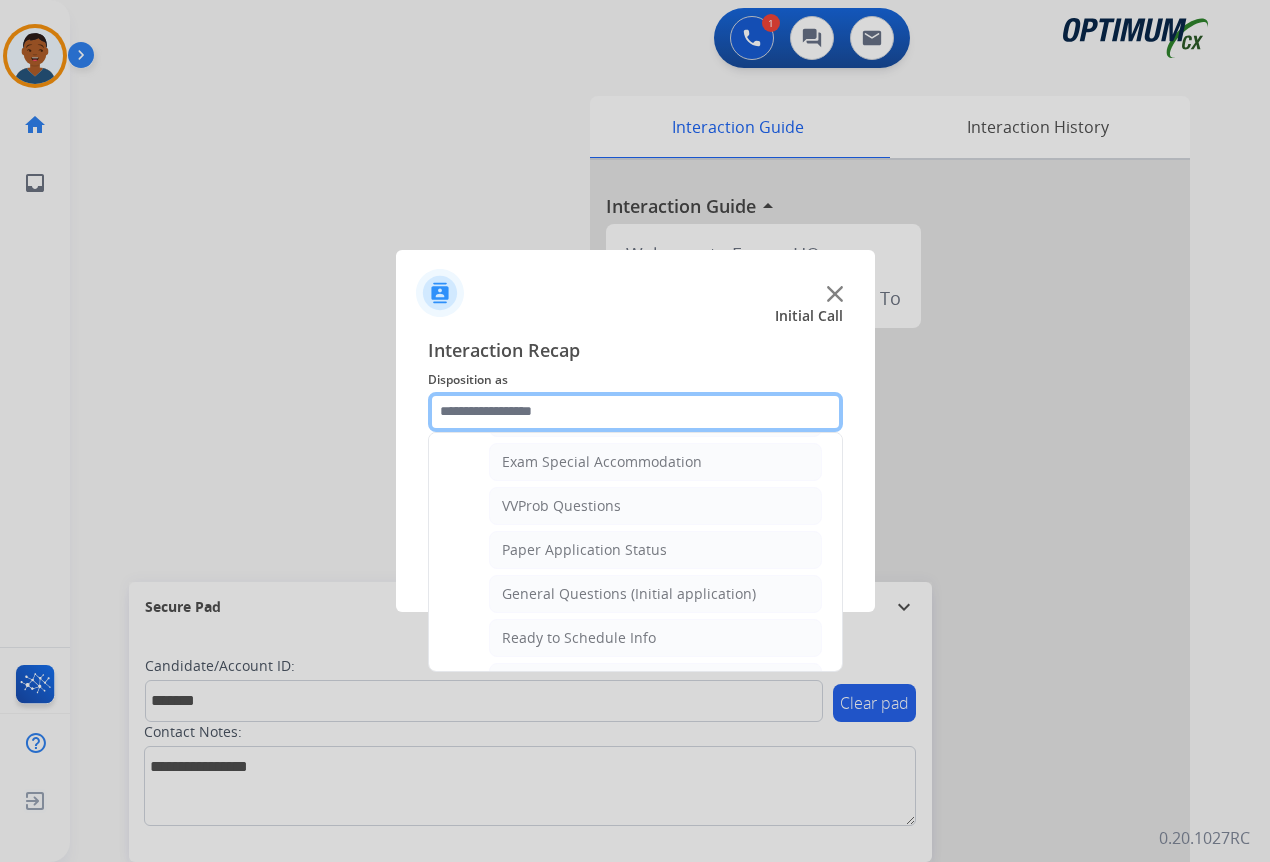 scroll, scrollTop: 1136, scrollLeft: 0, axis: vertical 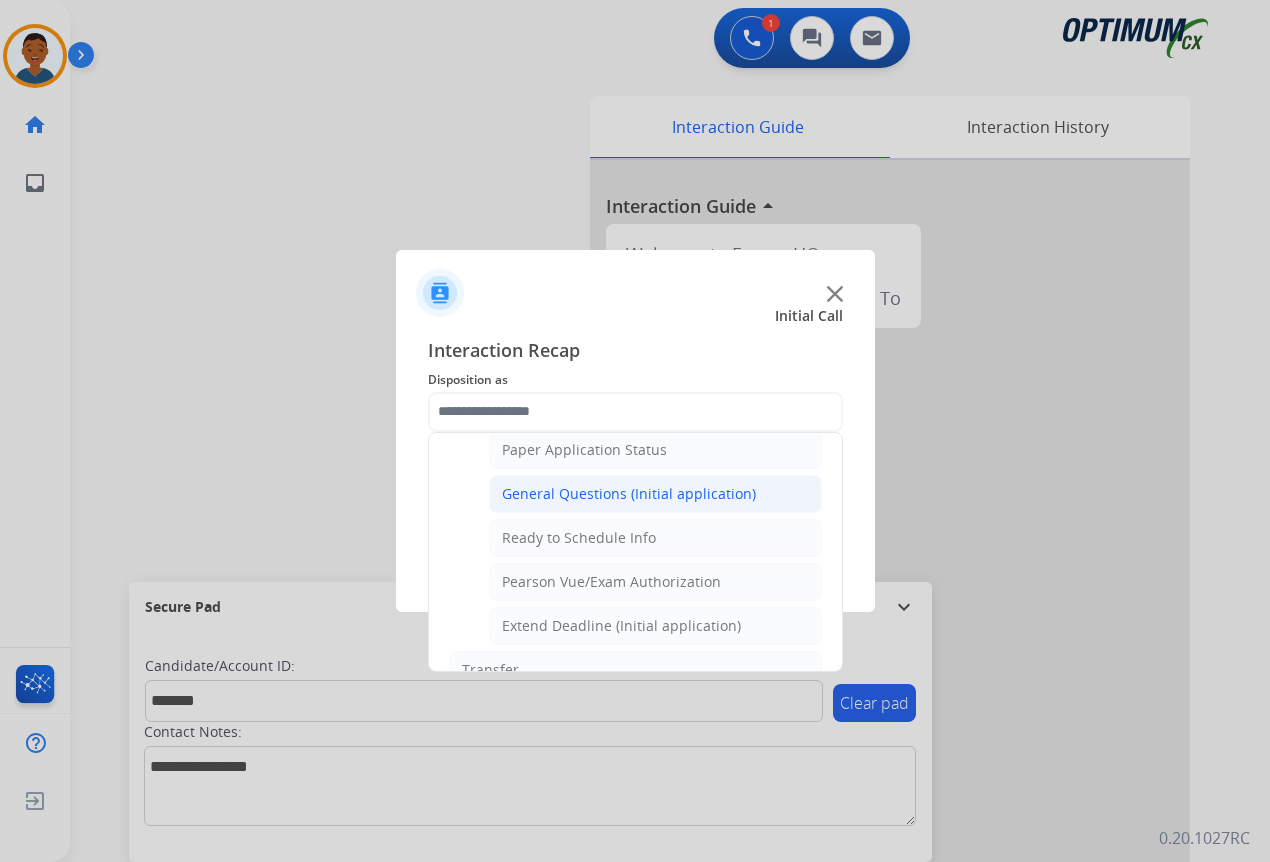 click on "General Questions (Initial application)" 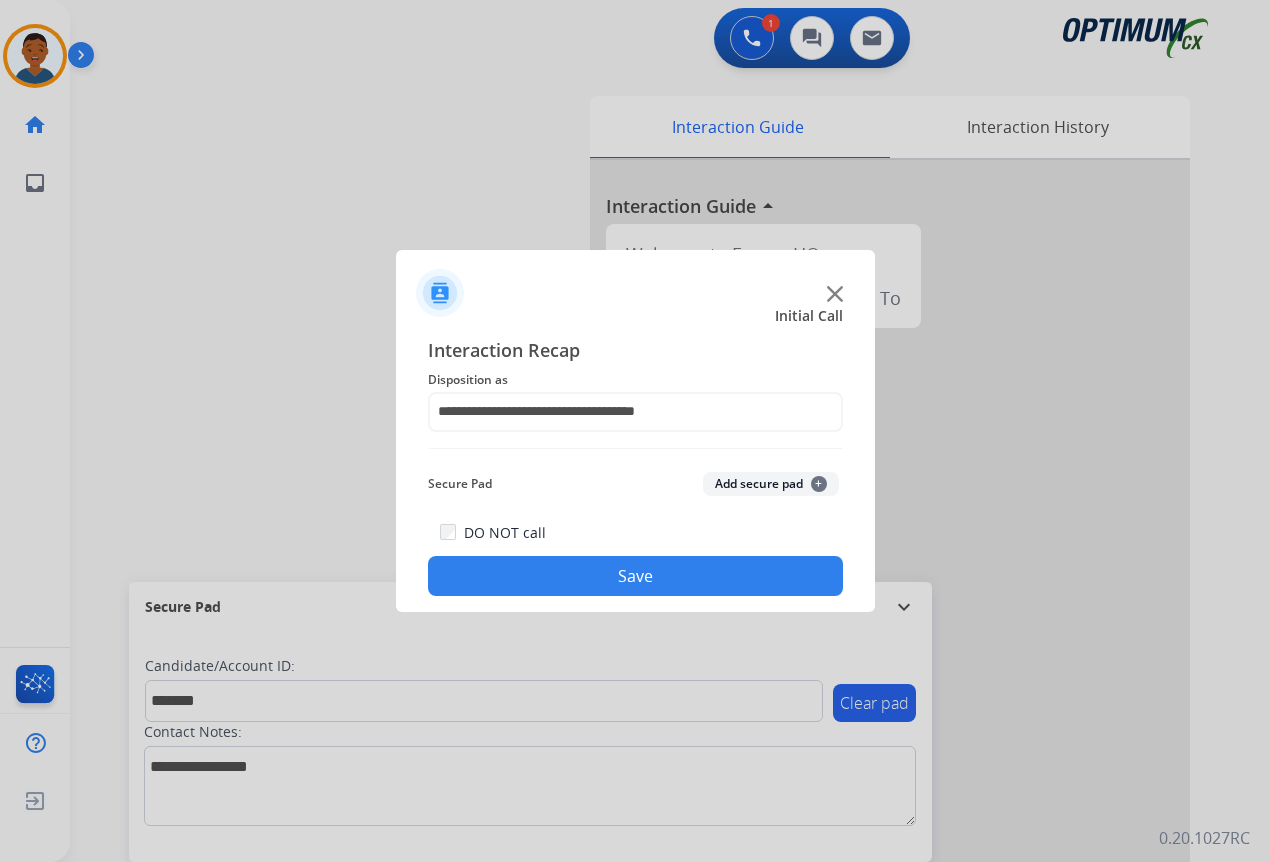 click on "Add secure pad  +" 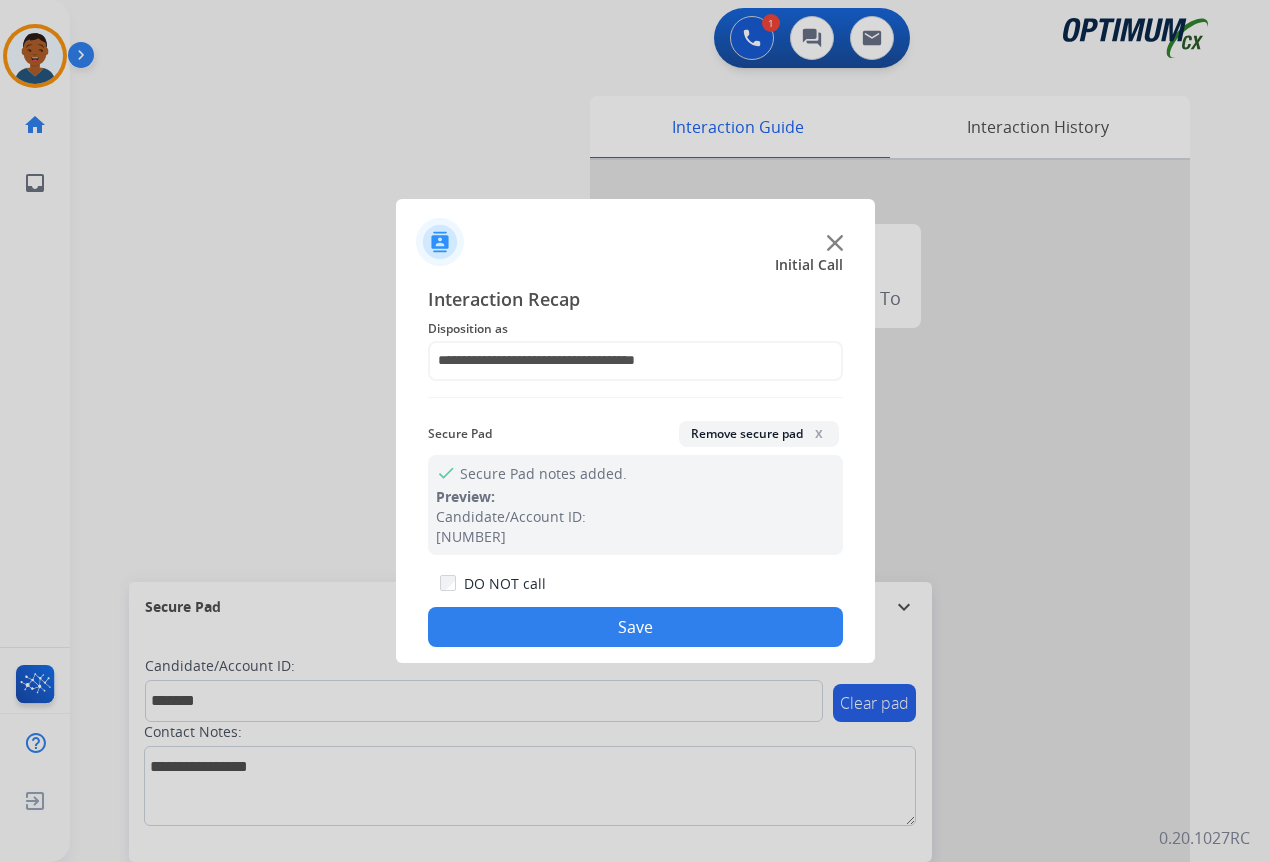 drag, startPoint x: 680, startPoint y: 613, endPoint x: 387, endPoint y: 581, distance: 294.74225 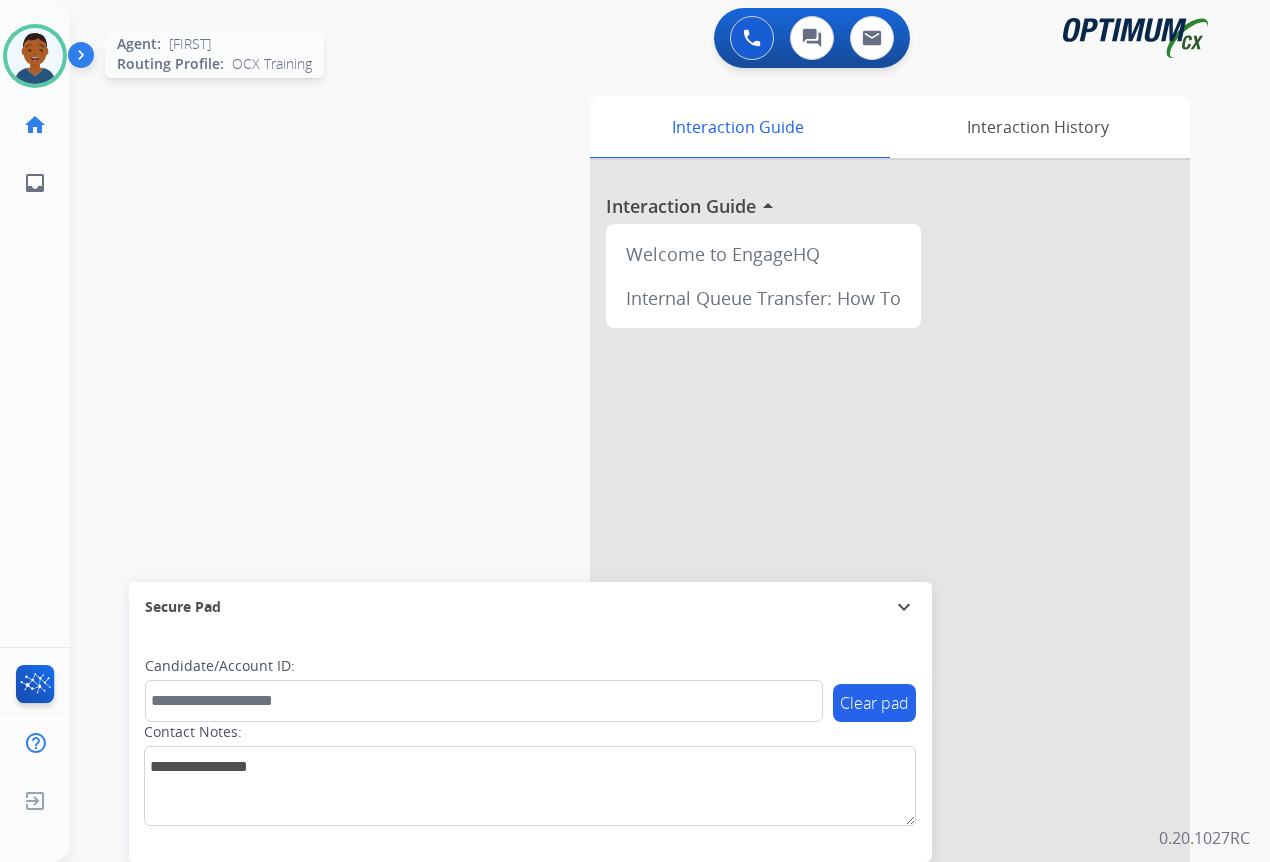 drag, startPoint x: 36, startPoint y: 62, endPoint x: 65, endPoint y: 85, distance: 37.01351 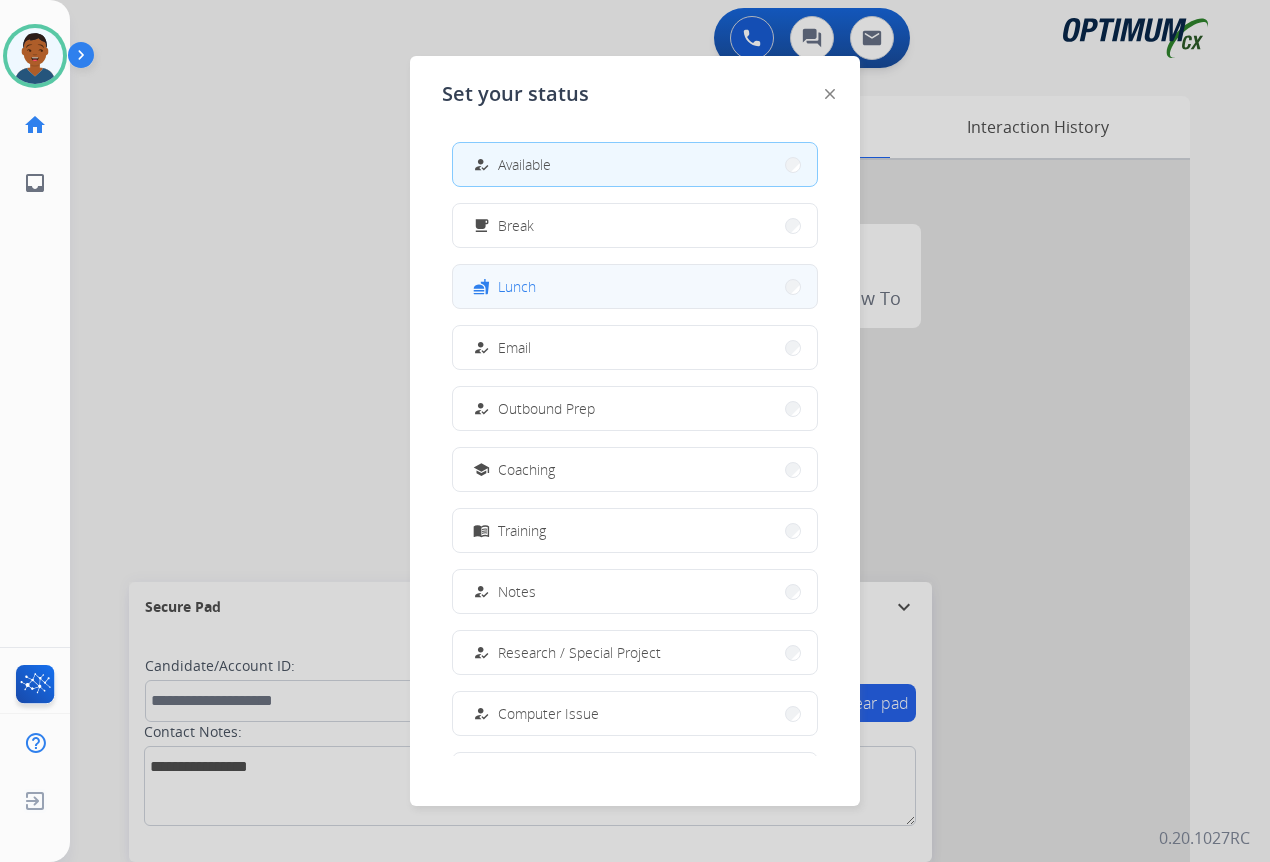 click on "Lunch" at bounding box center [517, 286] 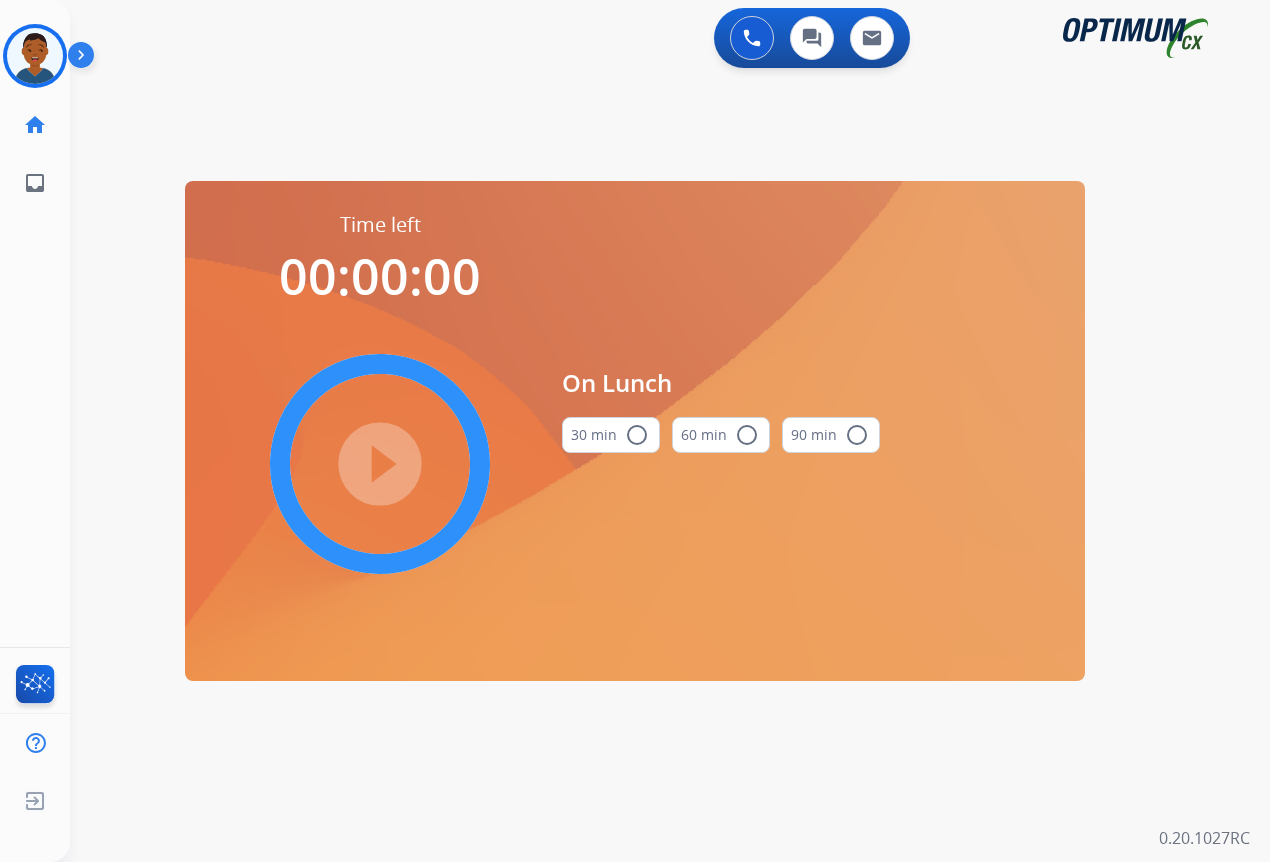 click on "radio_button_unchecked" at bounding box center [637, 435] 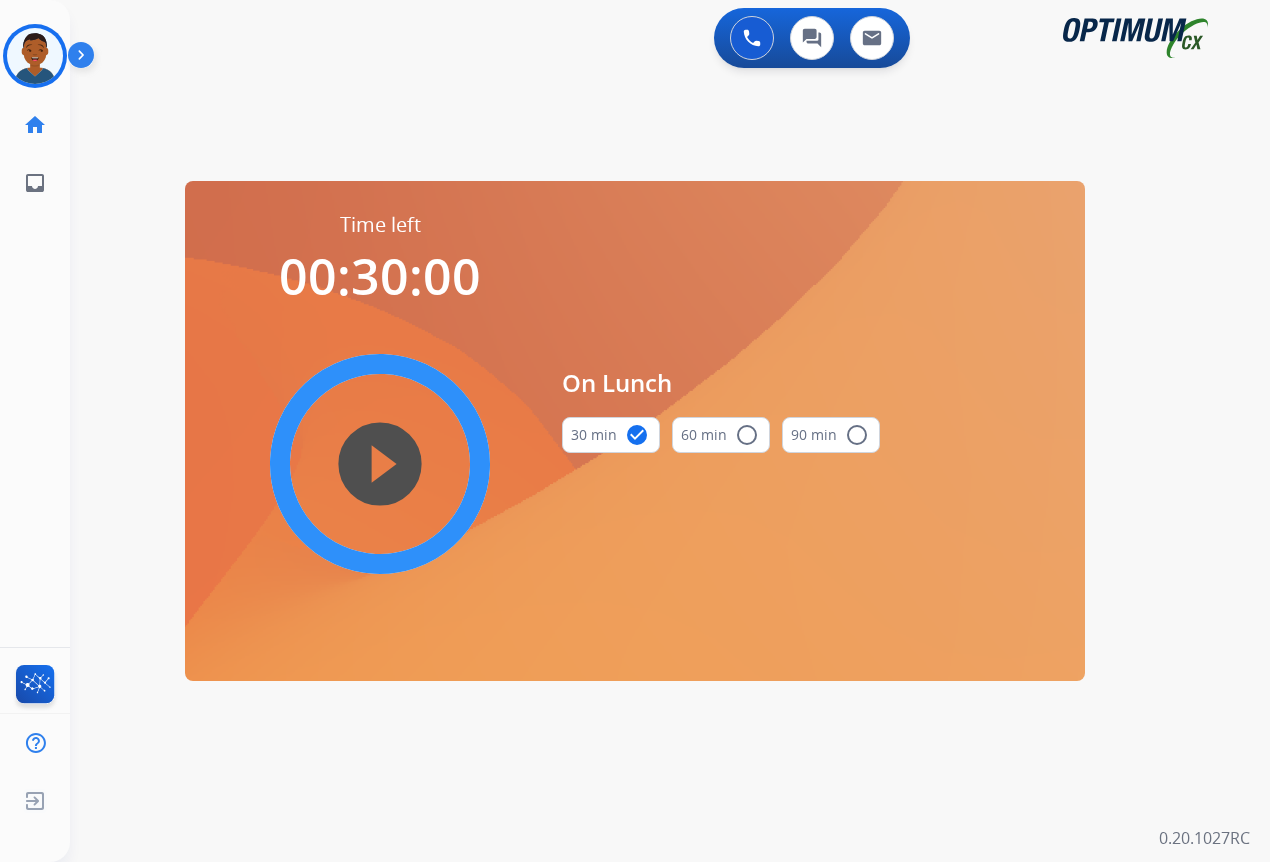 click on "play_circle_filled" at bounding box center [380, 464] 